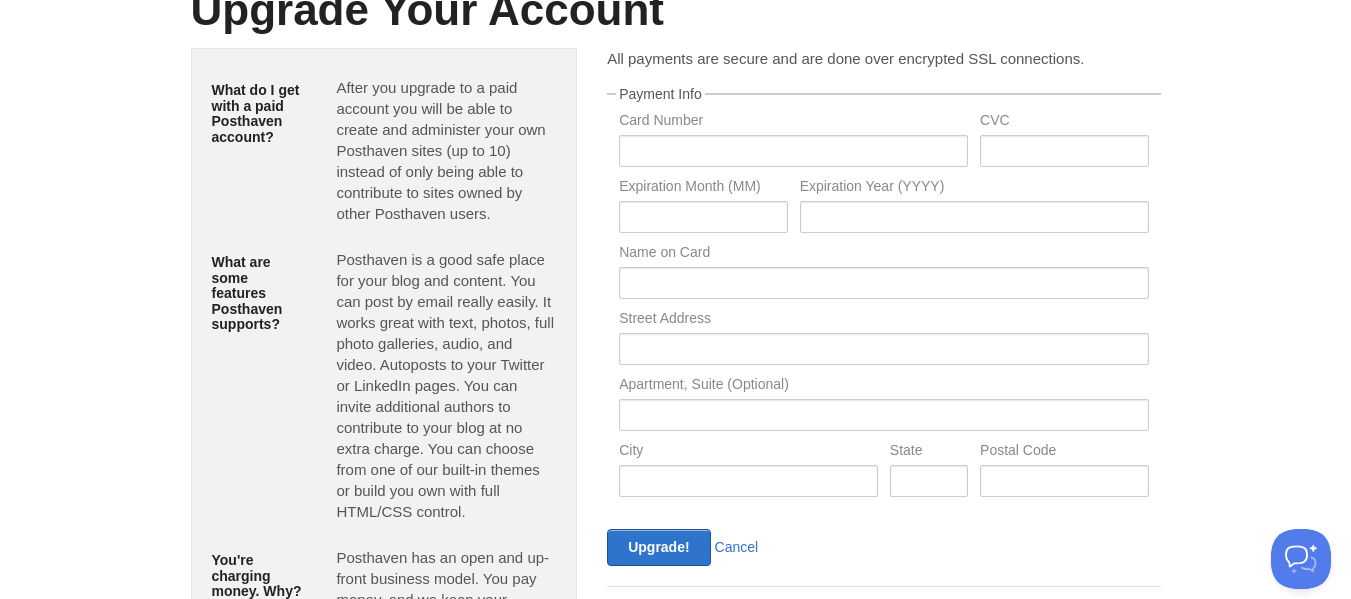 scroll, scrollTop: 200, scrollLeft: 0, axis: vertical 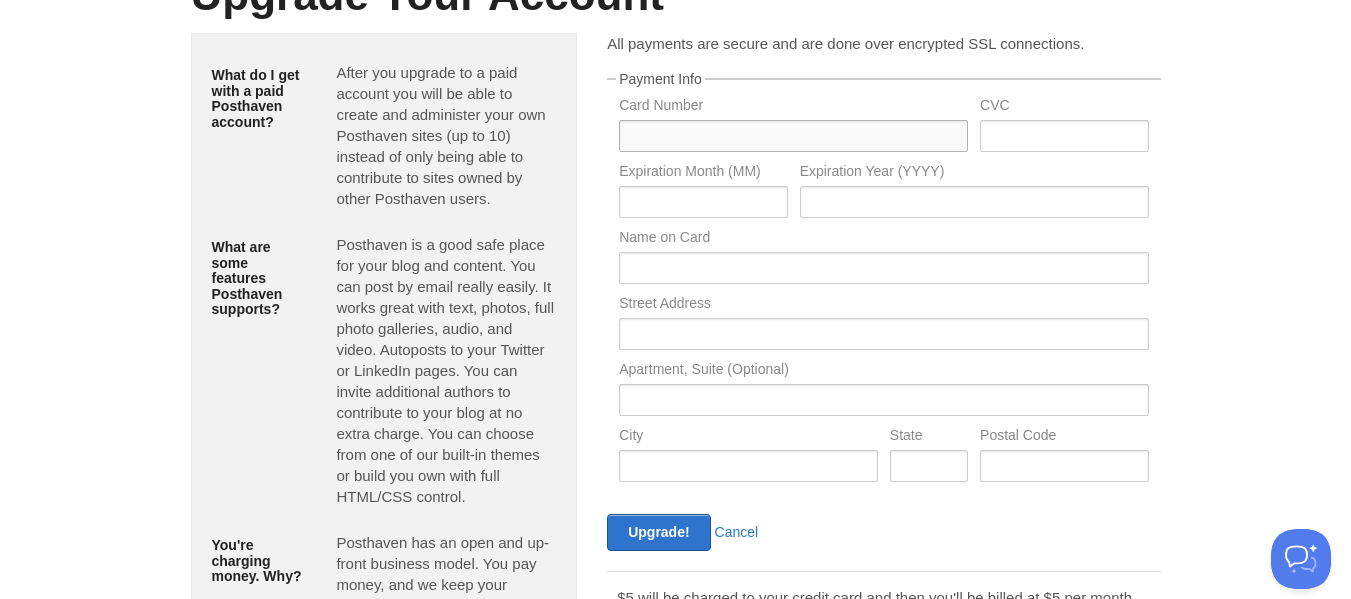 click at bounding box center [793, 136] 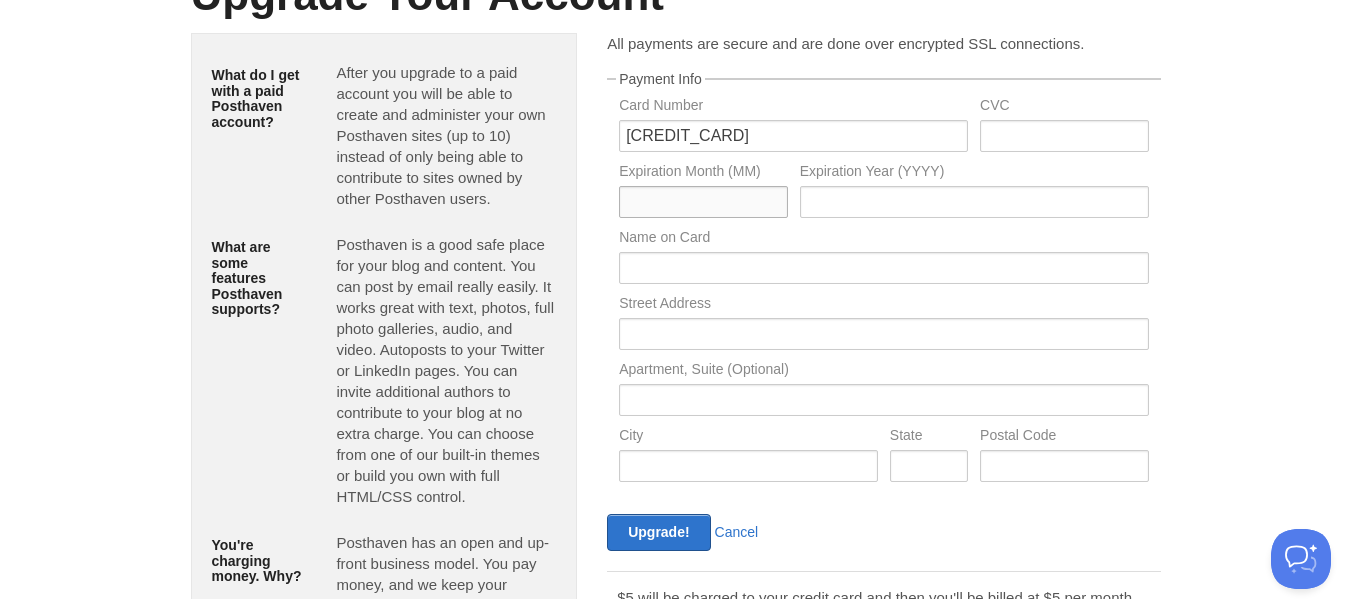 type on "07" 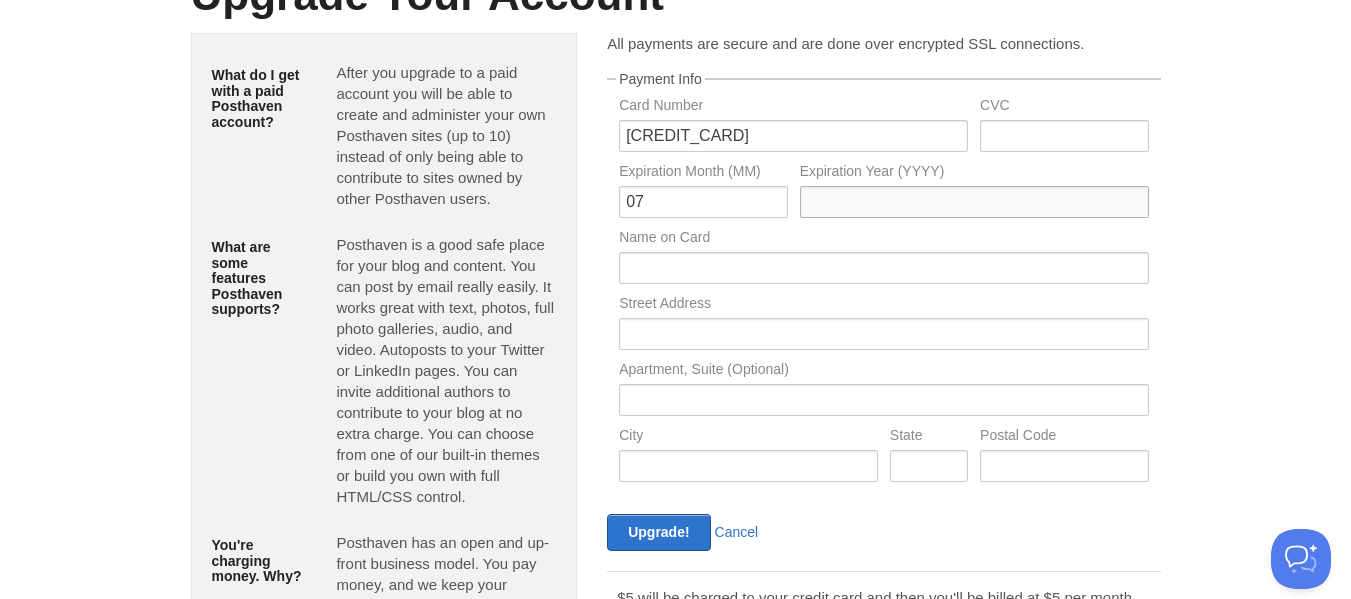 type on "2029" 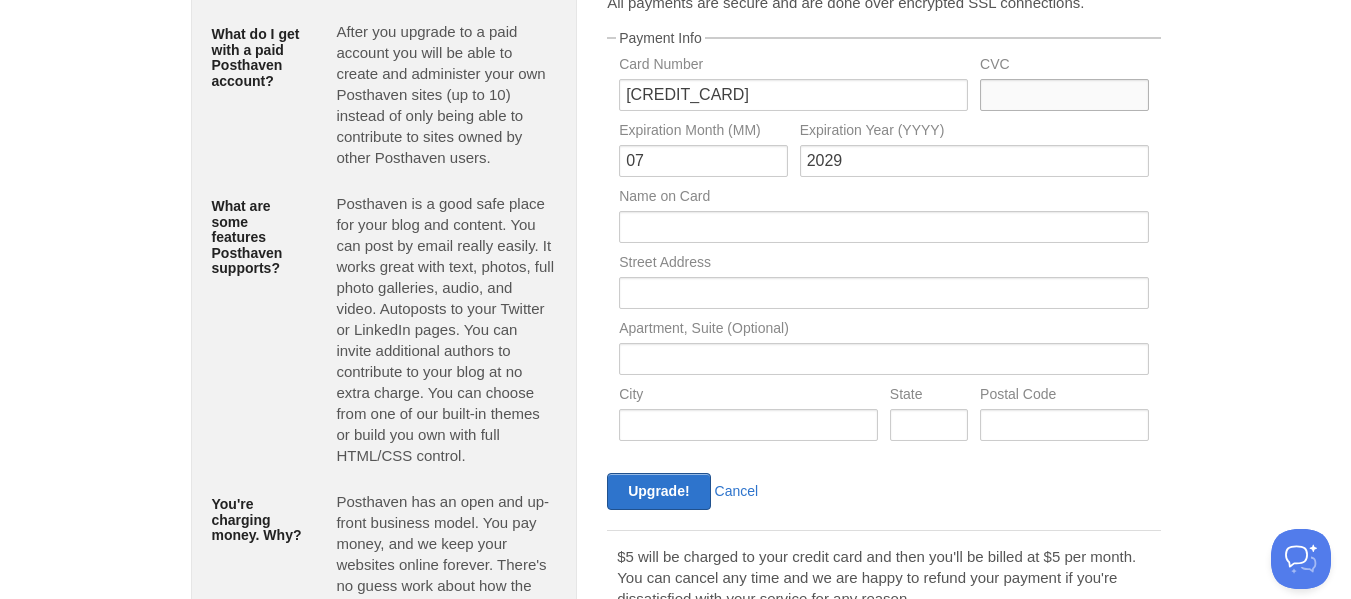 click at bounding box center [1064, 95] 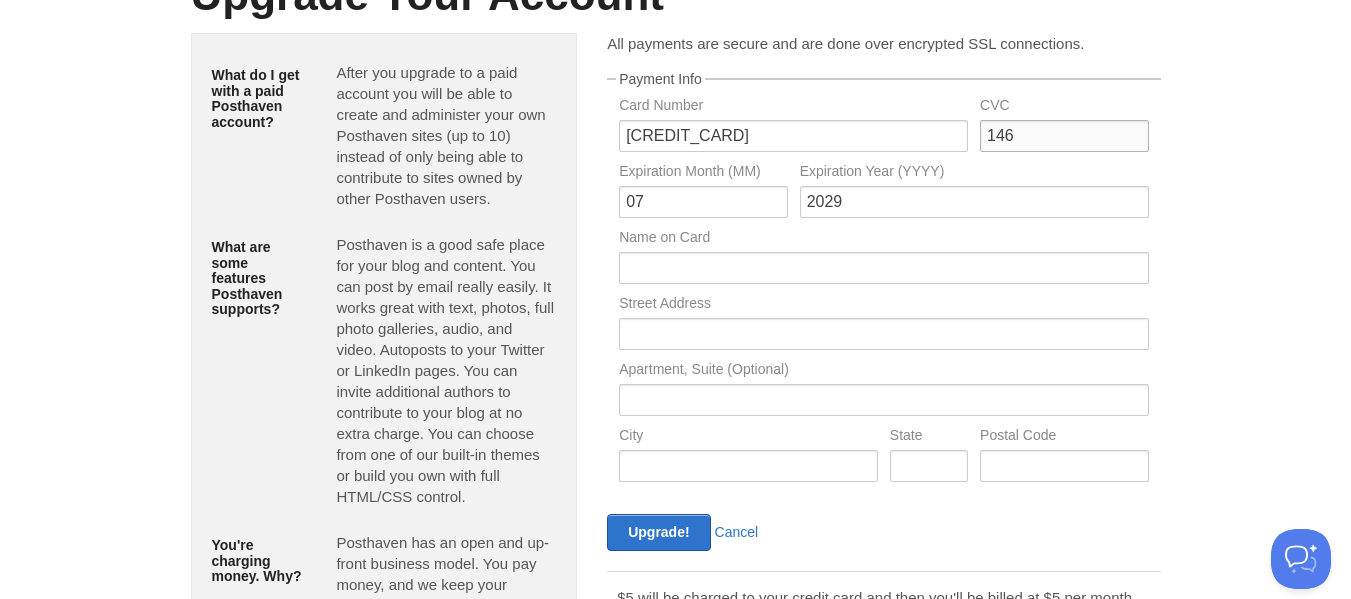 type on "146" 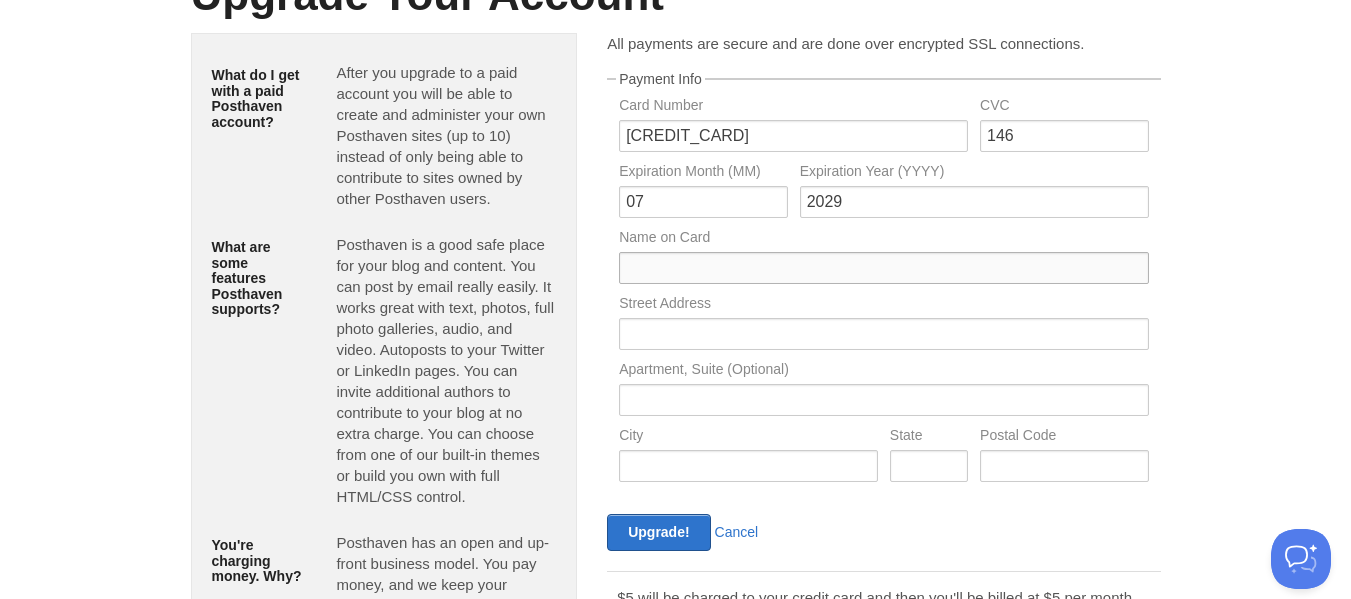 click at bounding box center (883, 268) 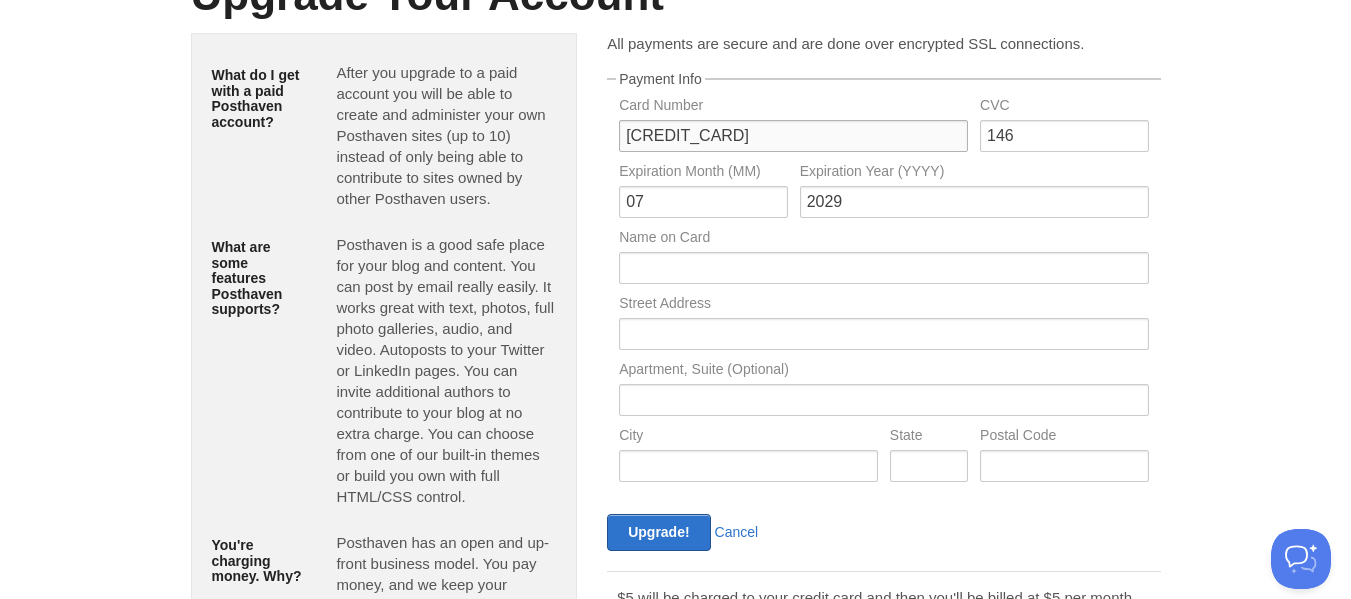 type on "4232230117434543" 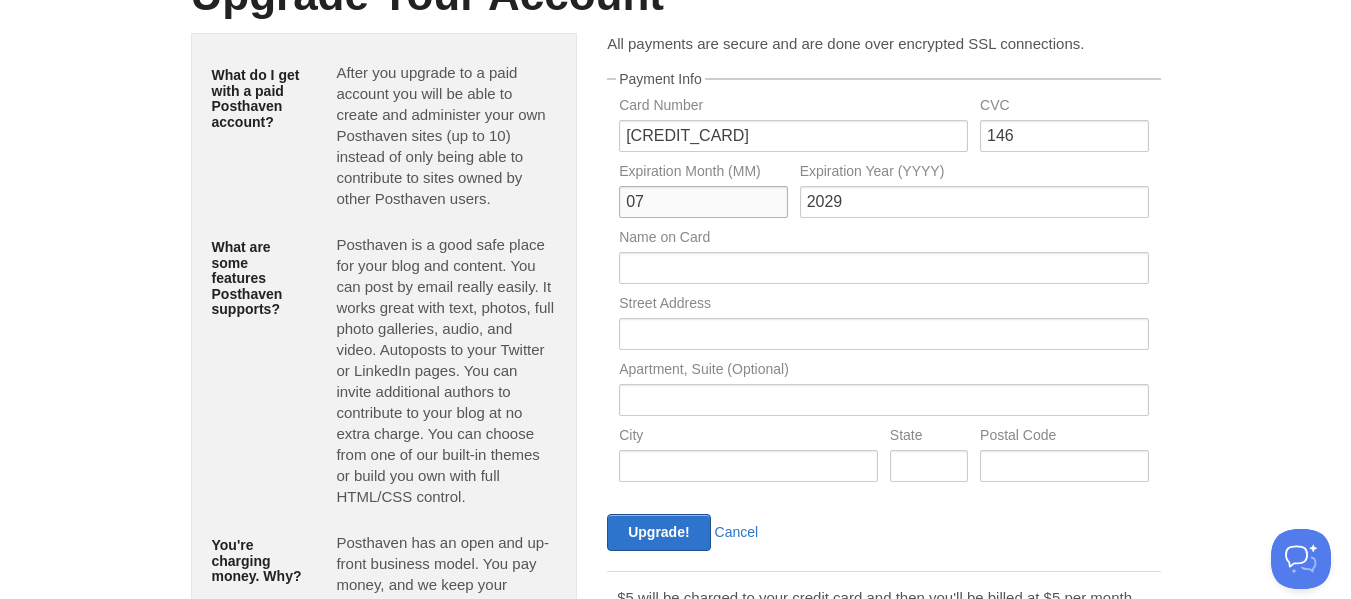 type on "09" 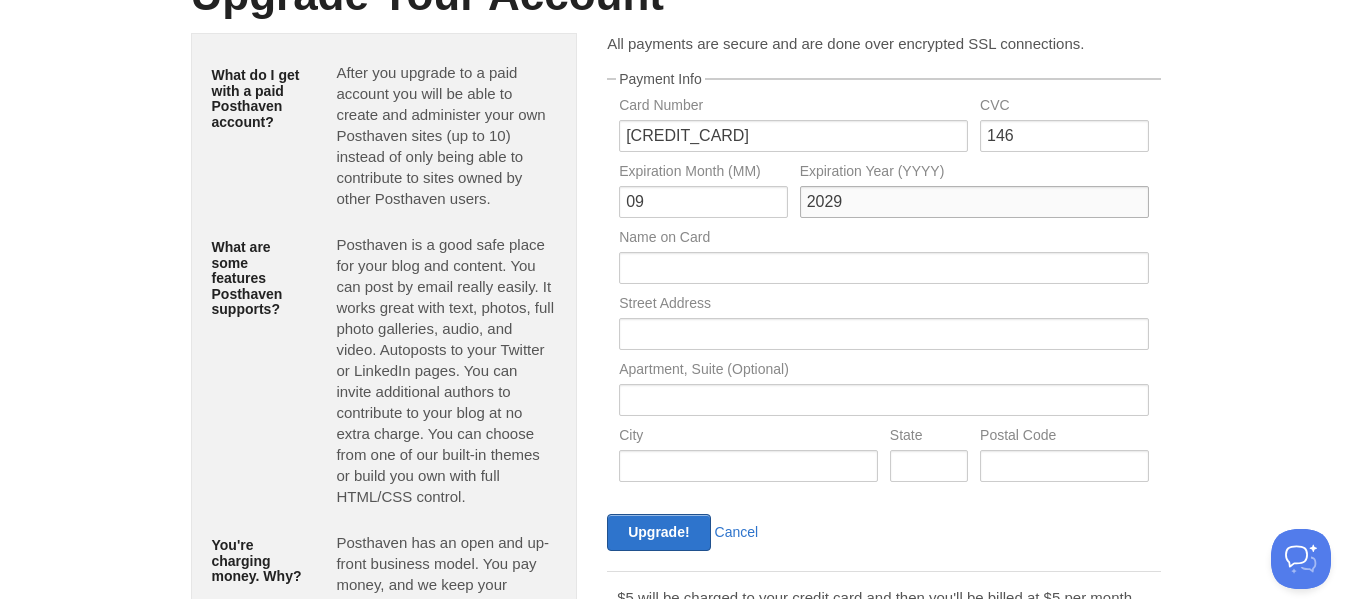 type on "2026" 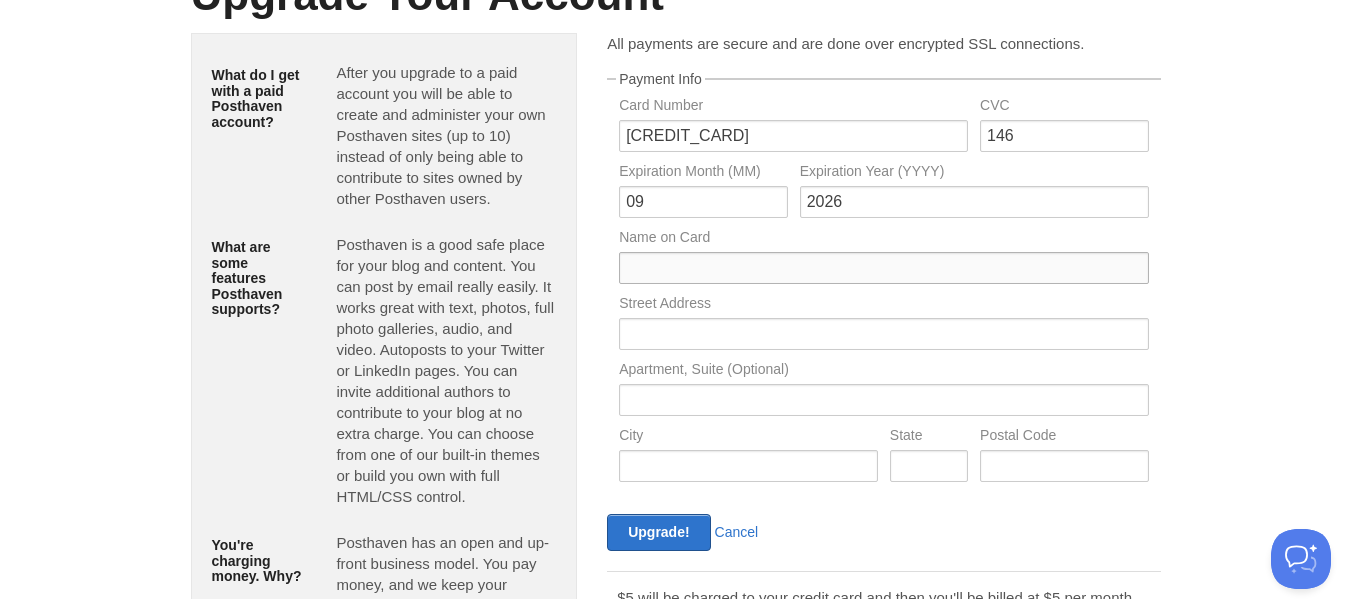 type on "LATOYA WILLIAMS" 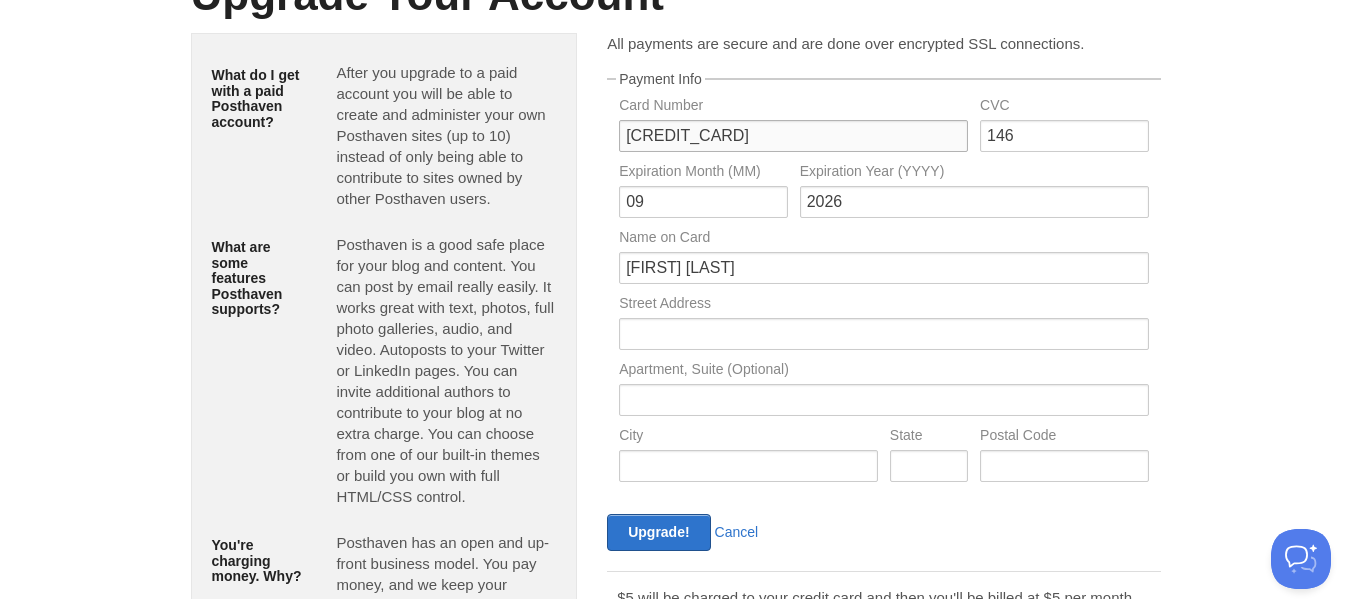 click on "4232230117434543" at bounding box center (793, 136) 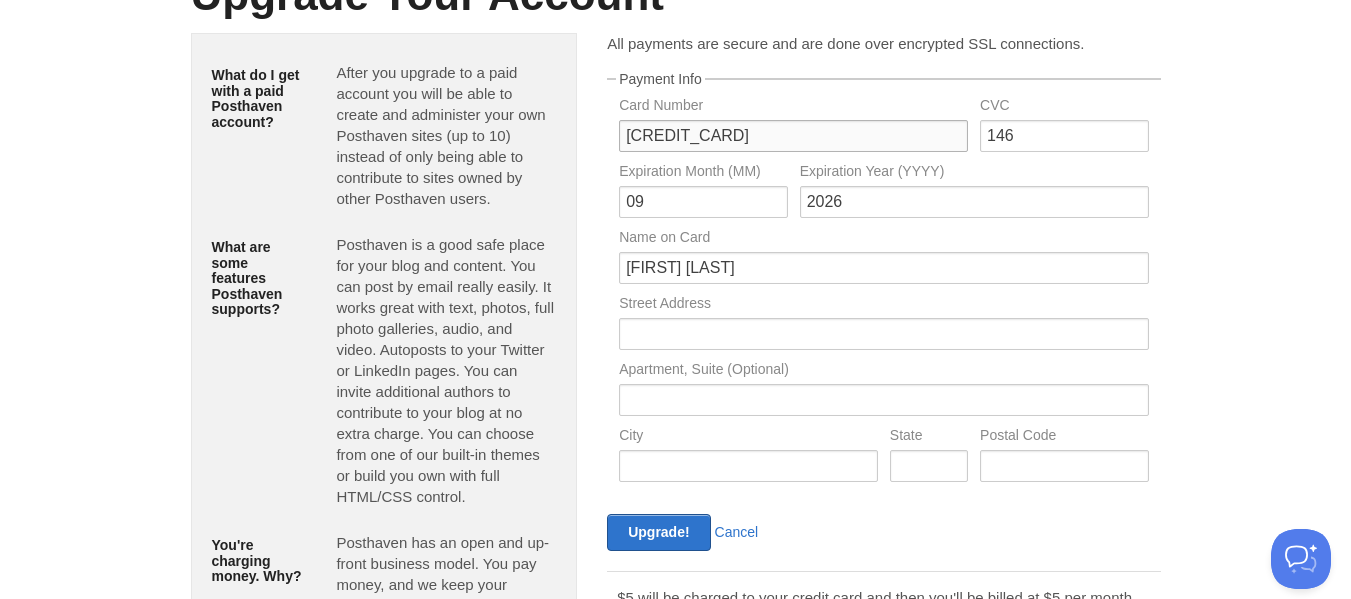type on "5300469055601077" 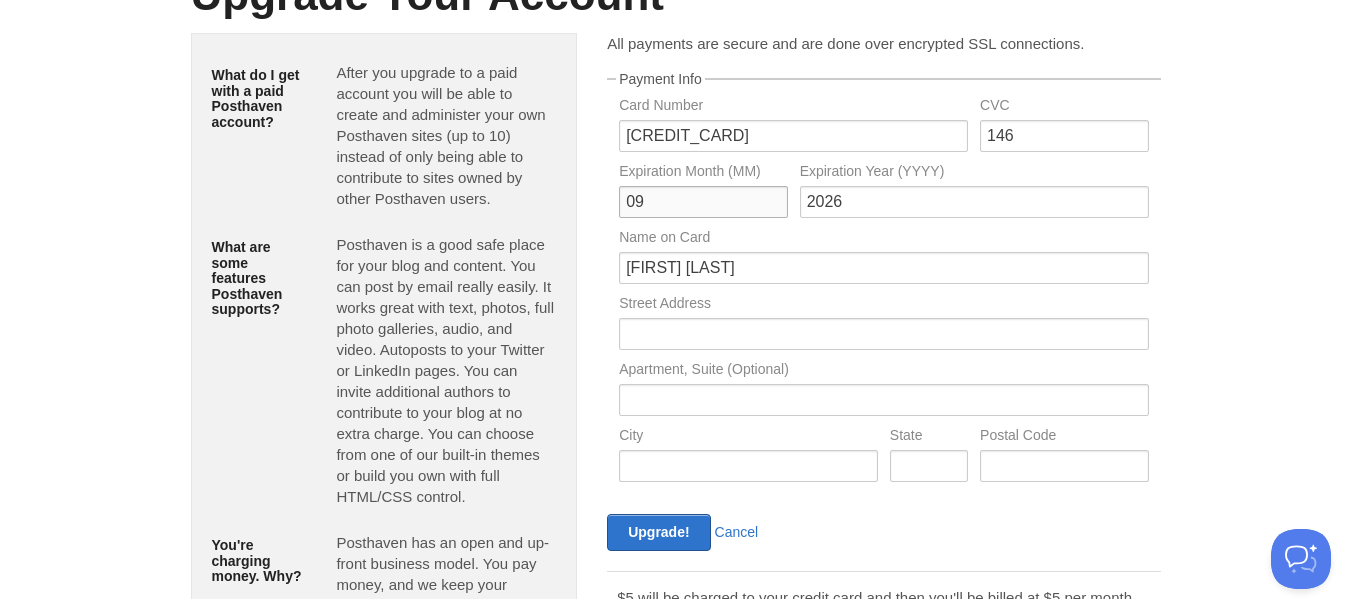 type on "07" 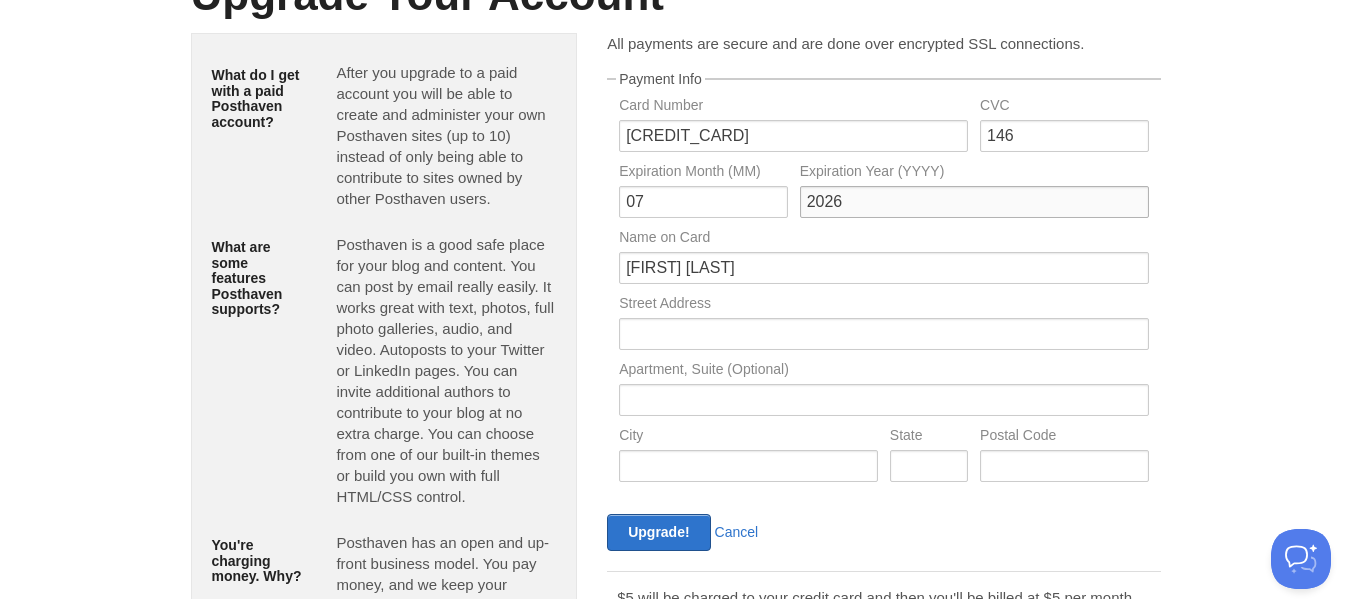 type on "2029" 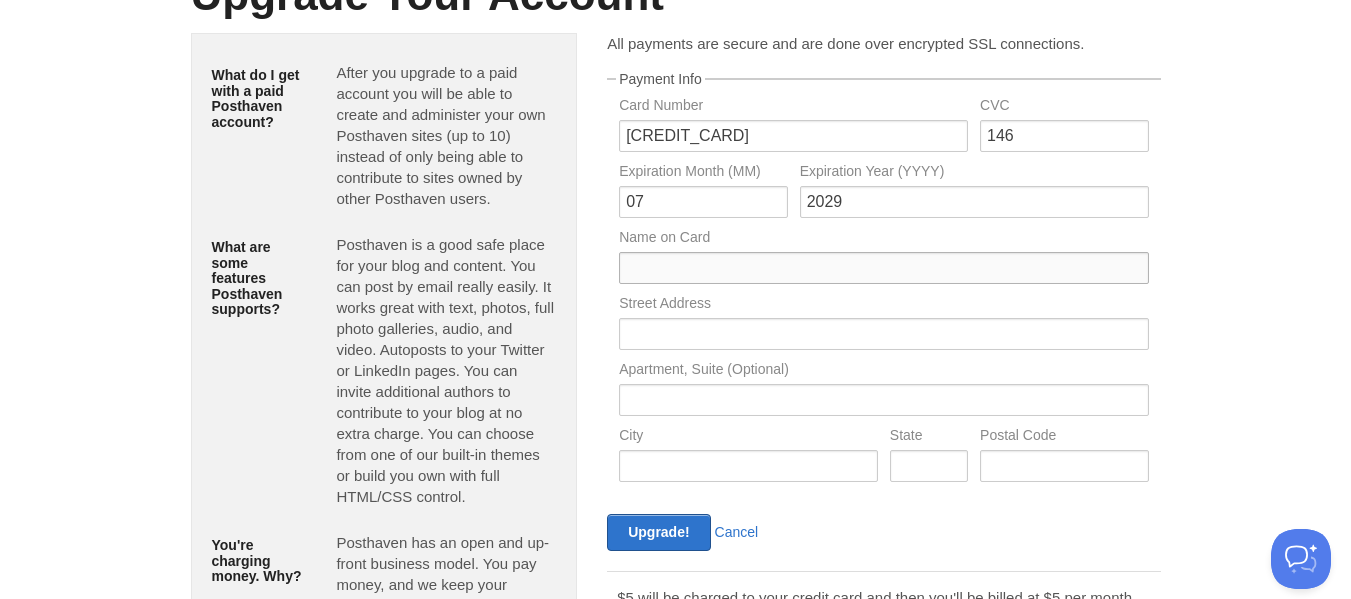 click at bounding box center [883, 268] 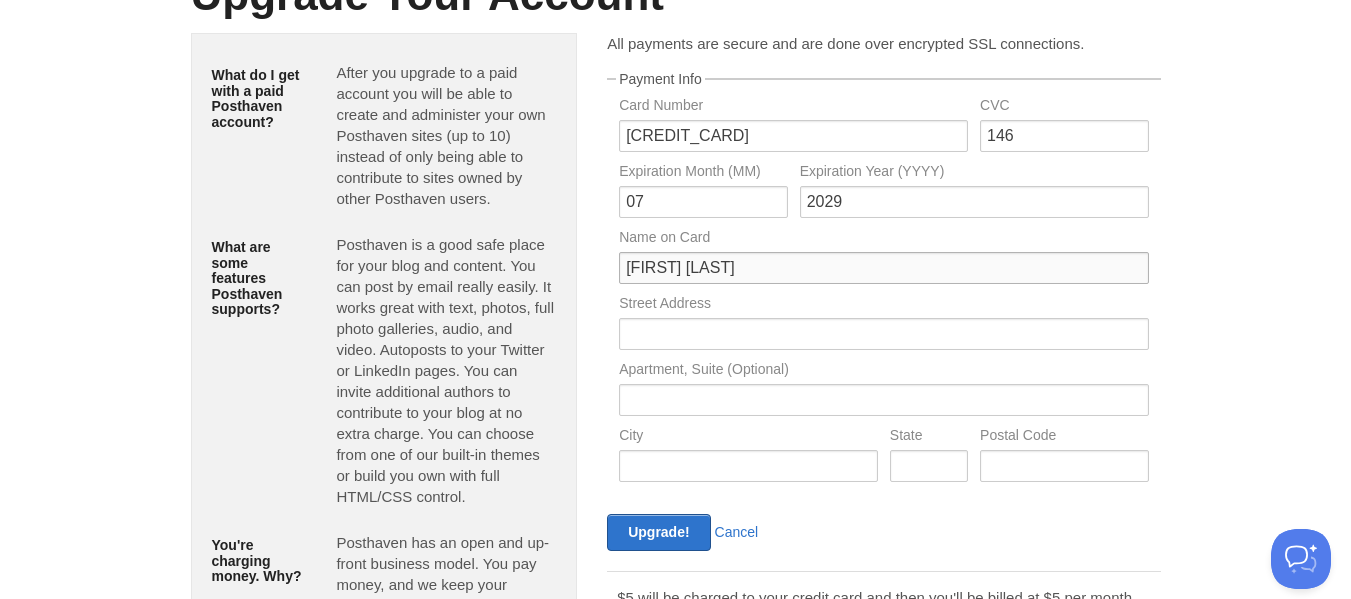 type on "latoya williams" 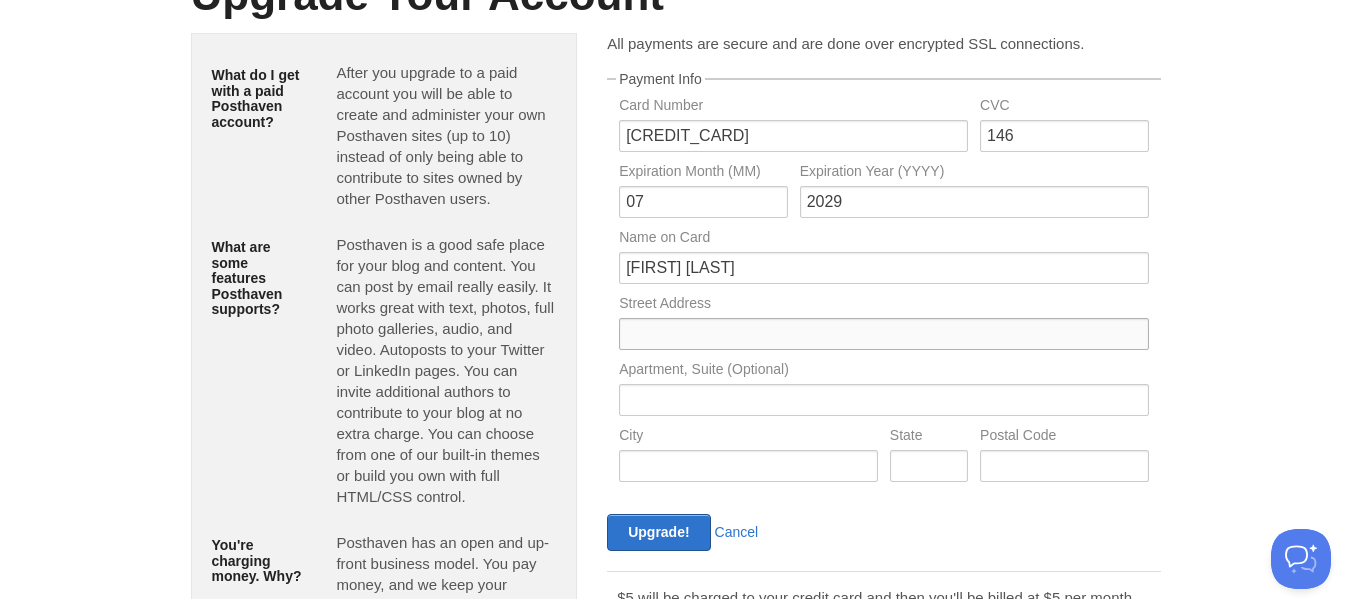 click at bounding box center [883, 334] 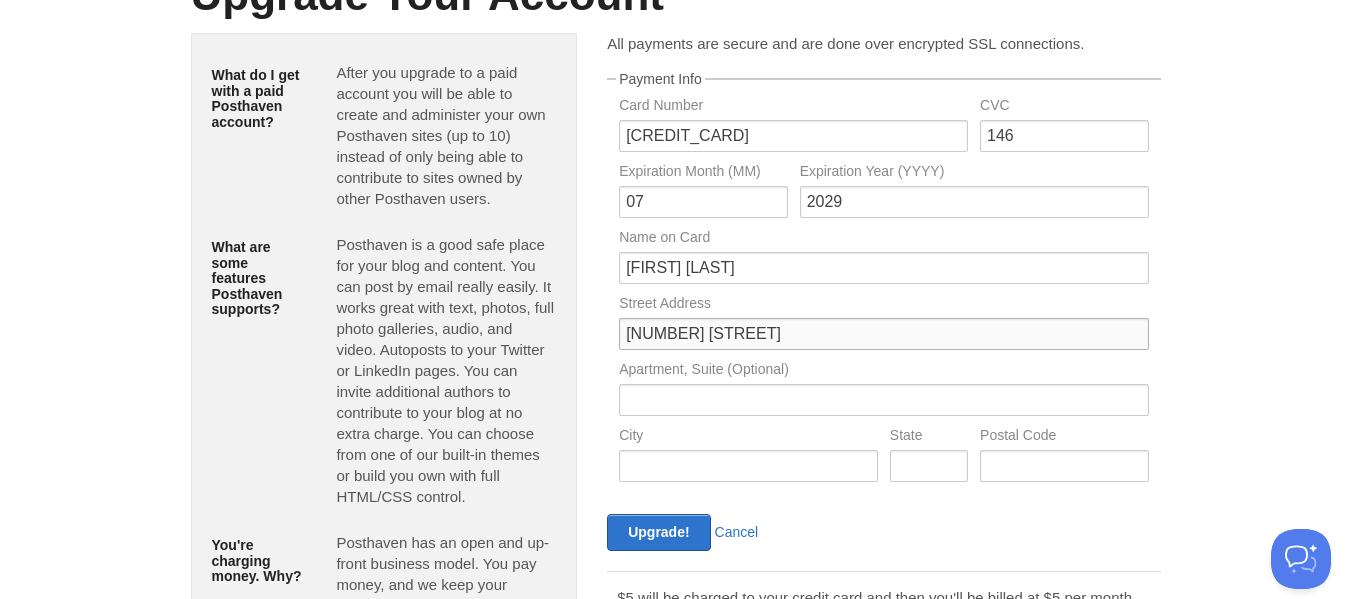 type on "60 e oakland park blvd" 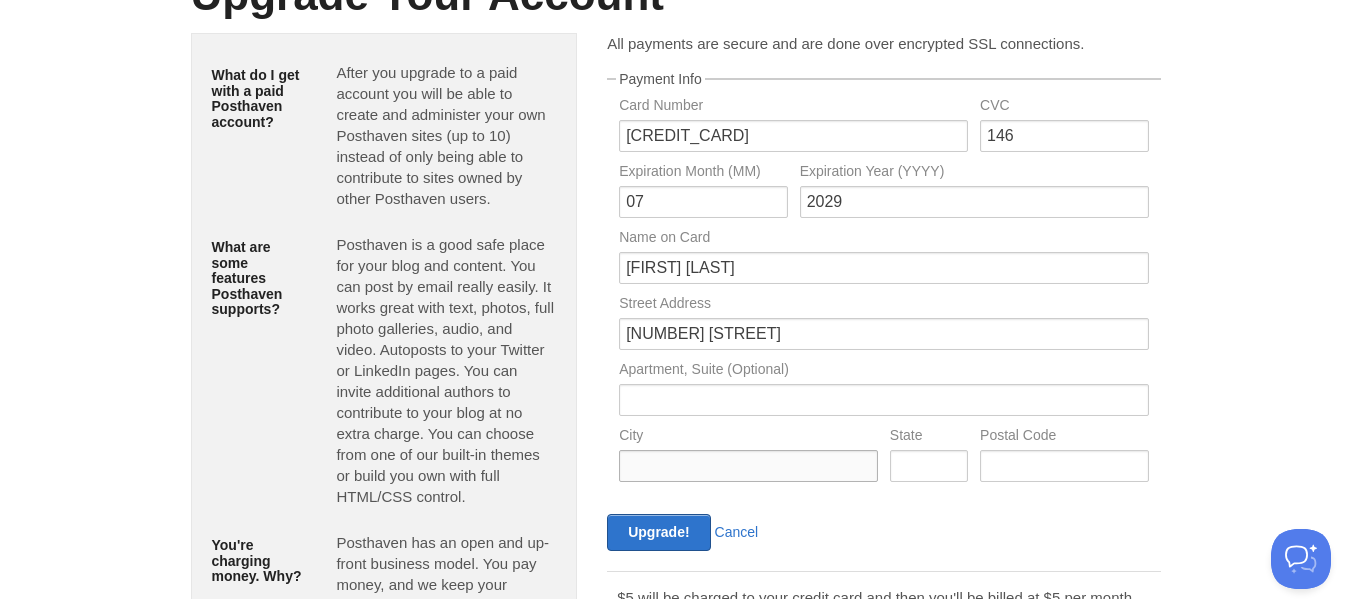 click at bounding box center (748, 466) 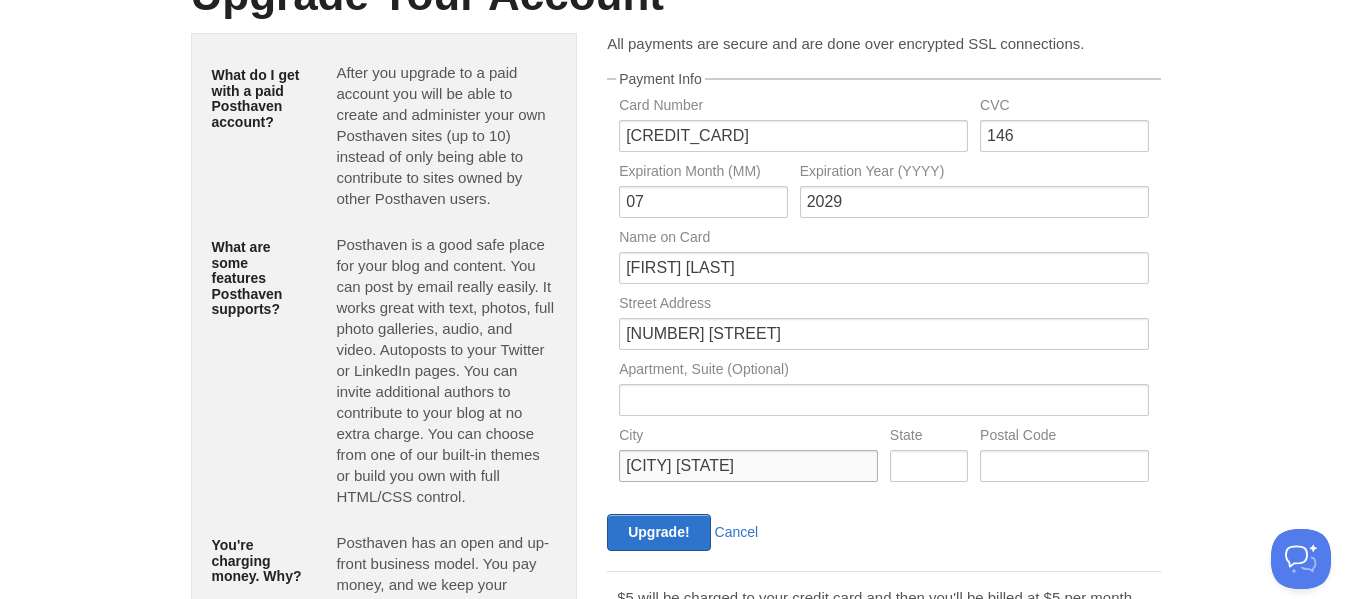 type on "wilton manors" 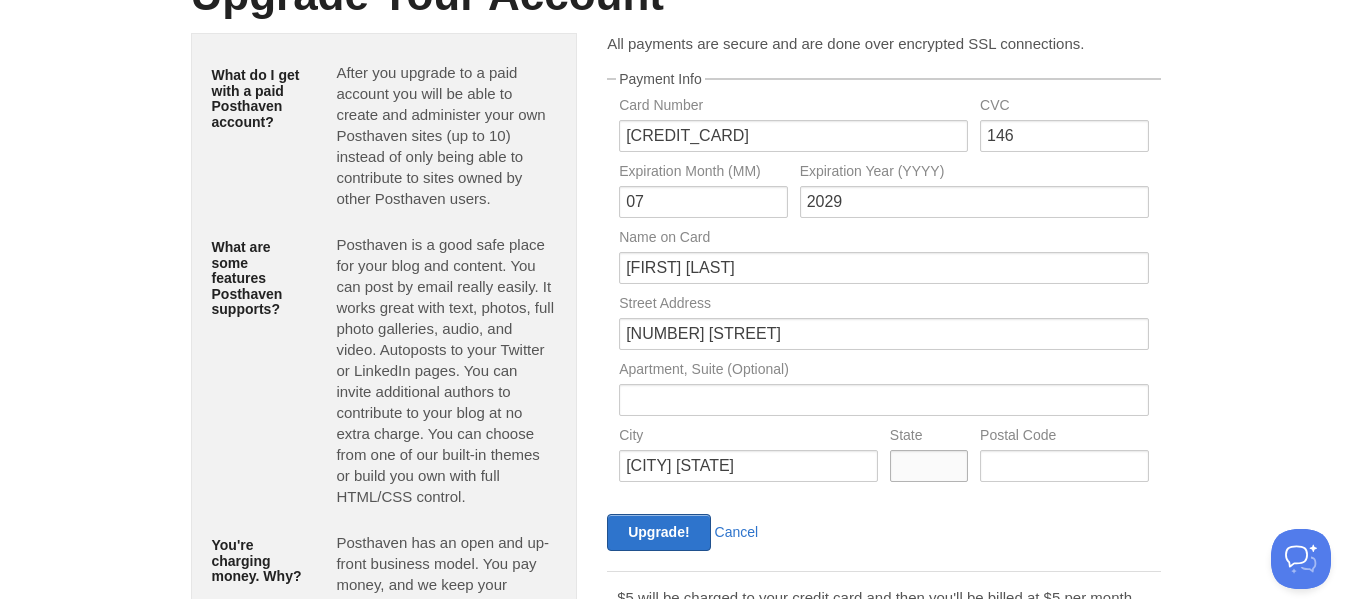 click at bounding box center (929, 466) 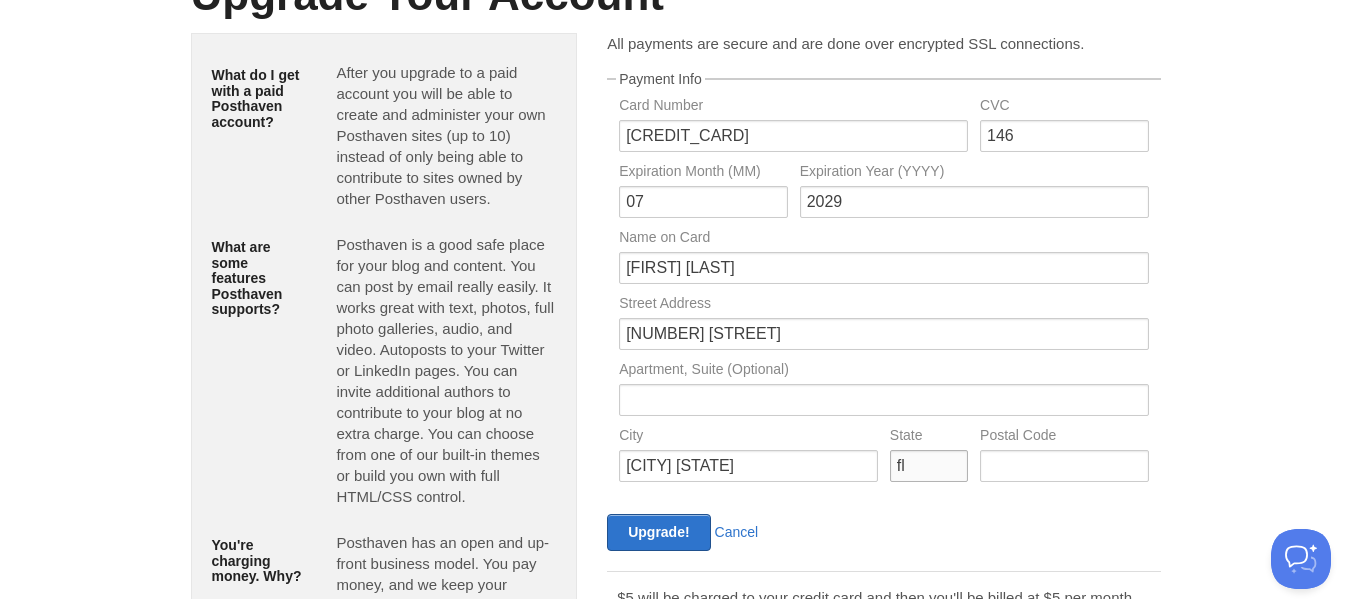 type on "fl" 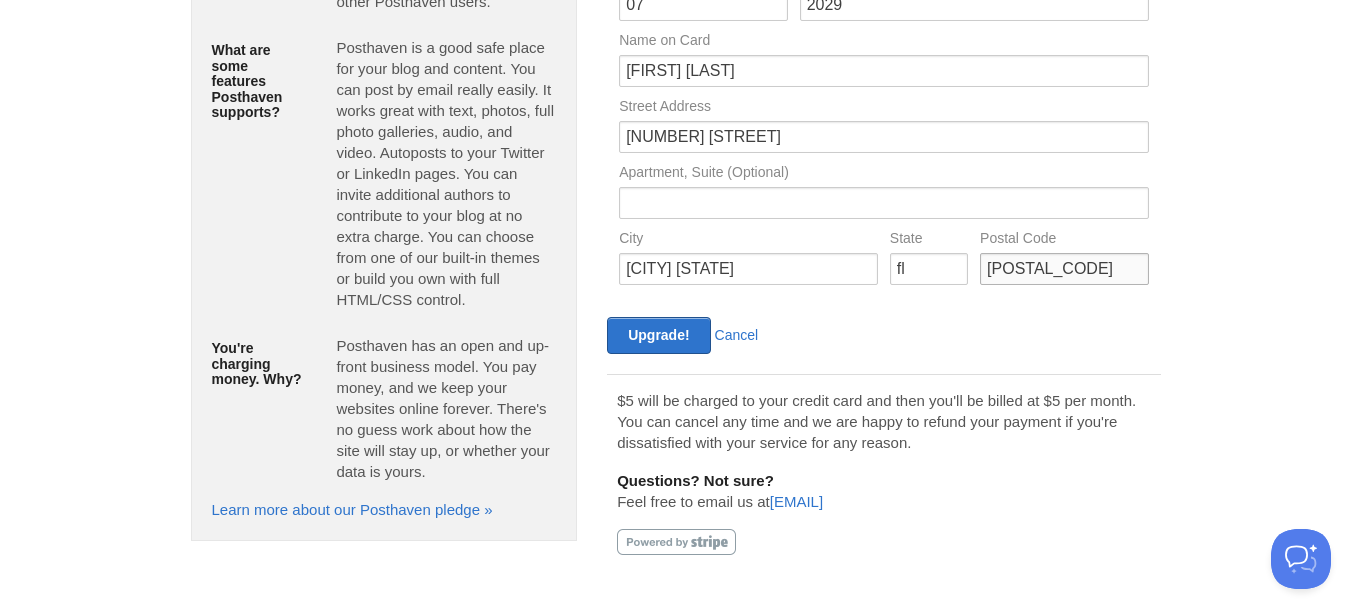 scroll, scrollTop: 367, scrollLeft: 0, axis: vertical 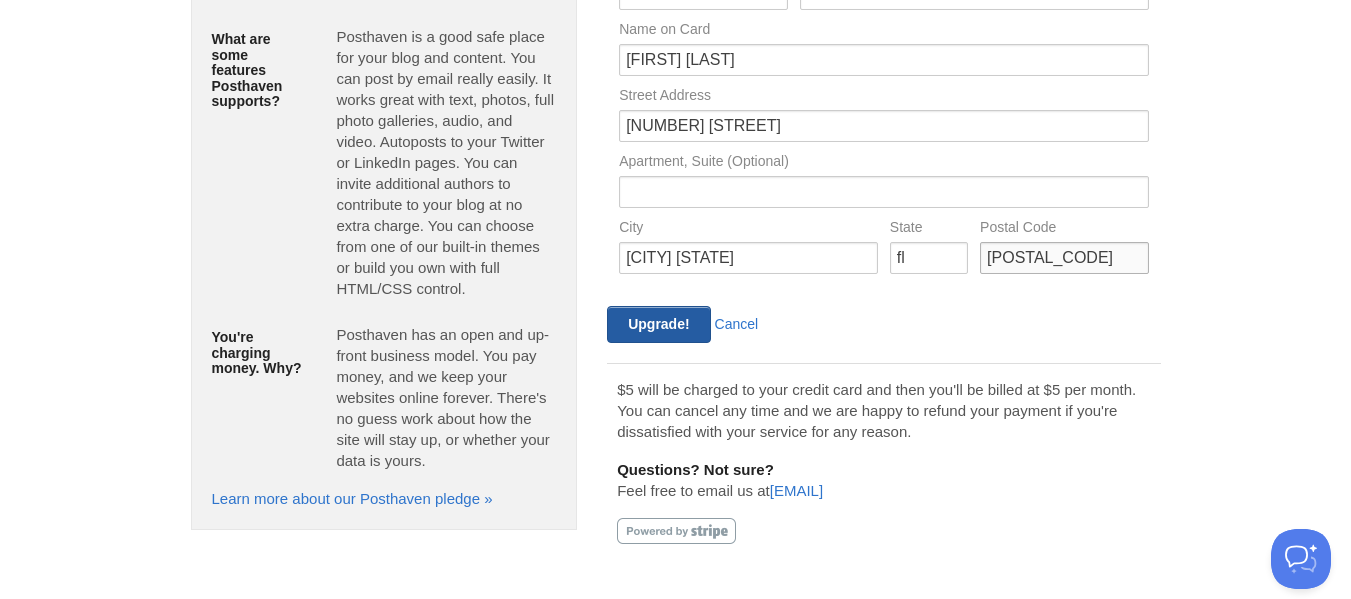 type on "33334" 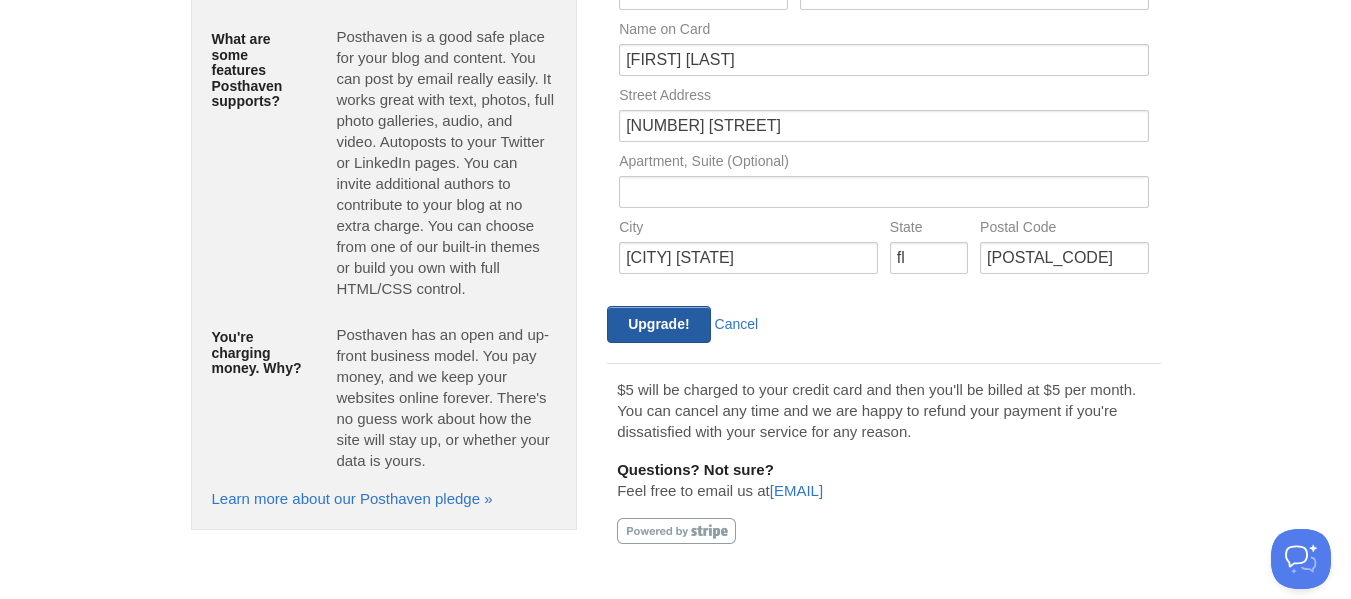 click on "Upgrade!" at bounding box center (658, 324) 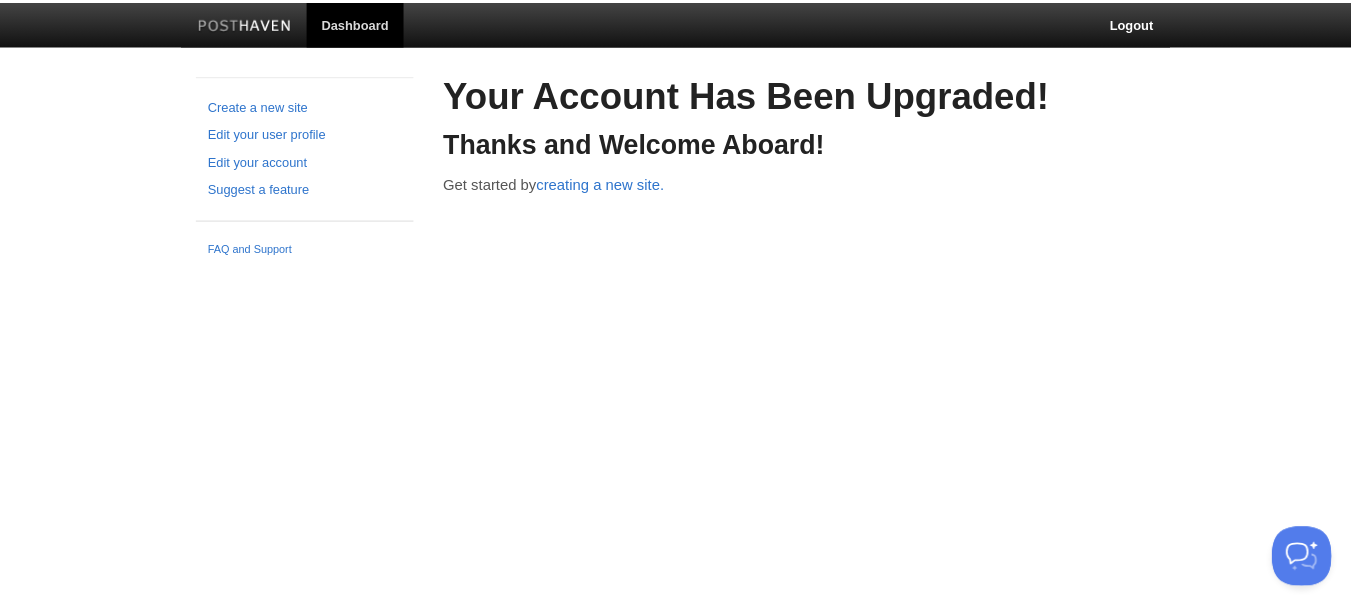 scroll, scrollTop: 0, scrollLeft: 0, axis: both 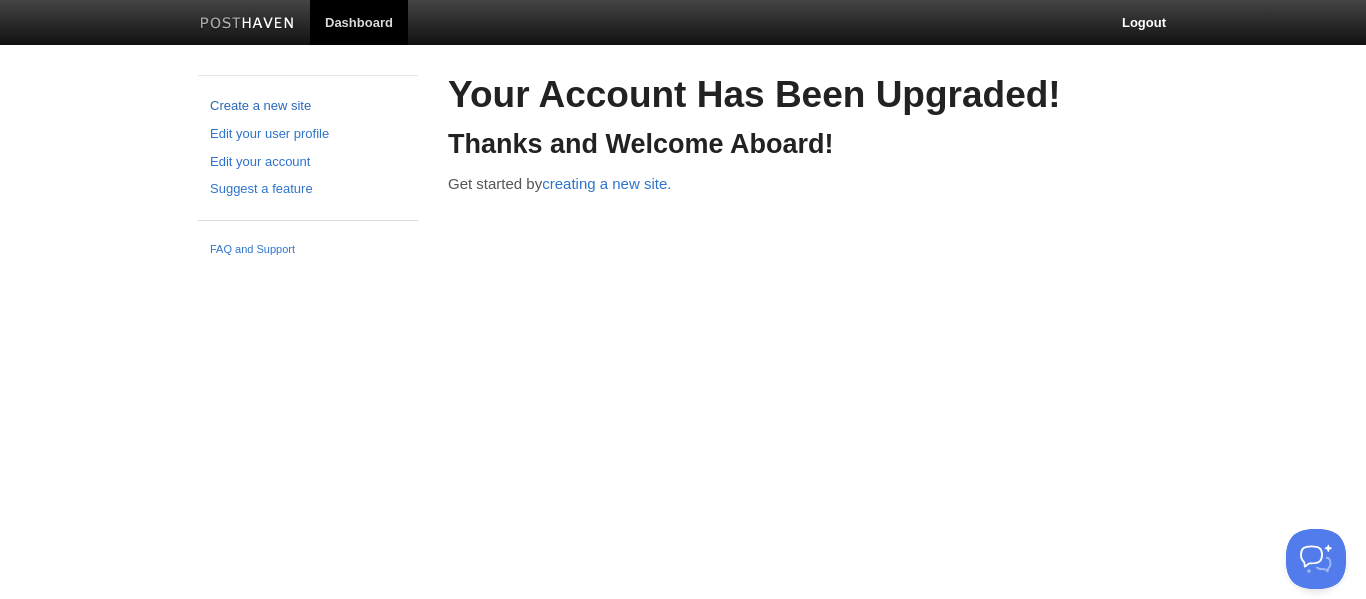 click on "Create a new site" at bounding box center [308, 106] 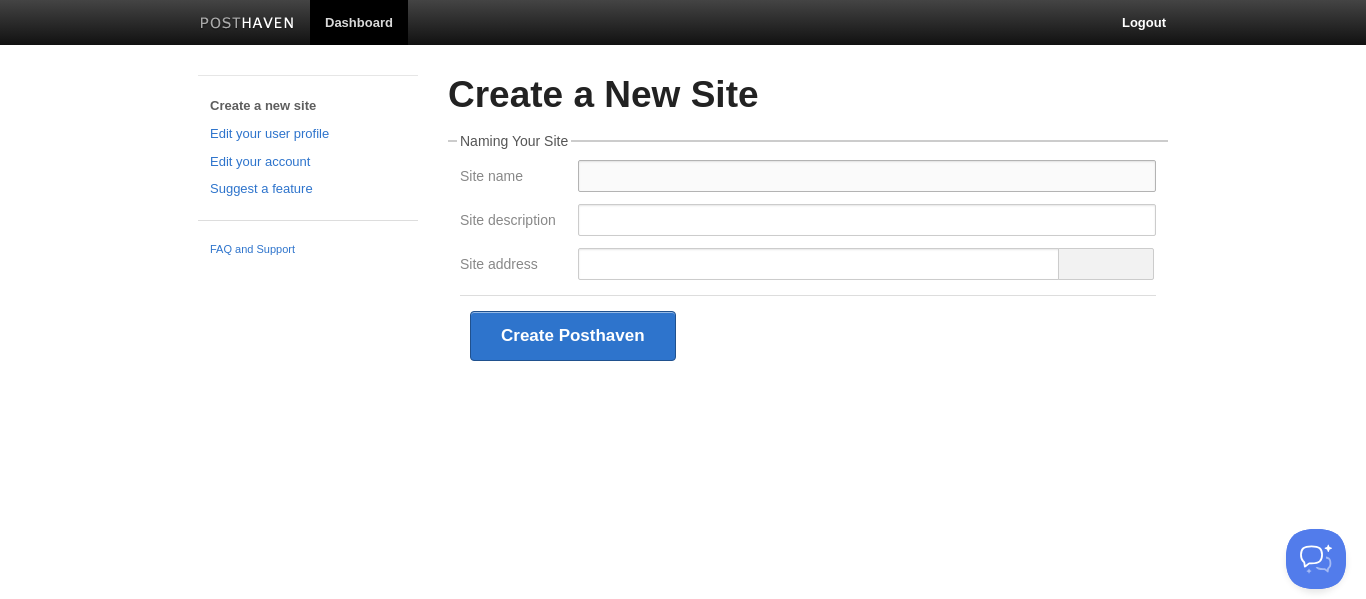 click on "Site name" at bounding box center [867, 176] 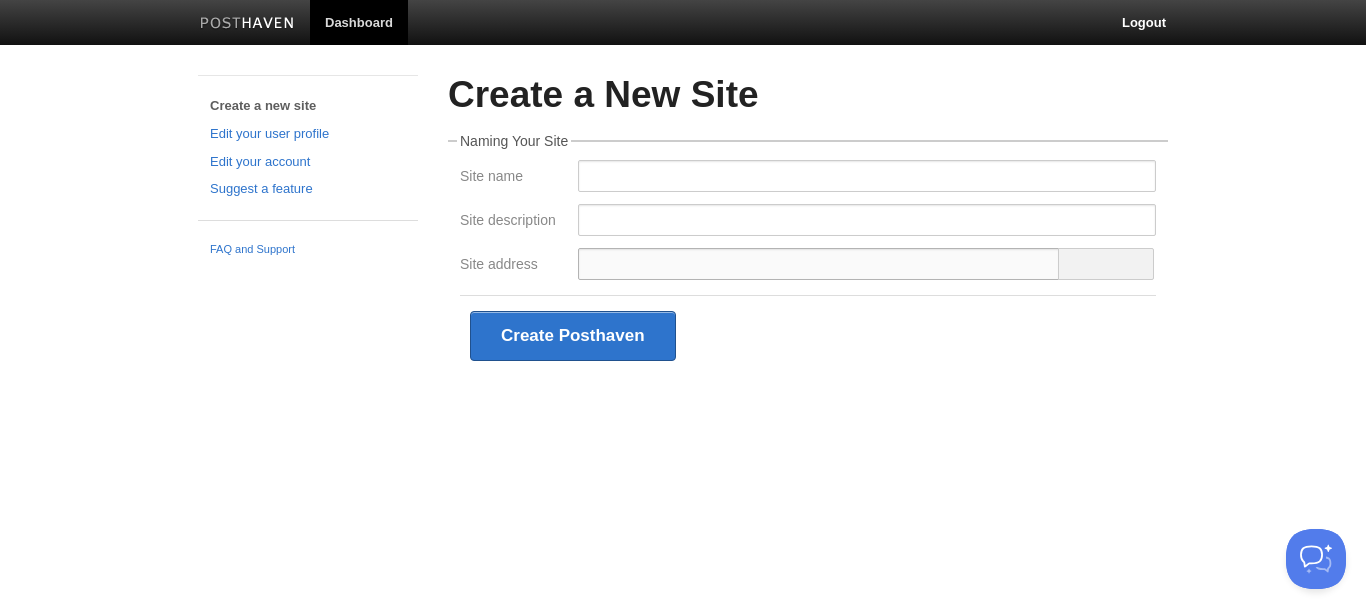 click on "Site address" at bounding box center (819, 264) 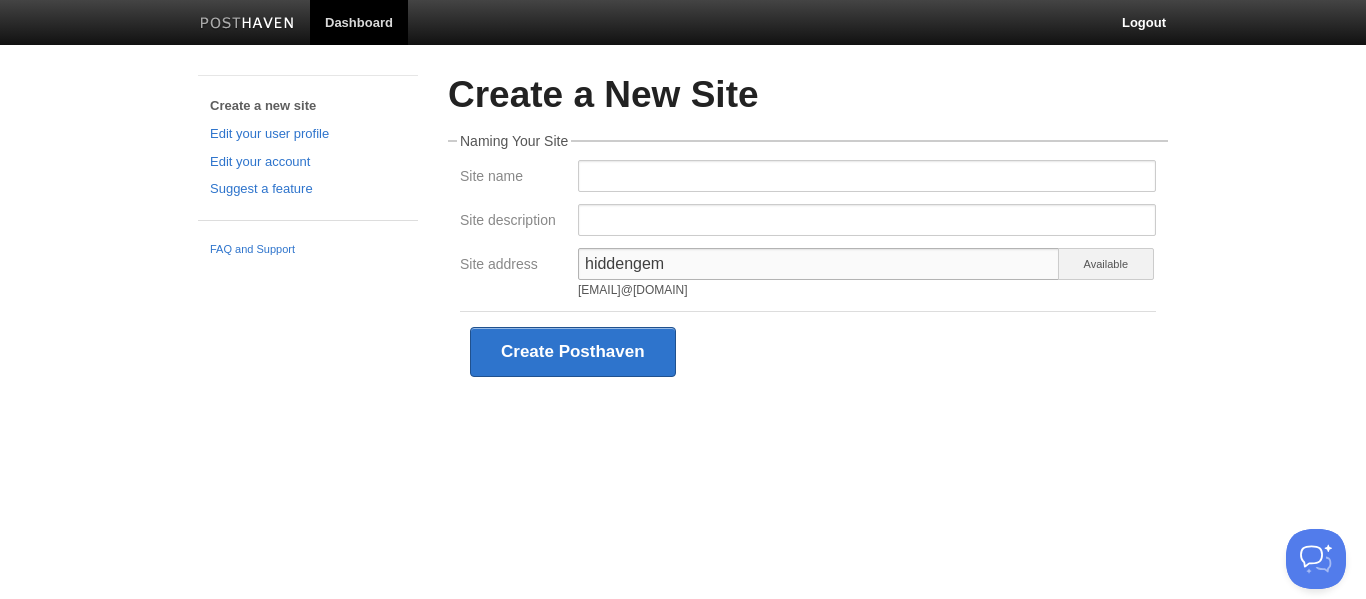 type on "hiddengem" 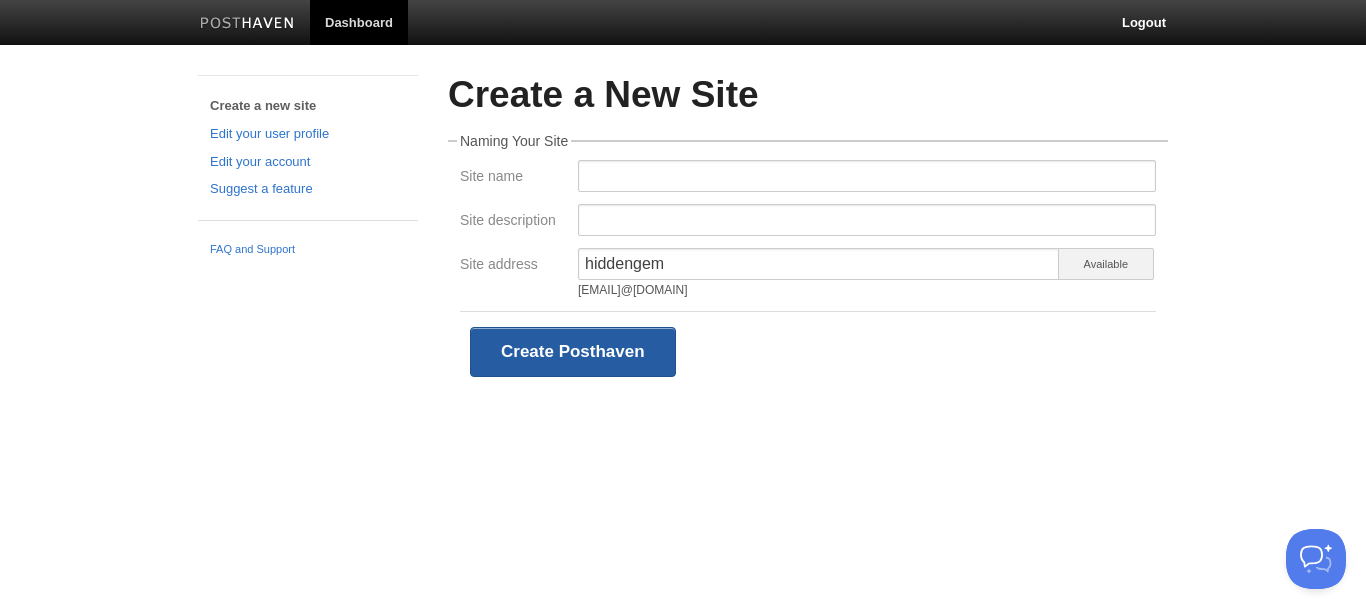 click on "Create Posthaven" at bounding box center (573, 352) 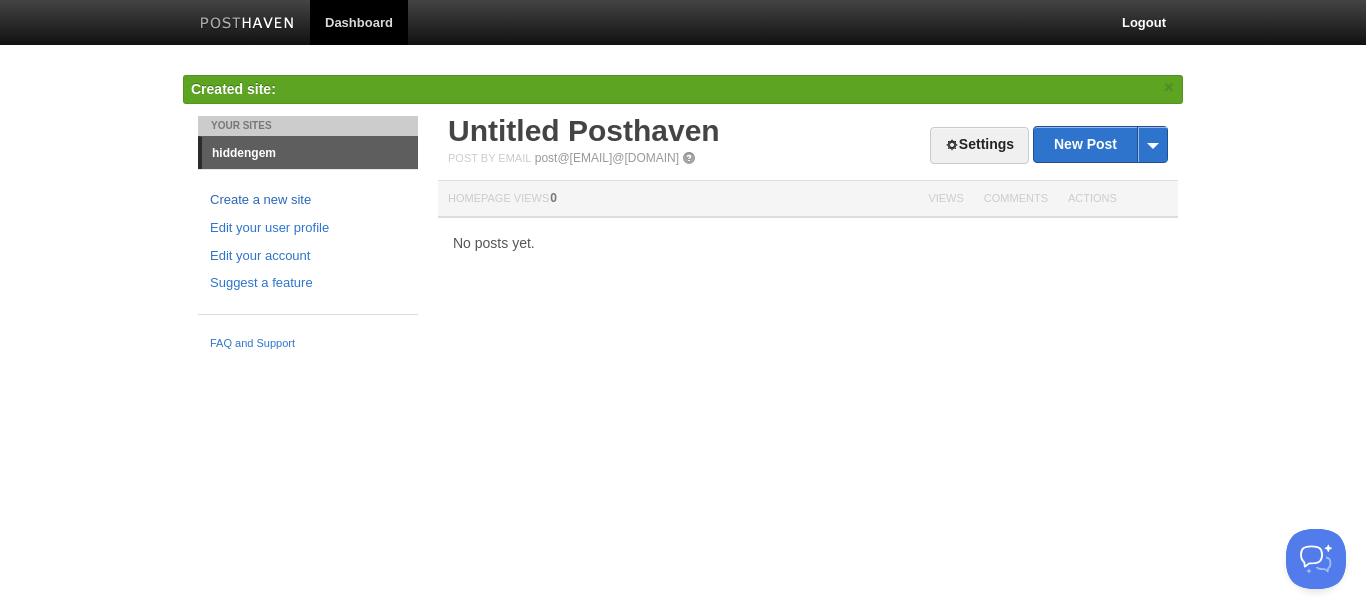 click on "Create a new site" at bounding box center (308, 200) 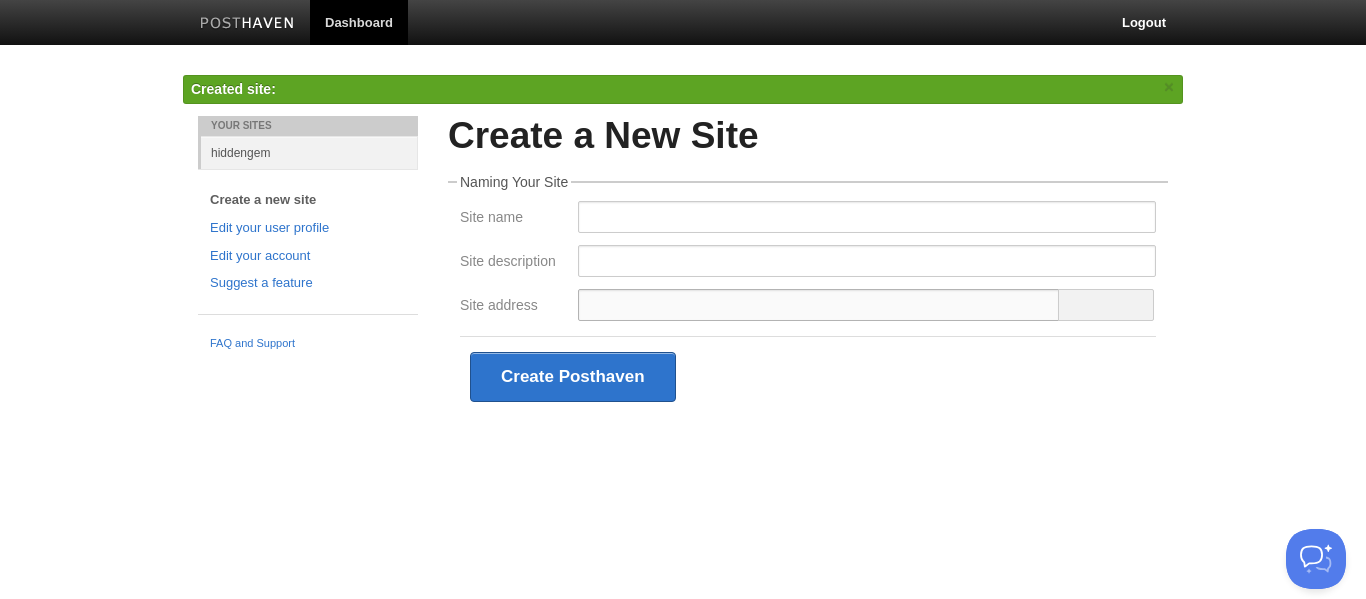 click on "Site address" at bounding box center (819, 305) 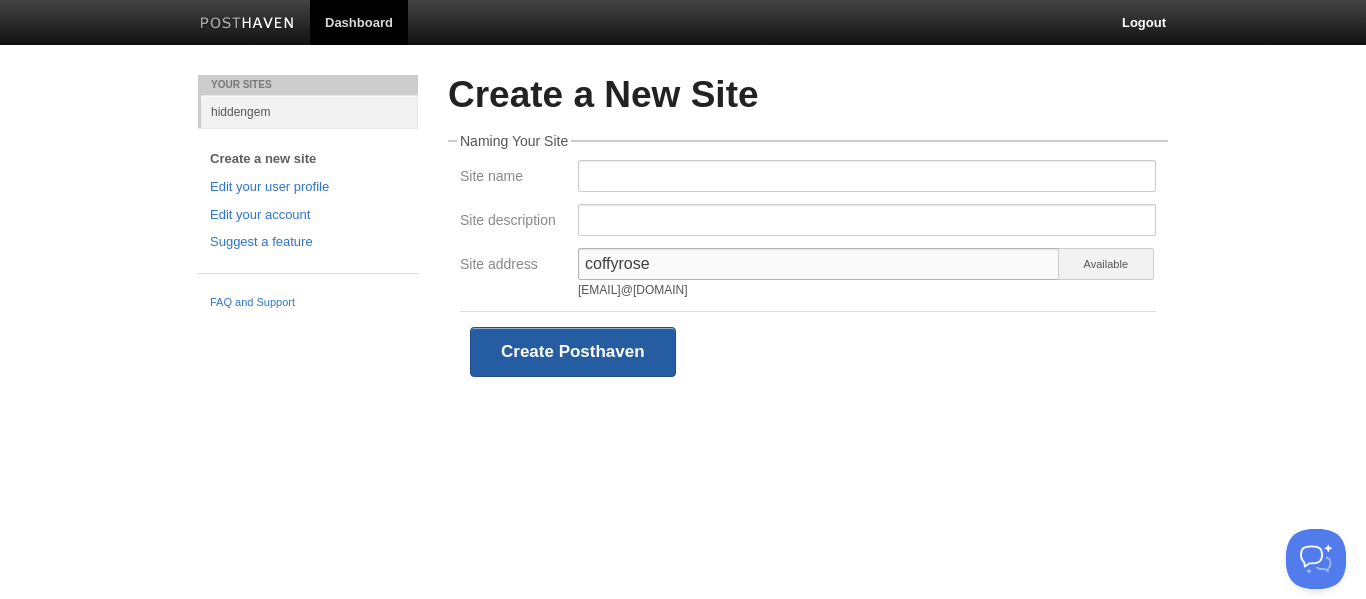 type on "coffyrose" 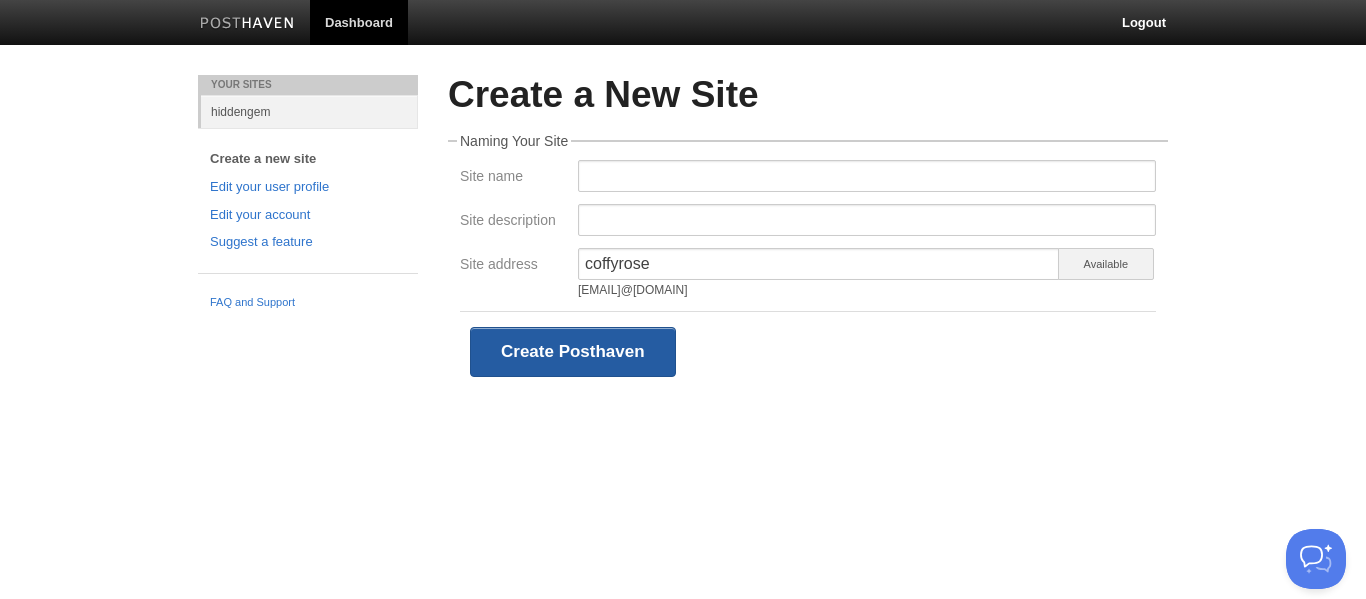 drag, startPoint x: 616, startPoint y: 356, endPoint x: 616, endPoint y: 370, distance: 14 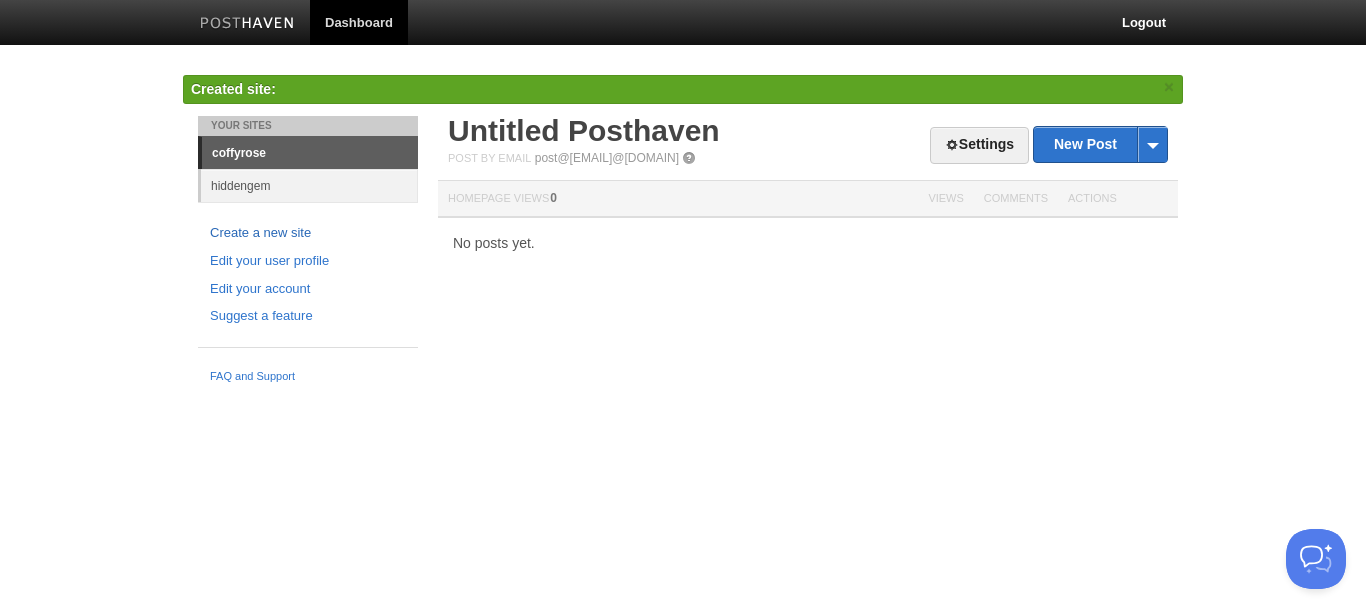 click on "Create a new site" at bounding box center (308, 233) 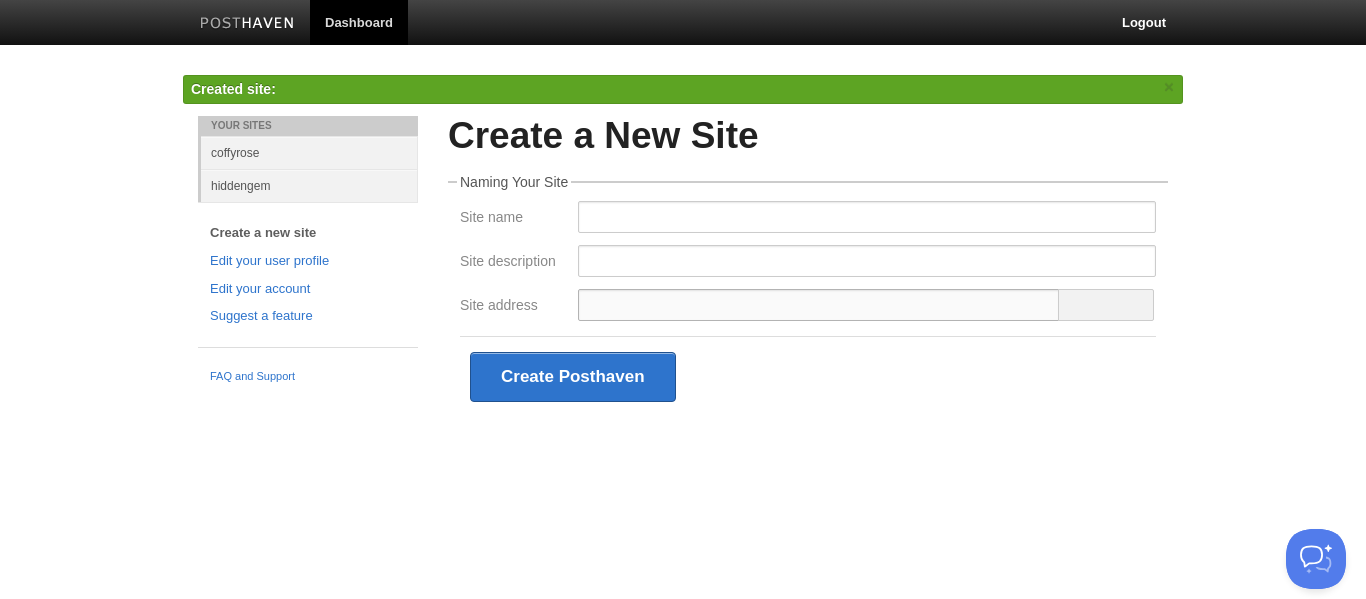 click on "Site address" at bounding box center [819, 305] 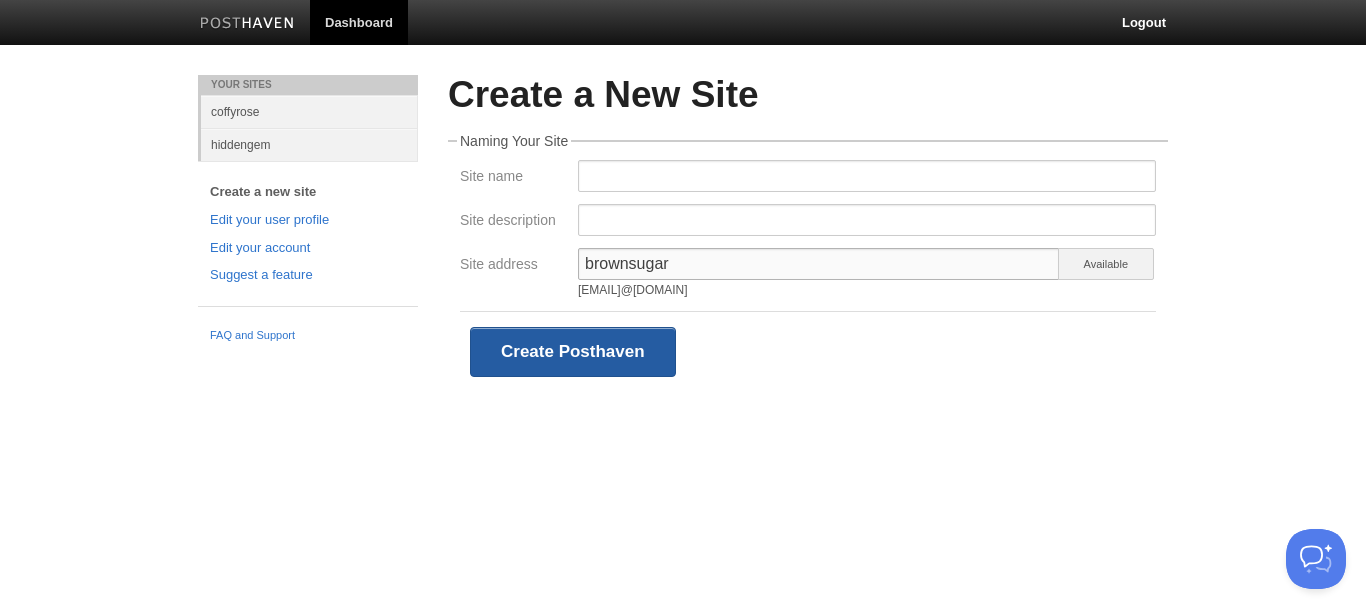 type on "brownsugar" 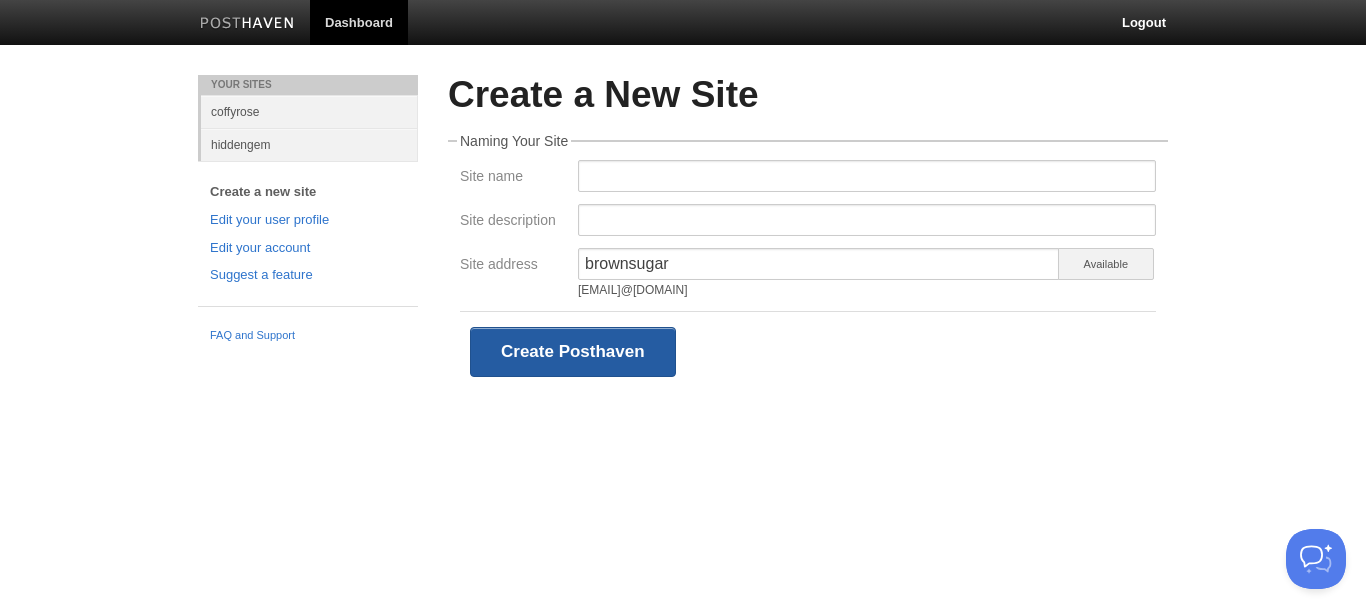 click on "Create Posthaven" at bounding box center [573, 352] 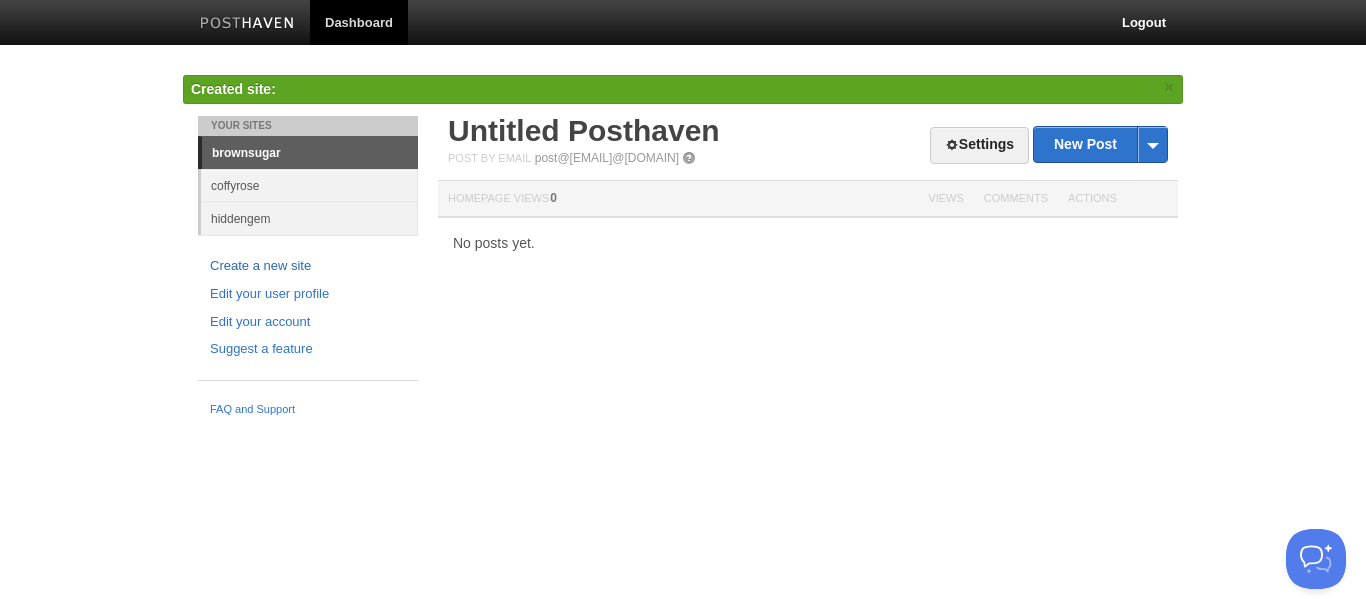click on "Create a new site" at bounding box center (308, 266) 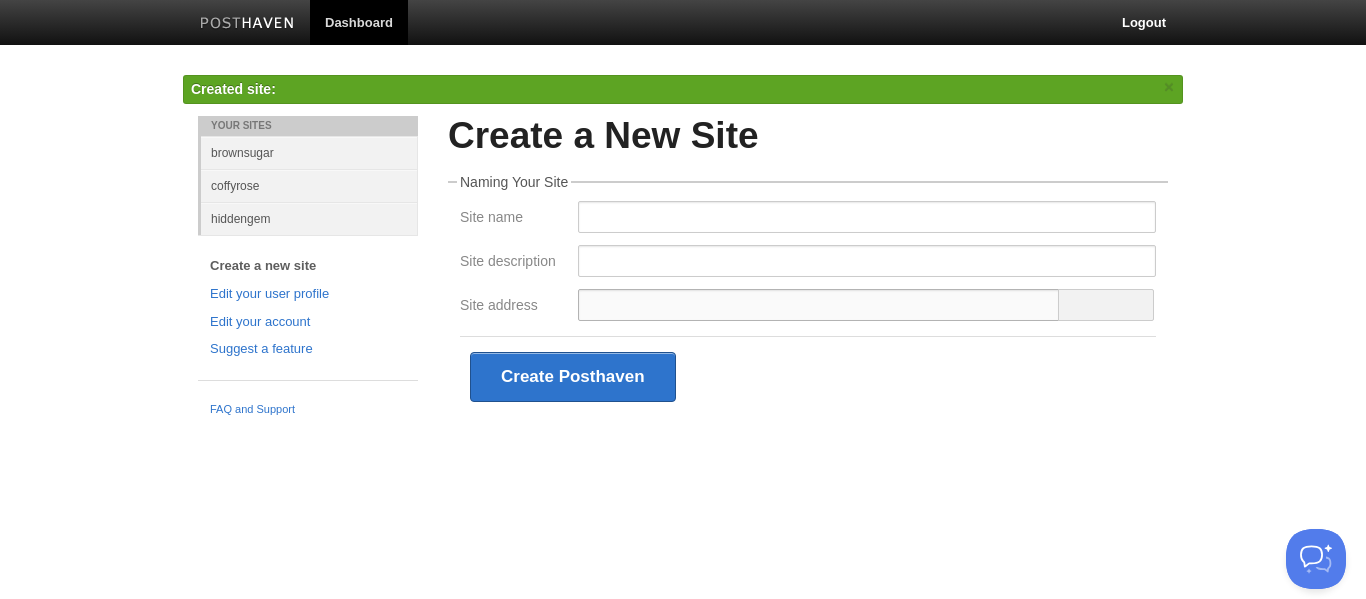 click on "Site address" at bounding box center (819, 305) 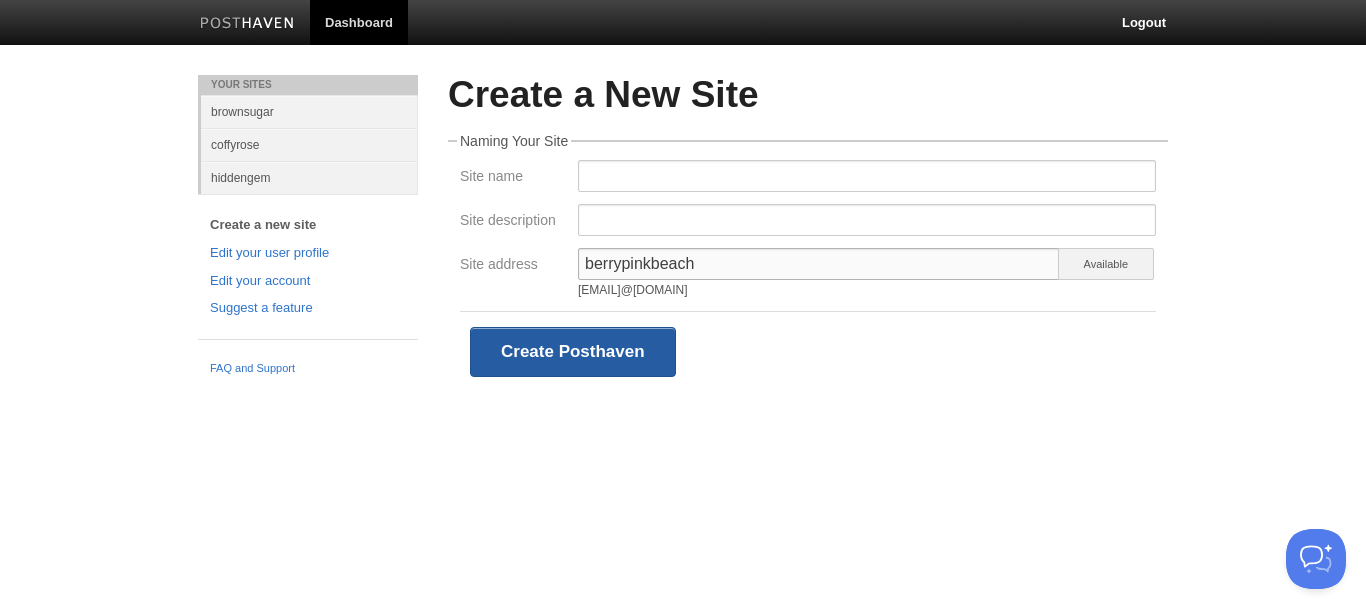 type on "berrypinkbeach" 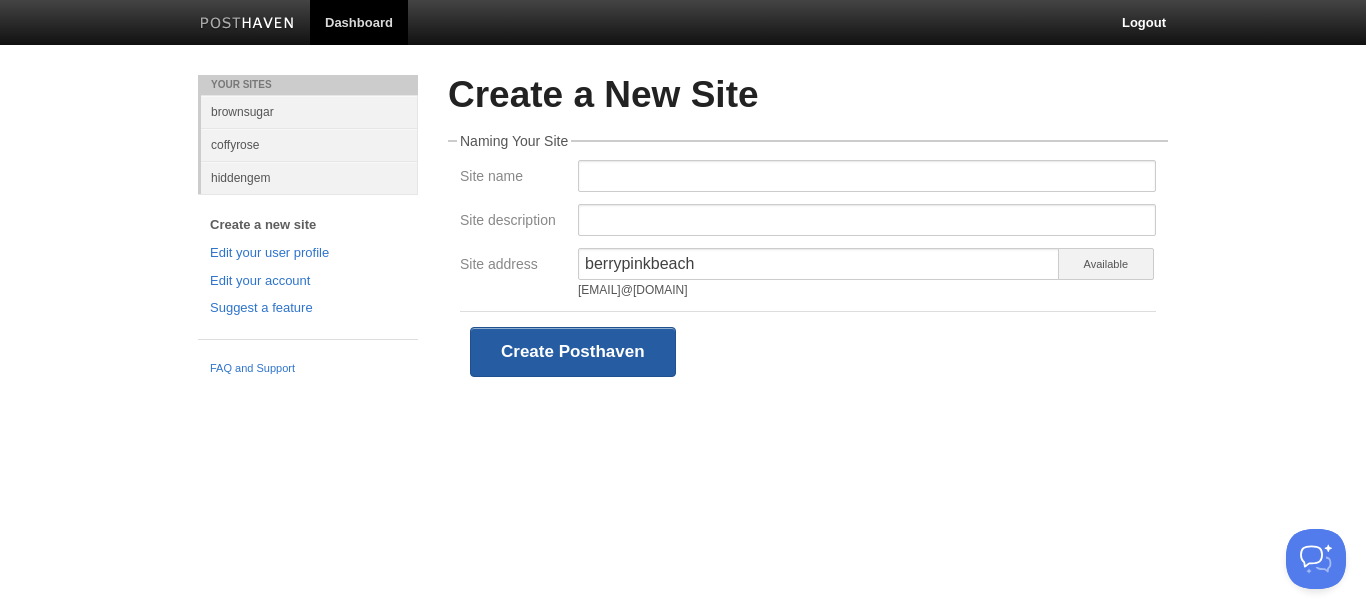 click on "Create Posthaven" at bounding box center [573, 352] 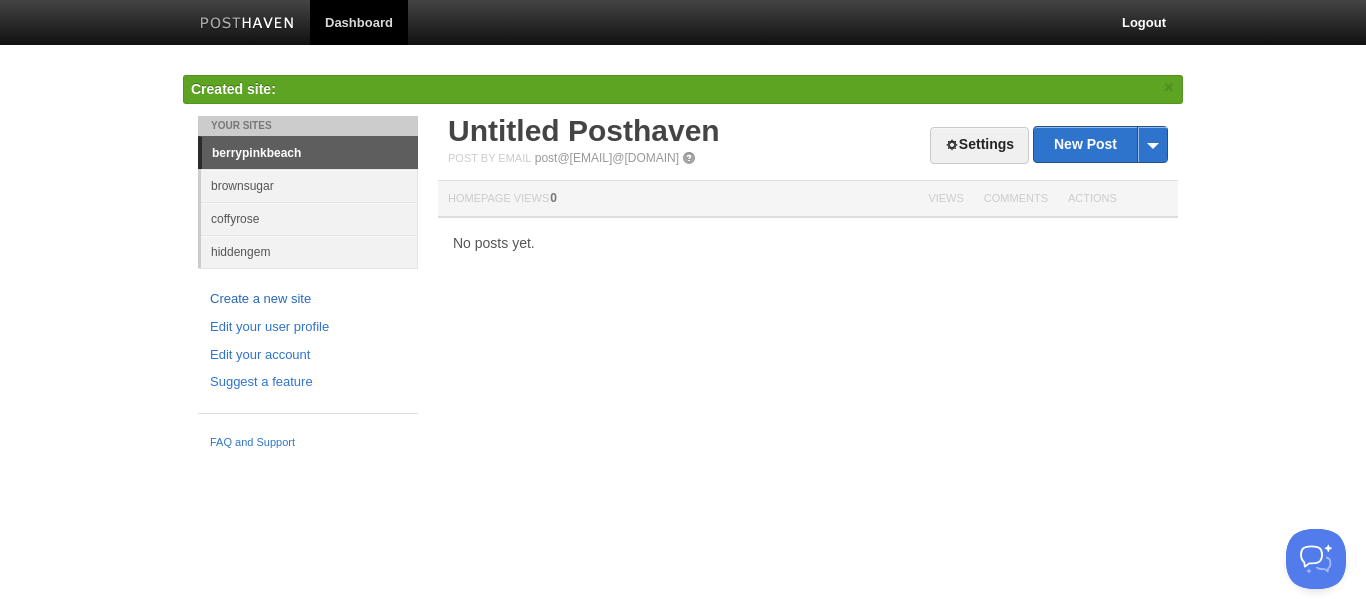 click on "Create a new site" at bounding box center (308, 299) 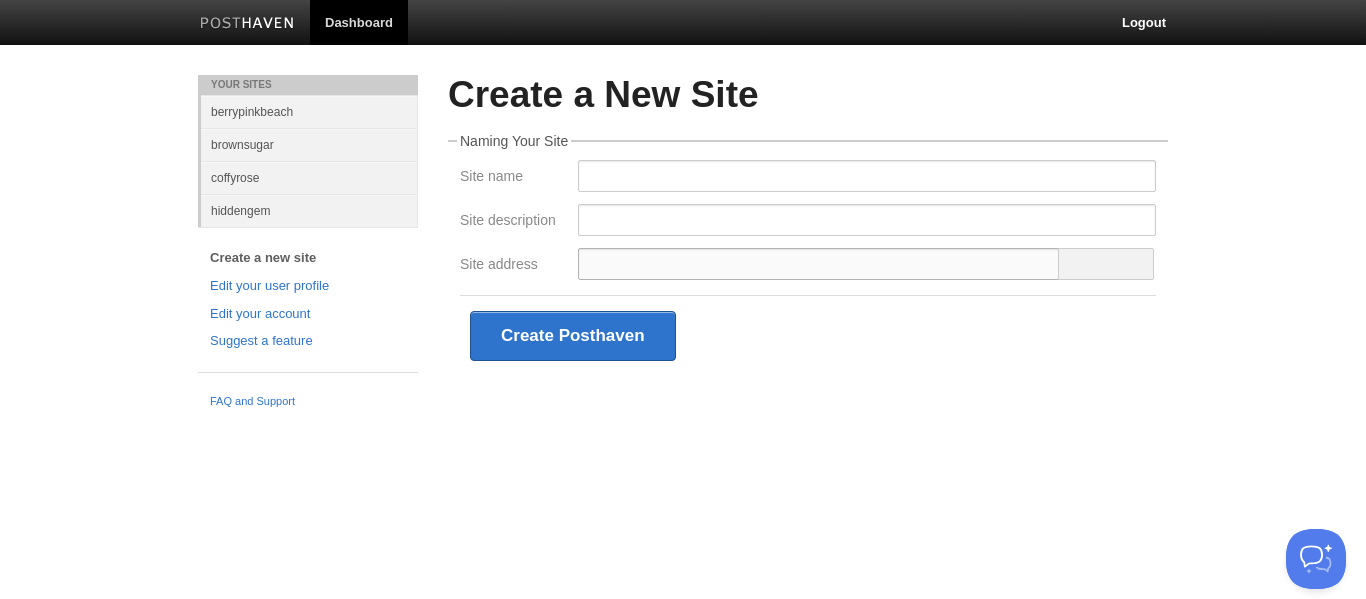 click on "Site address" at bounding box center [819, 264] 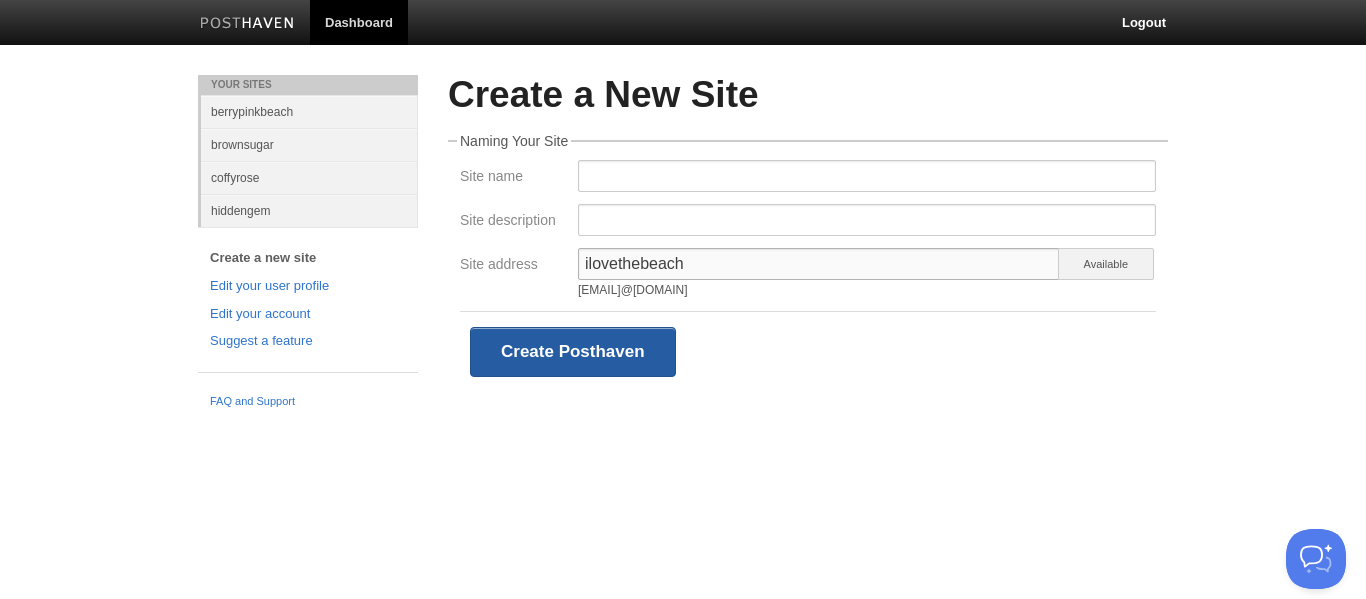 type on "ilovethebeach" 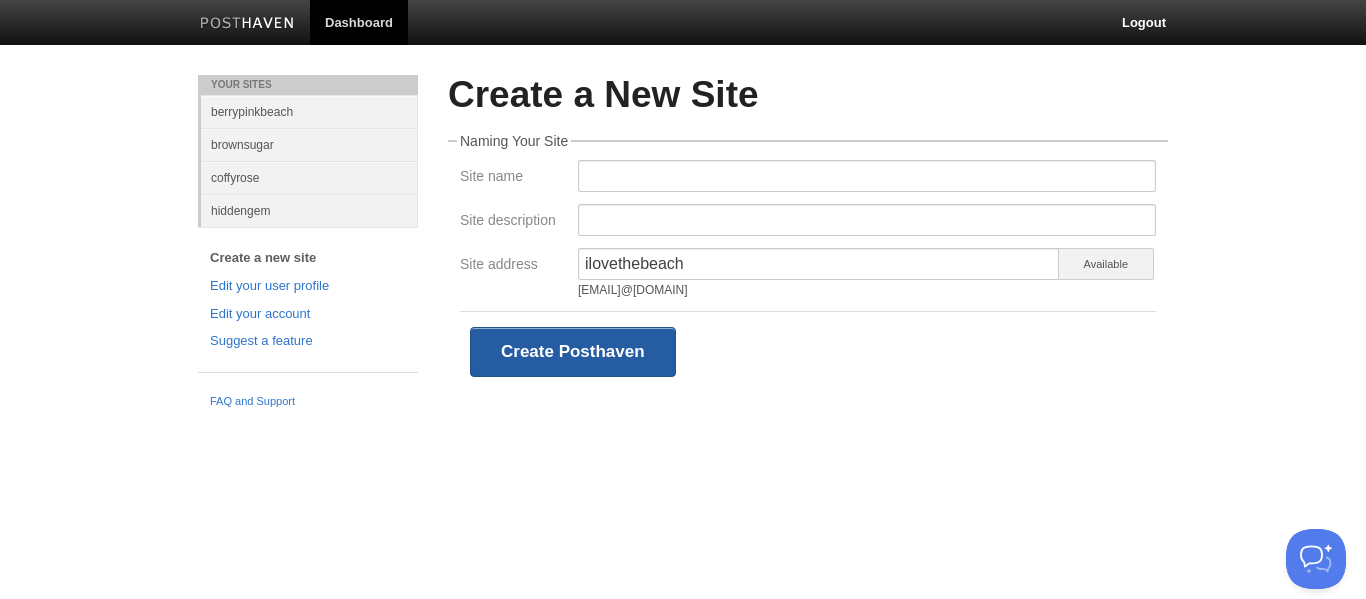 click on "Create Posthaven" at bounding box center (573, 352) 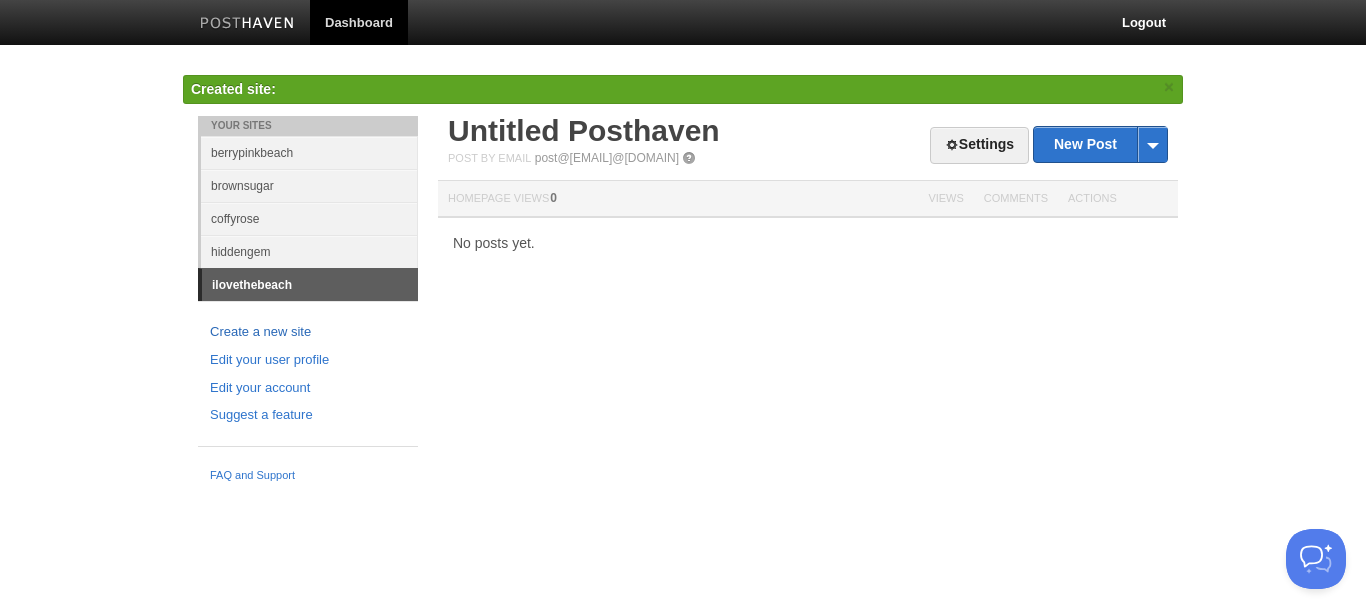 click on "Create a new site" at bounding box center (308, 332) 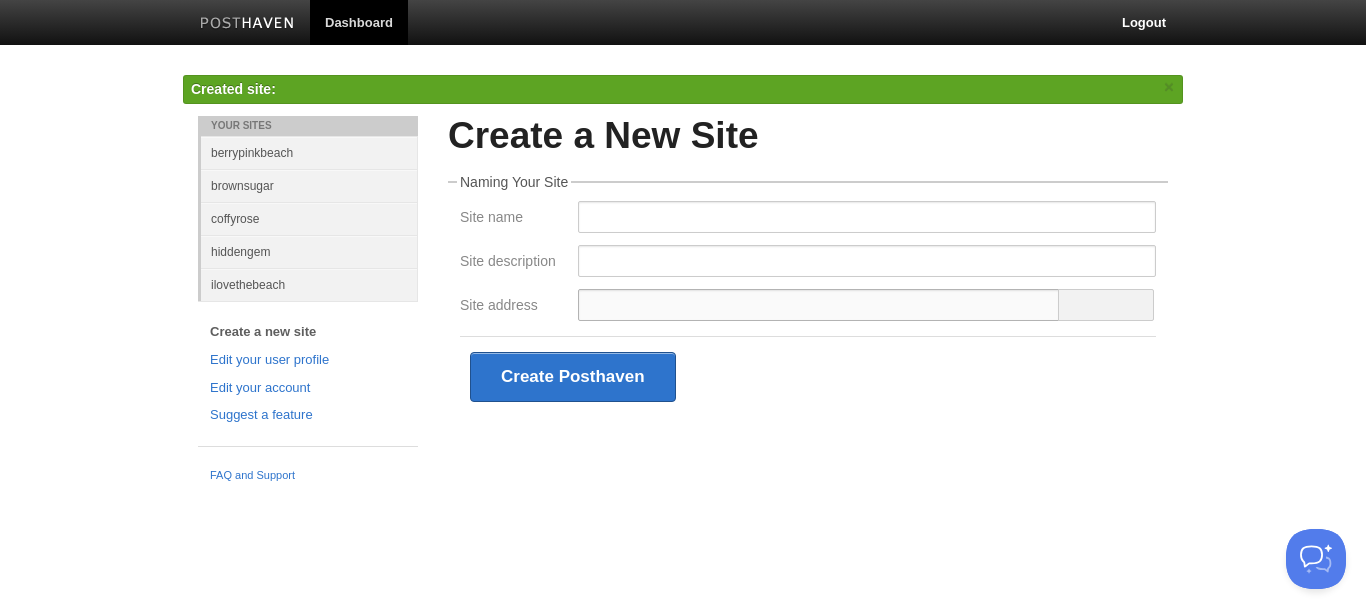 click on "Site address" at bounding box center (819, 305) 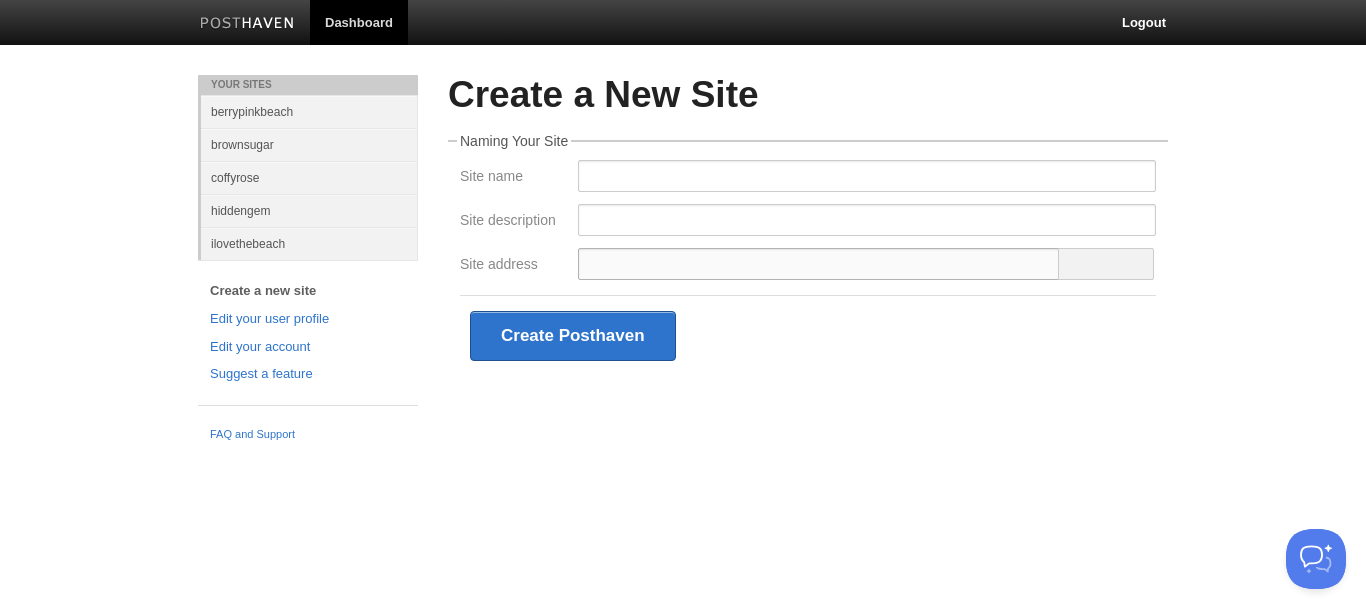 type on "x" 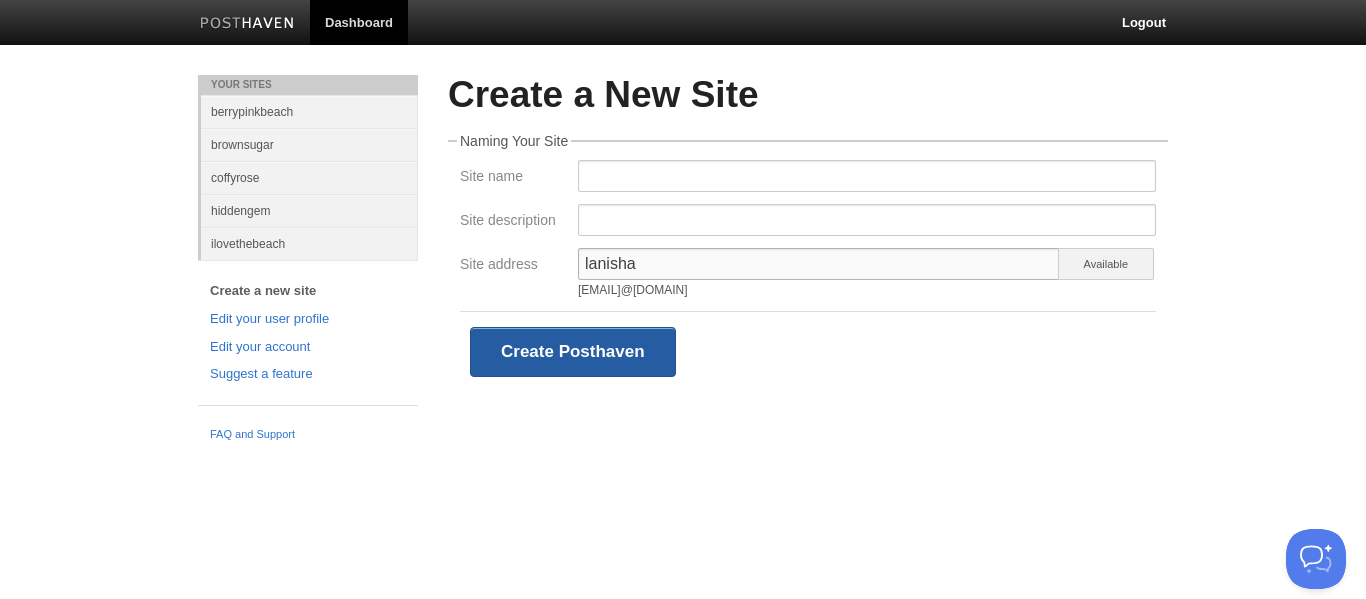 type on "lanisha" 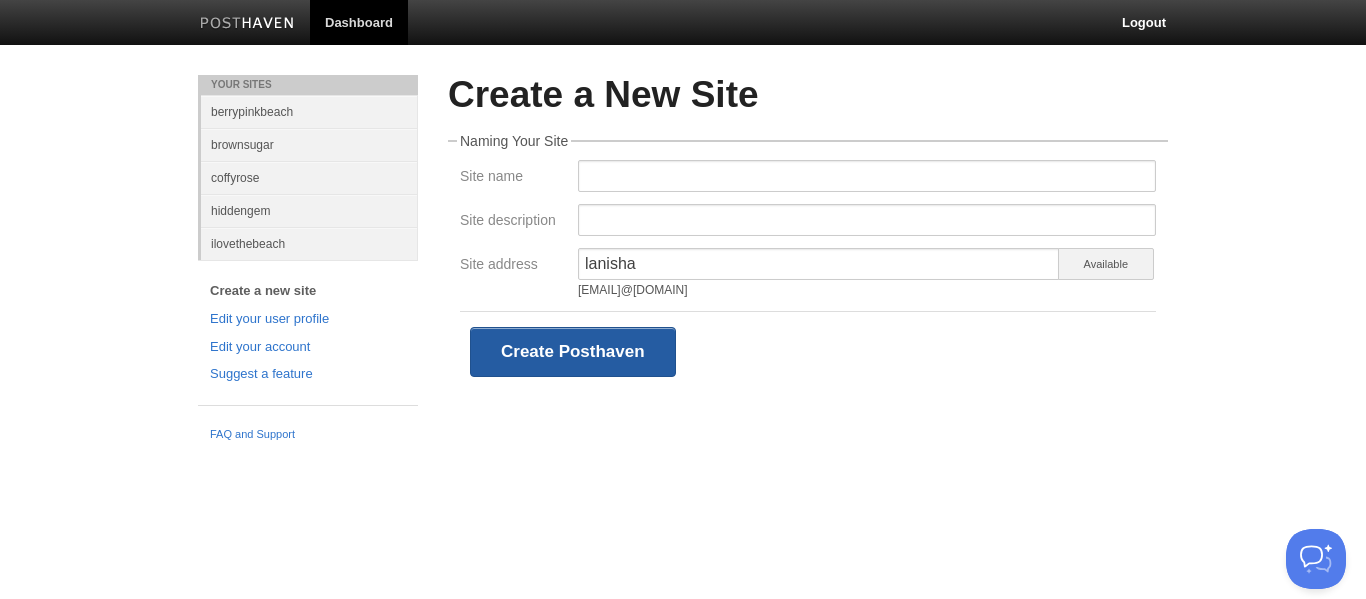 click on "Create Posthaven" at bounding box center (573, 352) 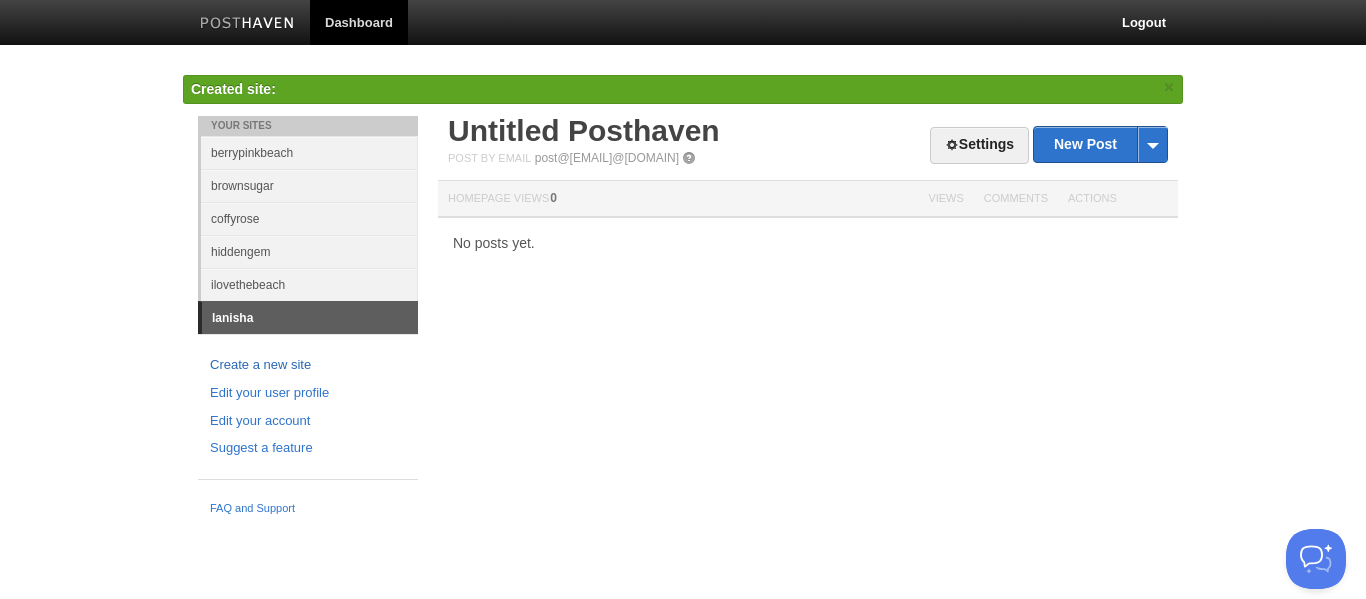 click on "Create a new site" at bounding box center (308, 365) 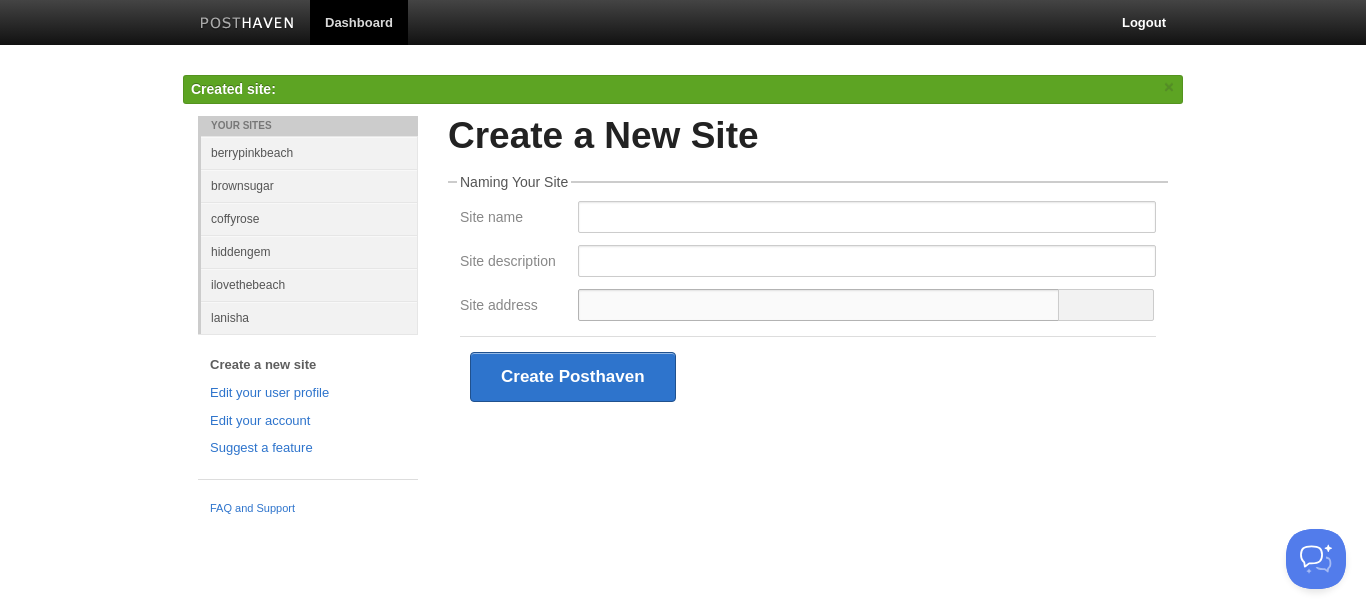 click on "Site address" at bounding box center [819, 305] 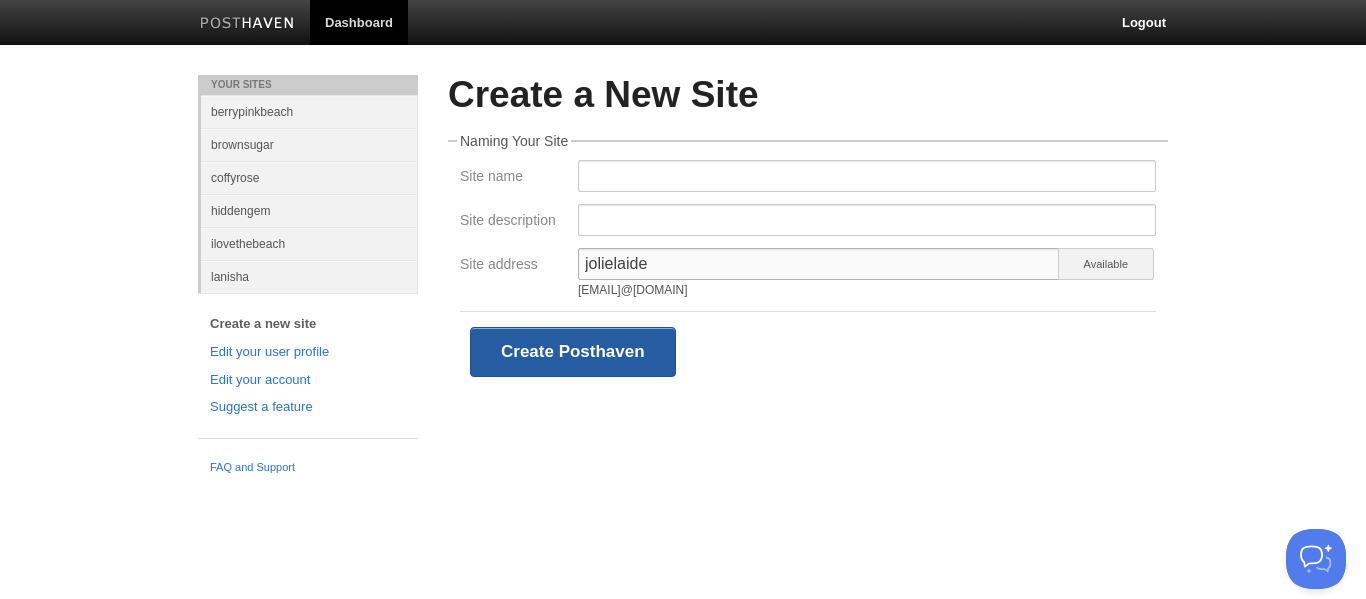 type on "jolielaide" 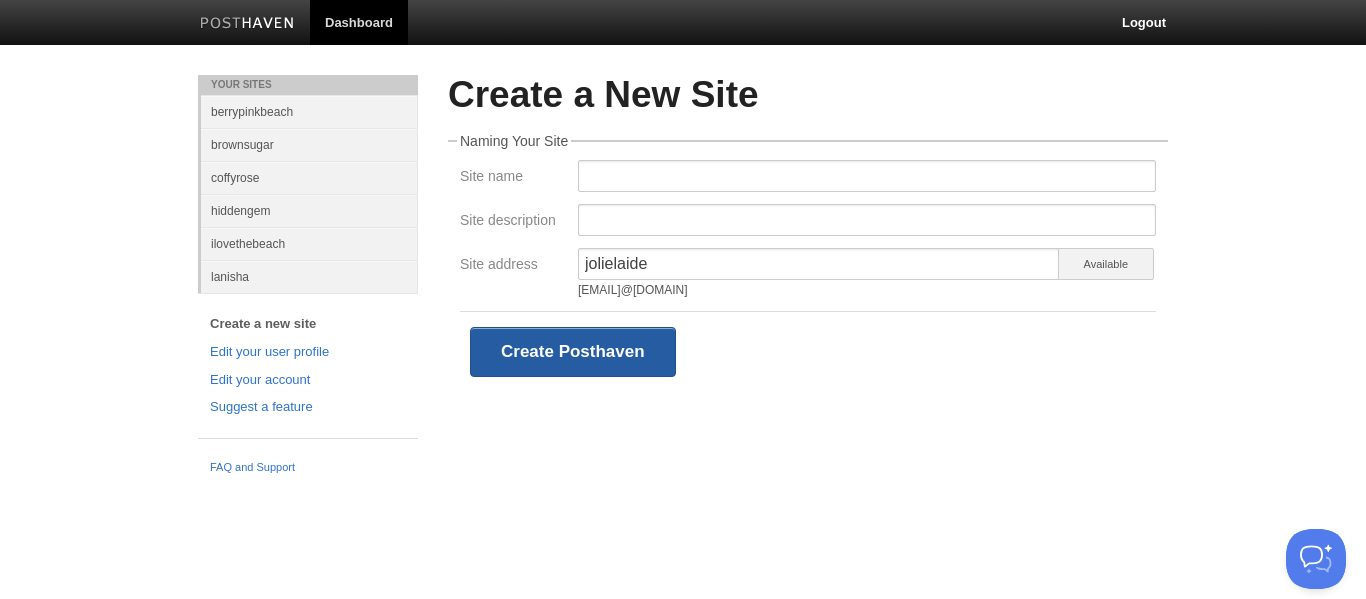 click on "Create Posthaven" at bounding box center [573, 352] 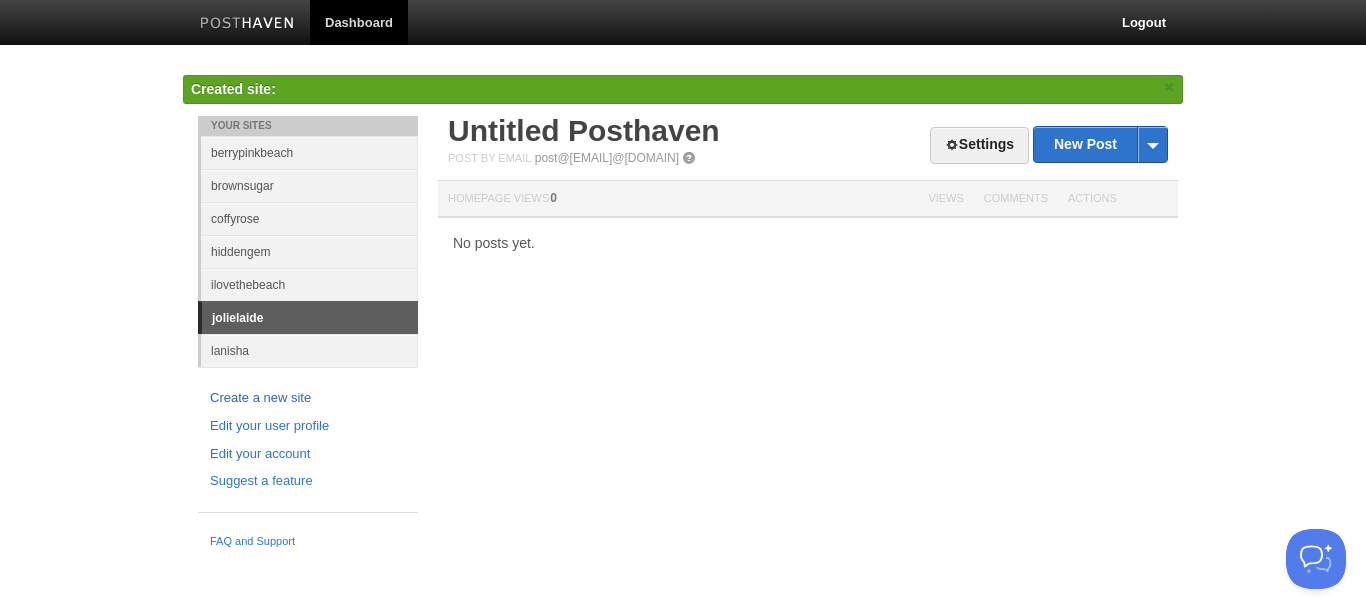 click on "Create a new site" at bounding box center (308, 398) 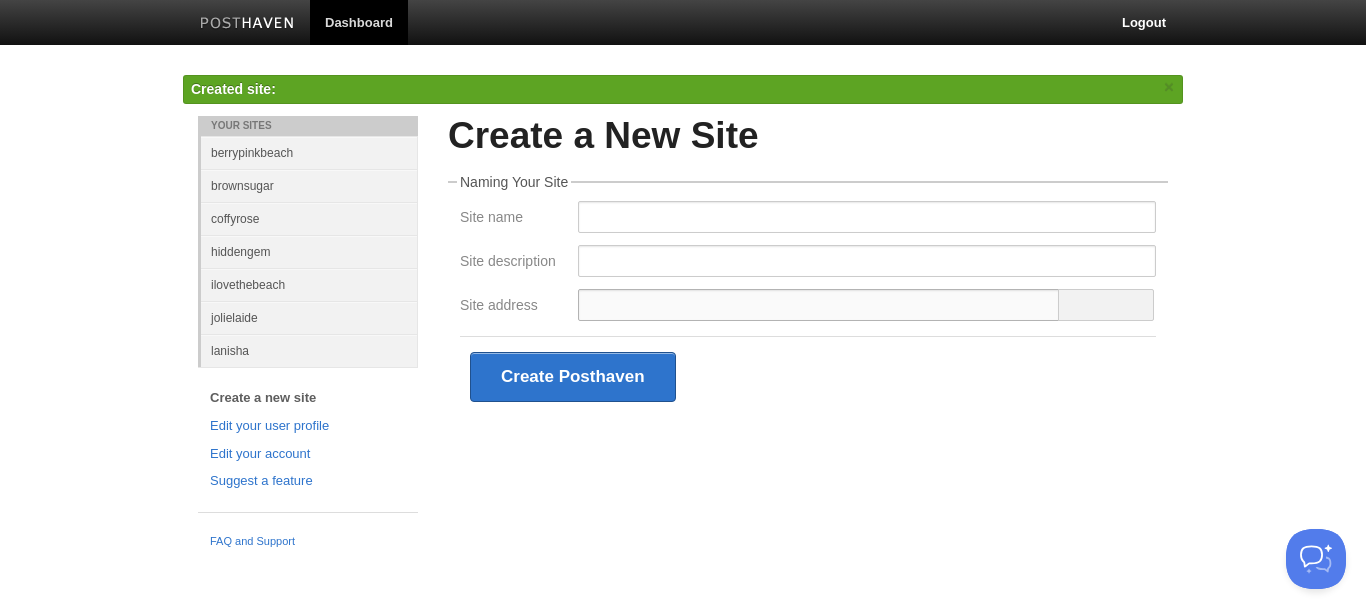click on "Site address" at bounding box center [819, 305] 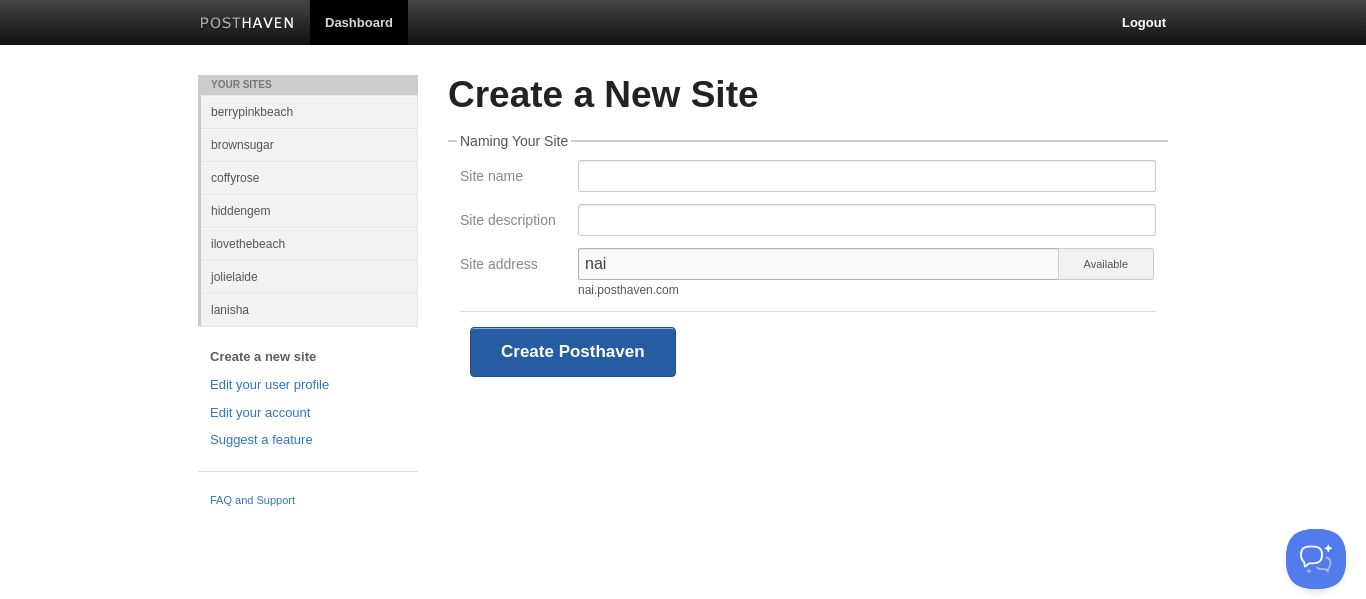type on "nai" 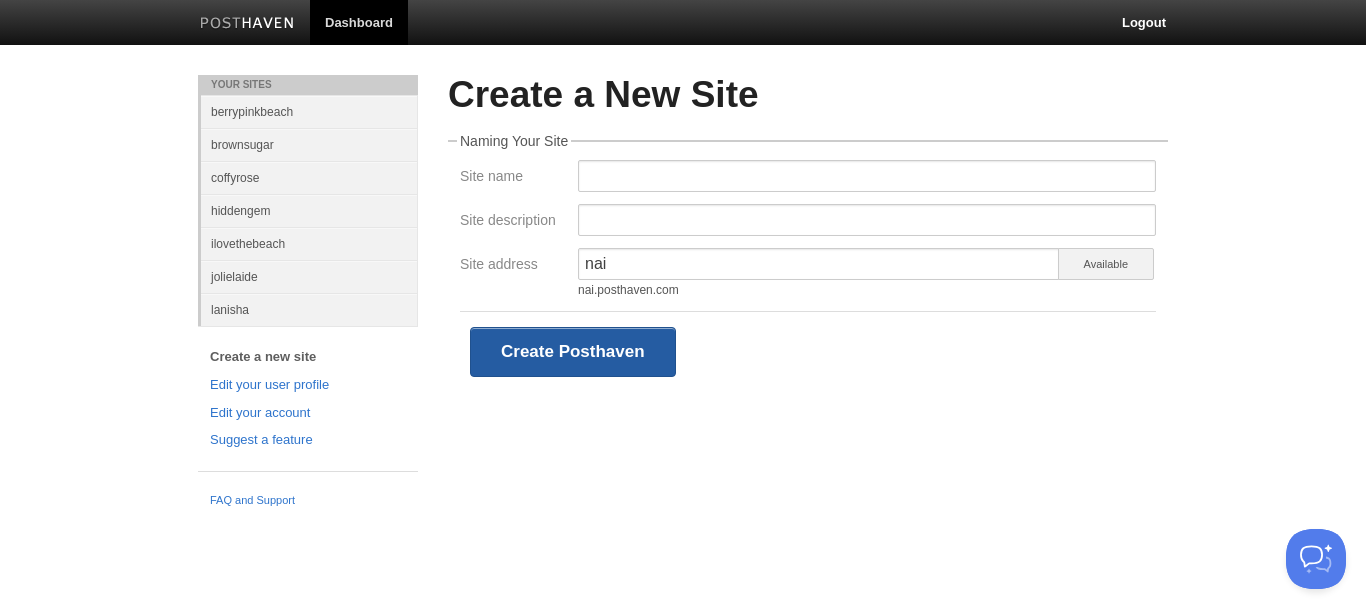 click on "Create Posthaven" at bounding box center [573, 352] 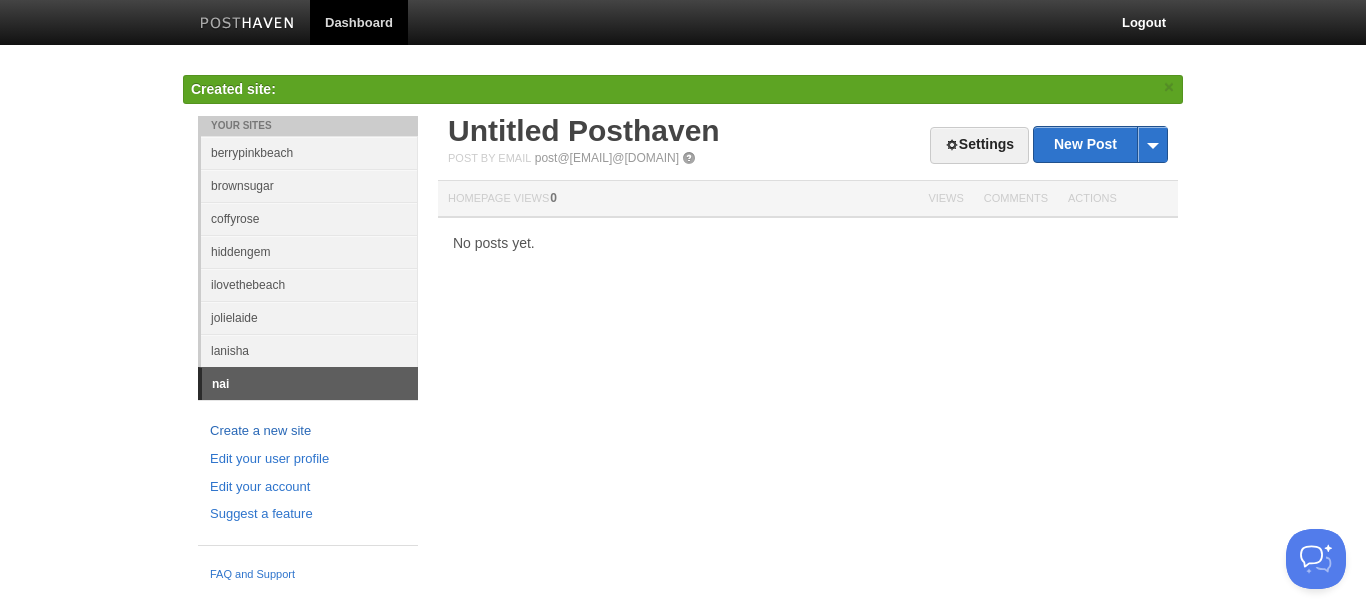click on "Create a new site" at bounding box center [308, 431] 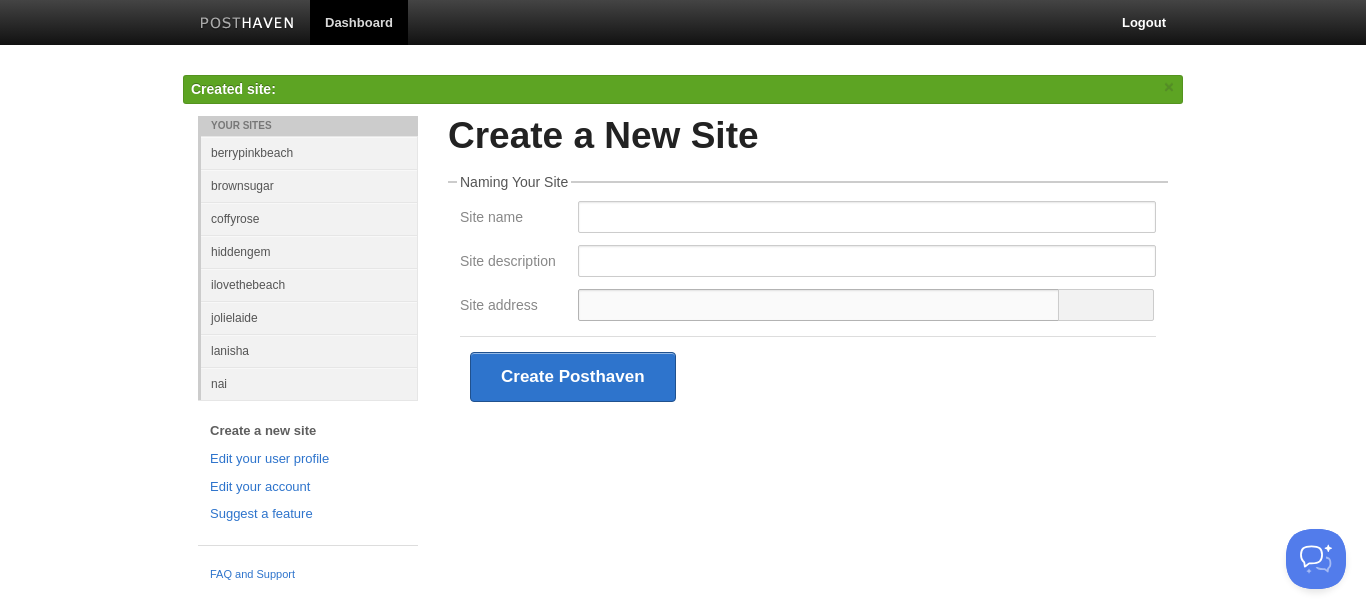 click on "Site address" at bounding box center [819, 305] 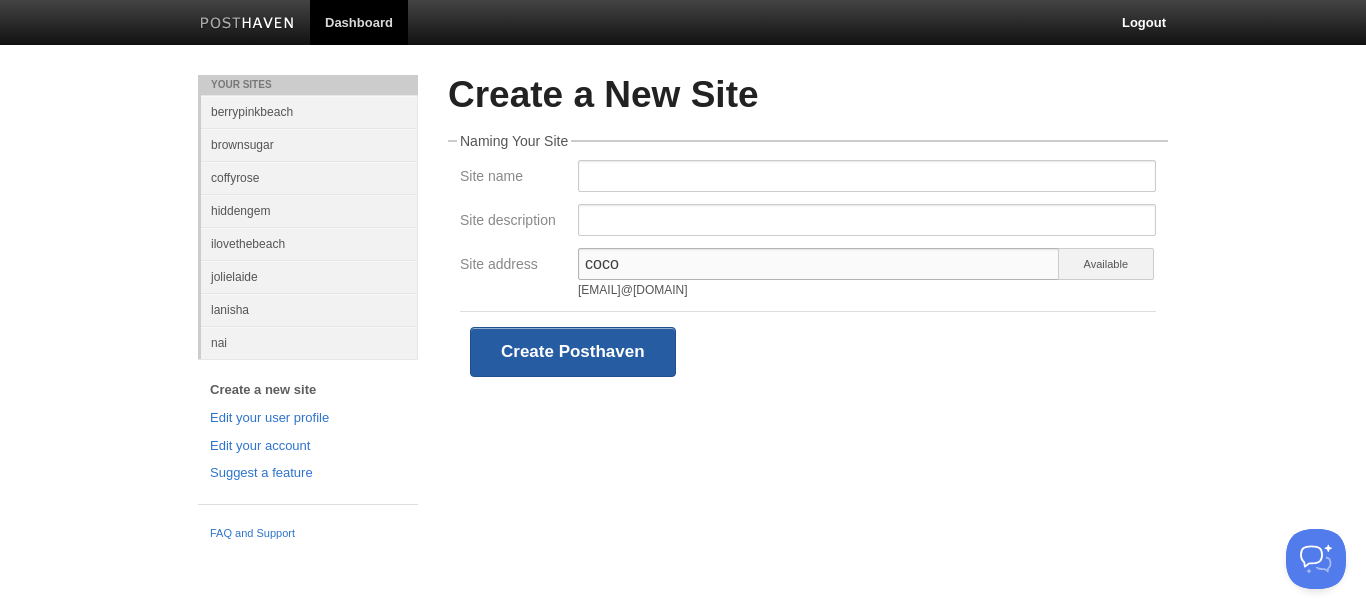 type on "coco" 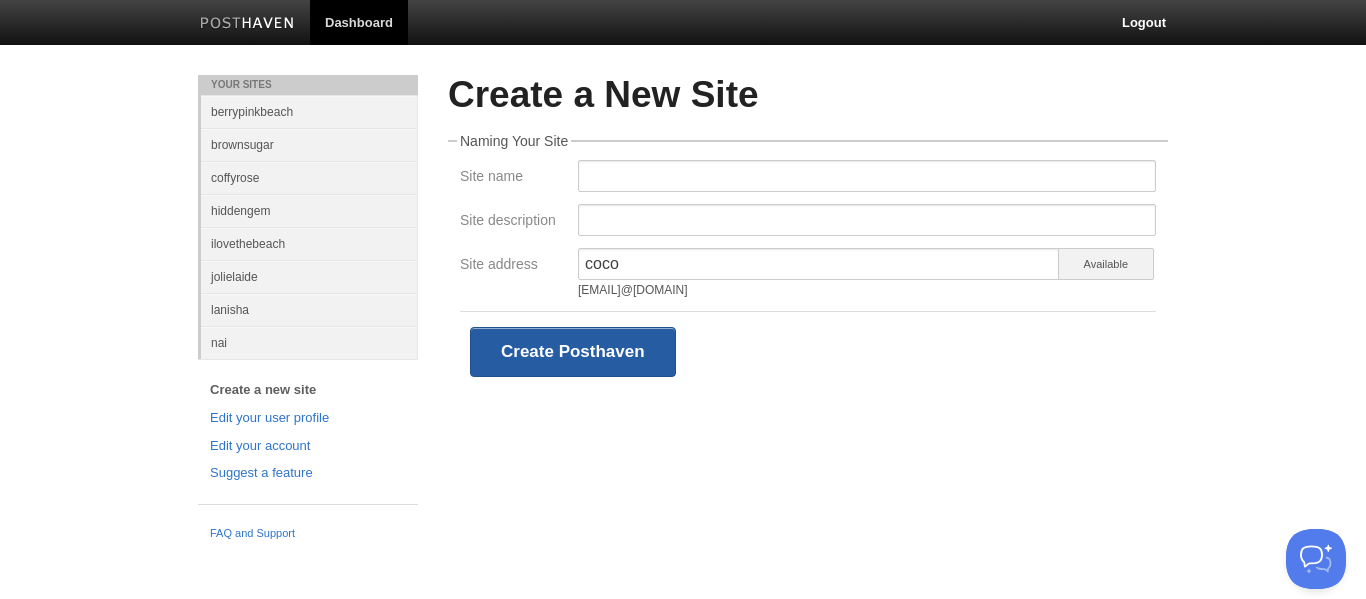 click on "Create Posthaven" at bounding box center (573, 352) 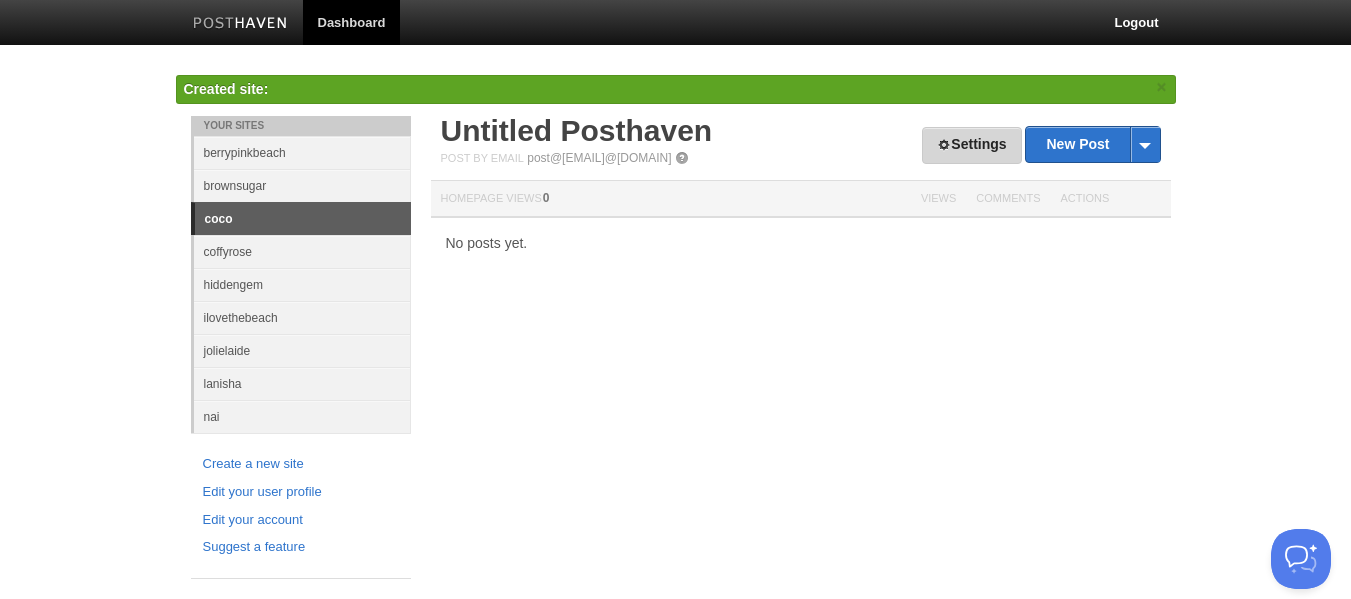 click on "Settings" at bounding box center (971, 145) 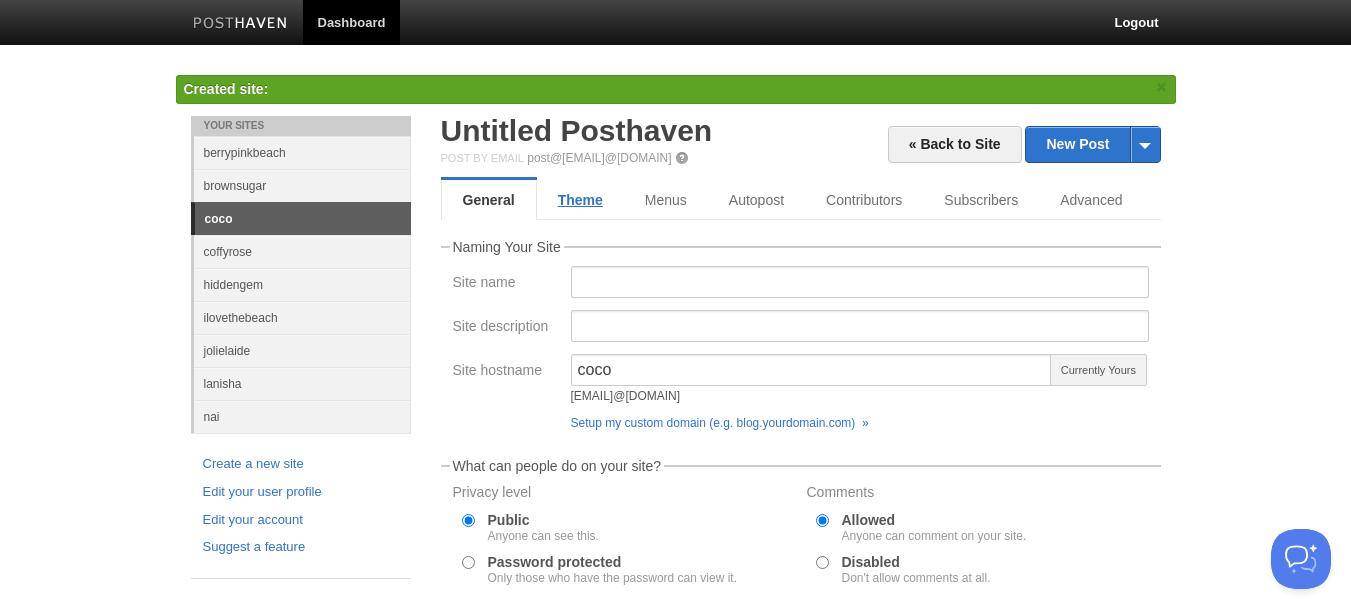 click on "Theme" at bounding box center (580, 200) 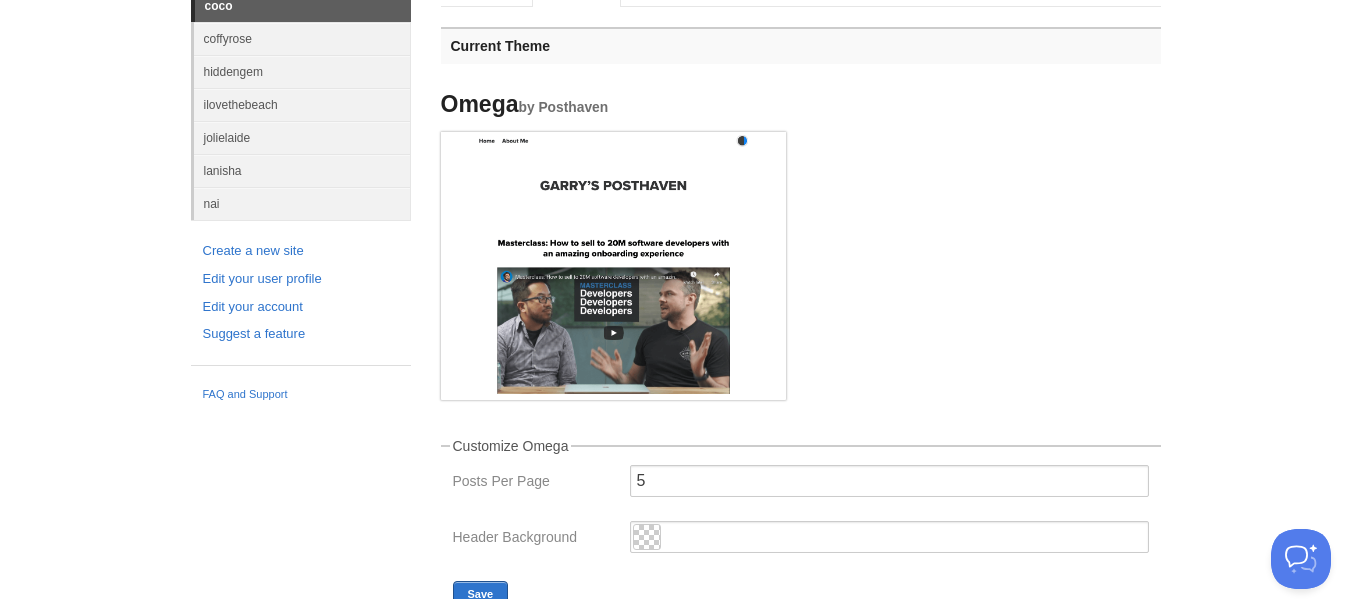 scroll, scrollTop: 59, scrollLeft: 0, axis: vertical 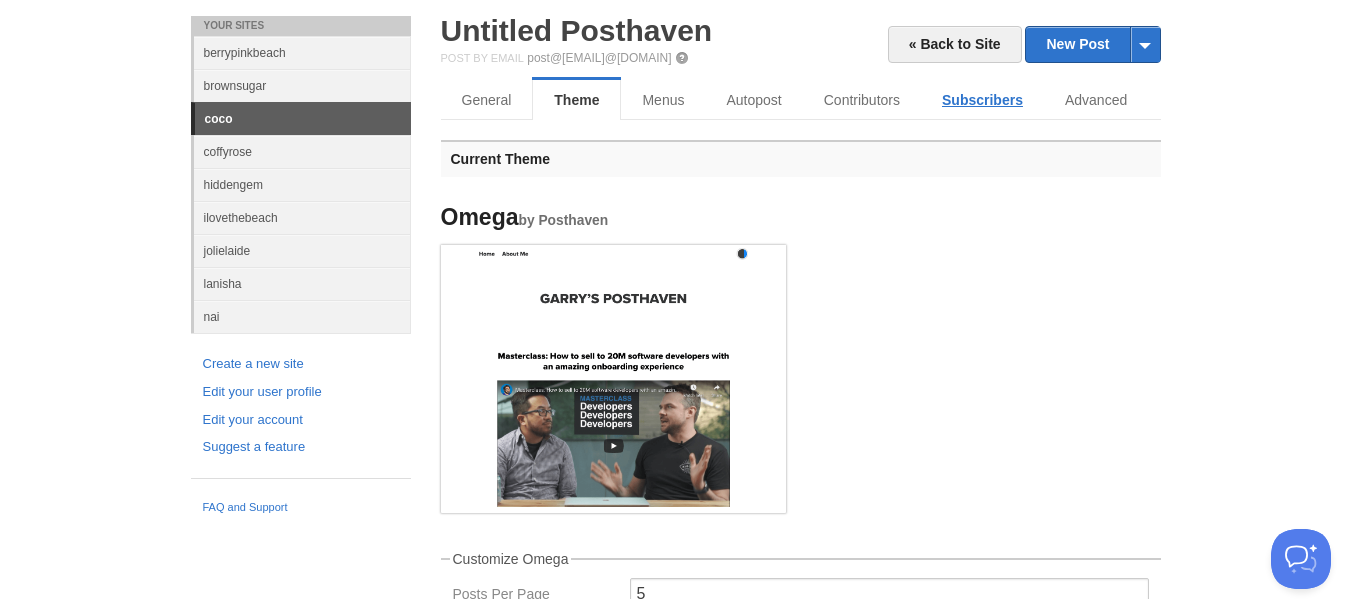 click on "Subscribers" at bounding box center [982, 100] 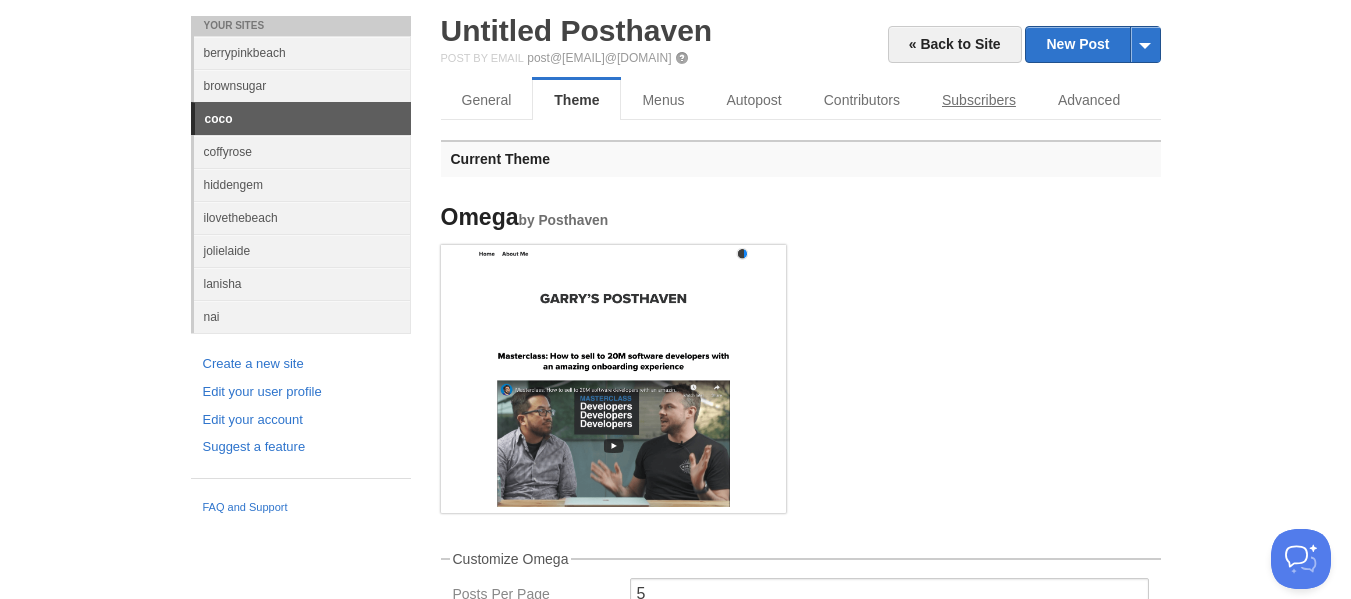 scroll, scrollTop: 0, scrollLeft: 0, axis: both 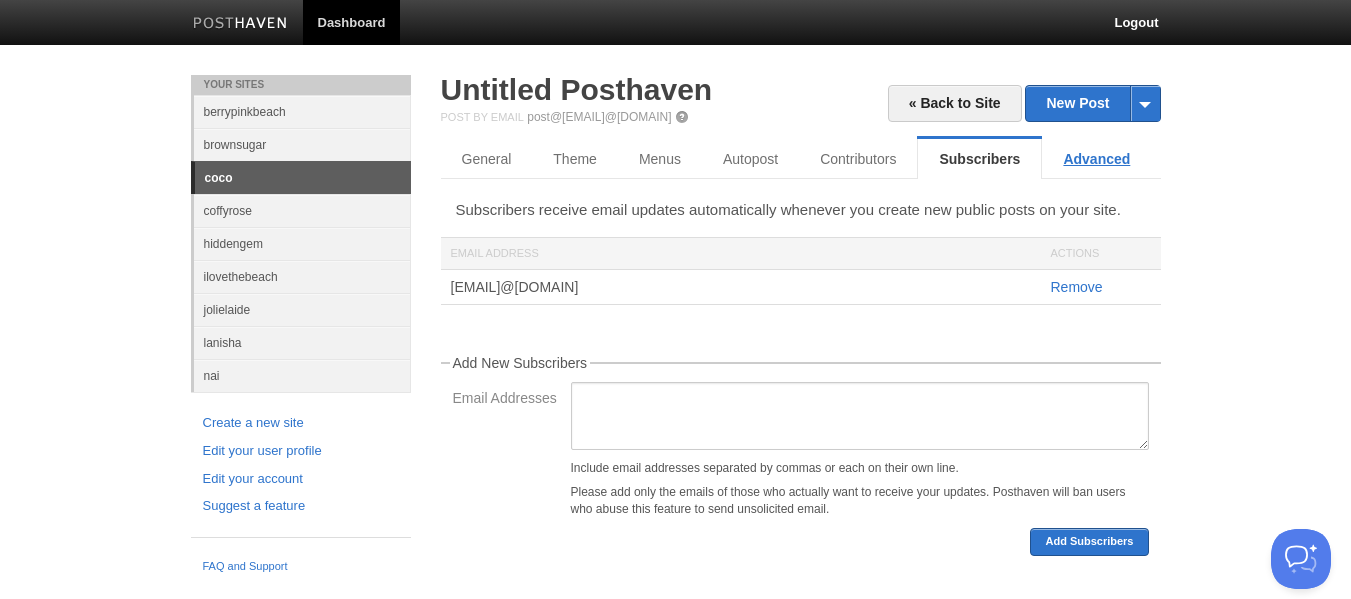 click on "Advanced" at bounding box center (1096, 159) 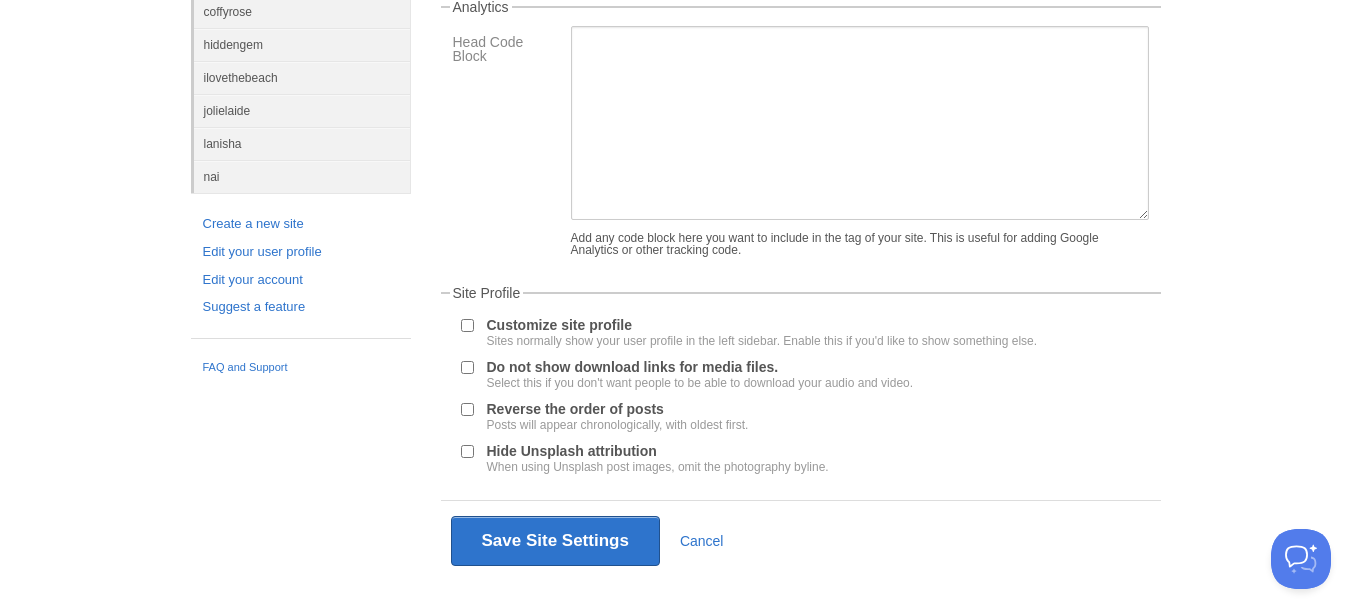 scroll, scrollTop: 200, scrollLeft: 0, axis: vertical 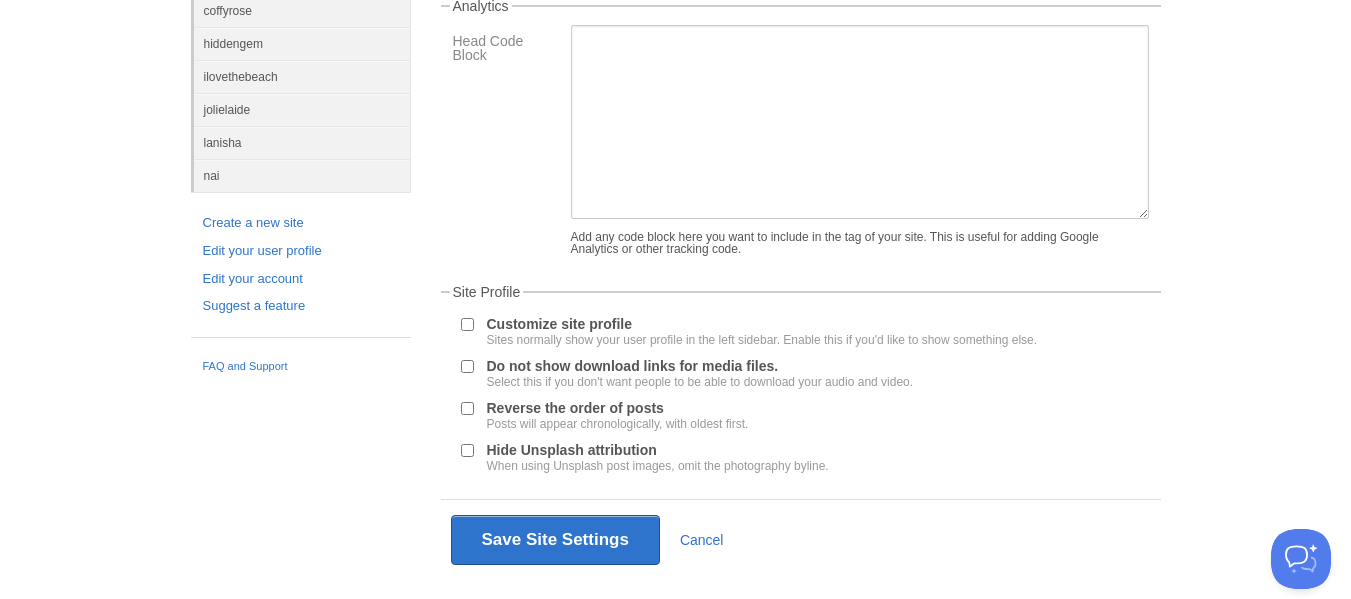 click on "Do not show download links for media files.
Select this if you don't want people to be able to download your audio and video." at bounding box center (467, 366) 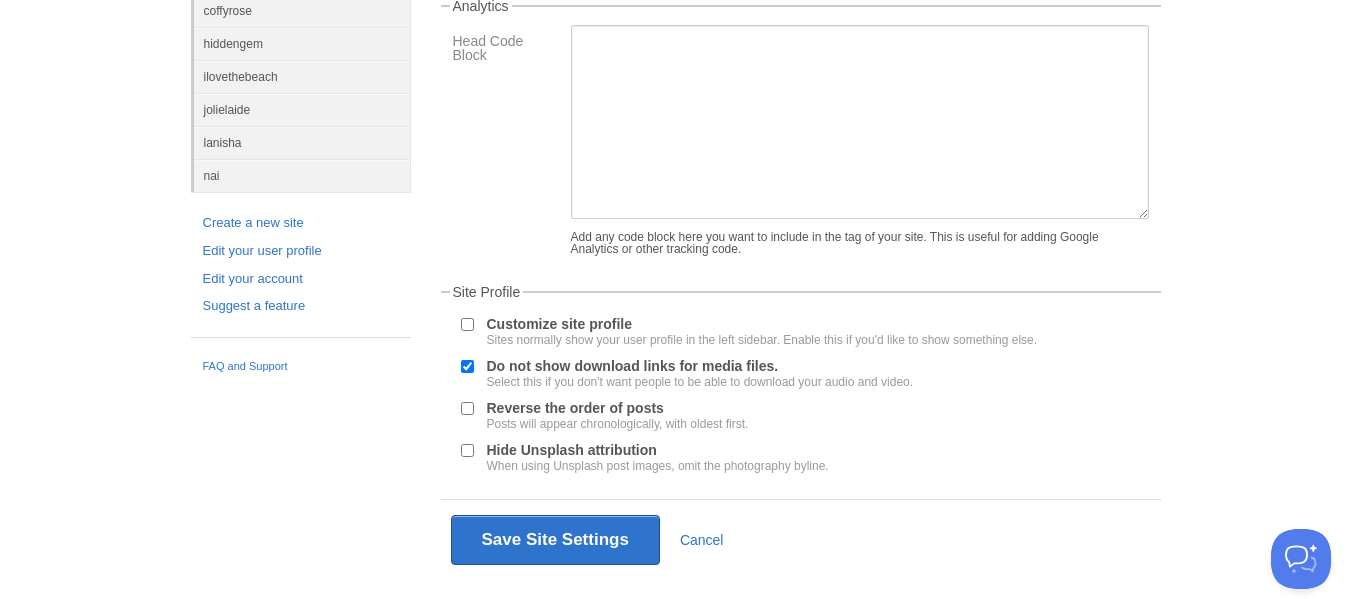 click at bounding box center (467, 324) 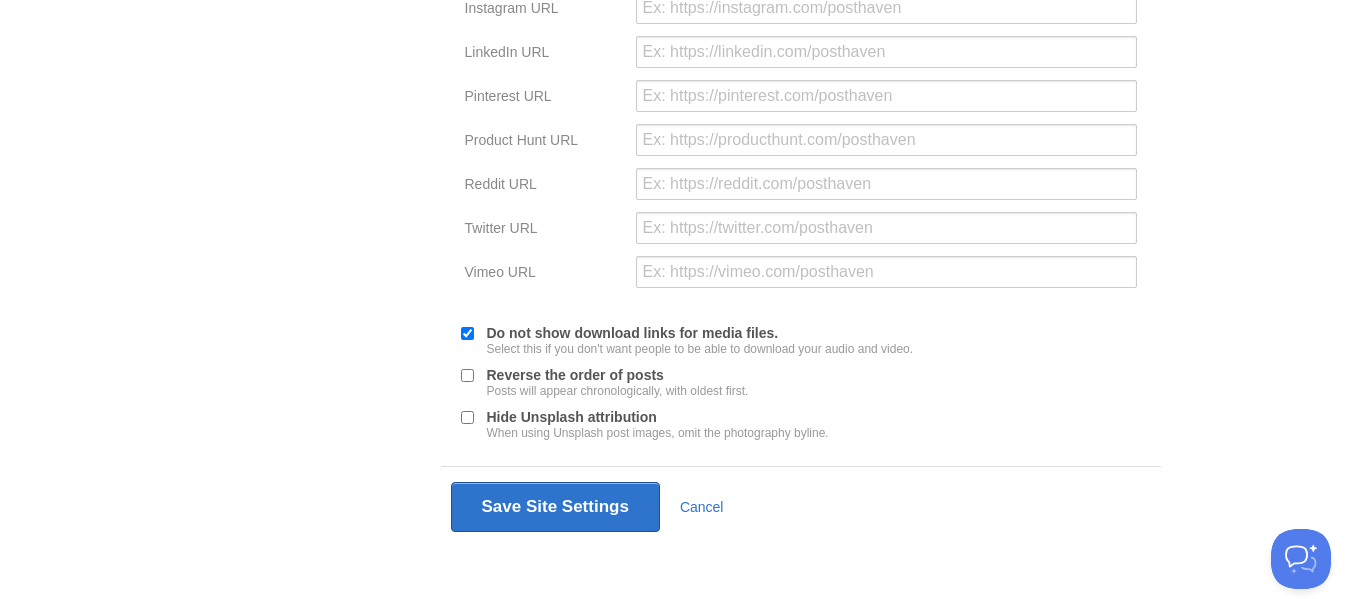 scroll, scrollTop: 1072, scrollLeft: 0, axis: vertical 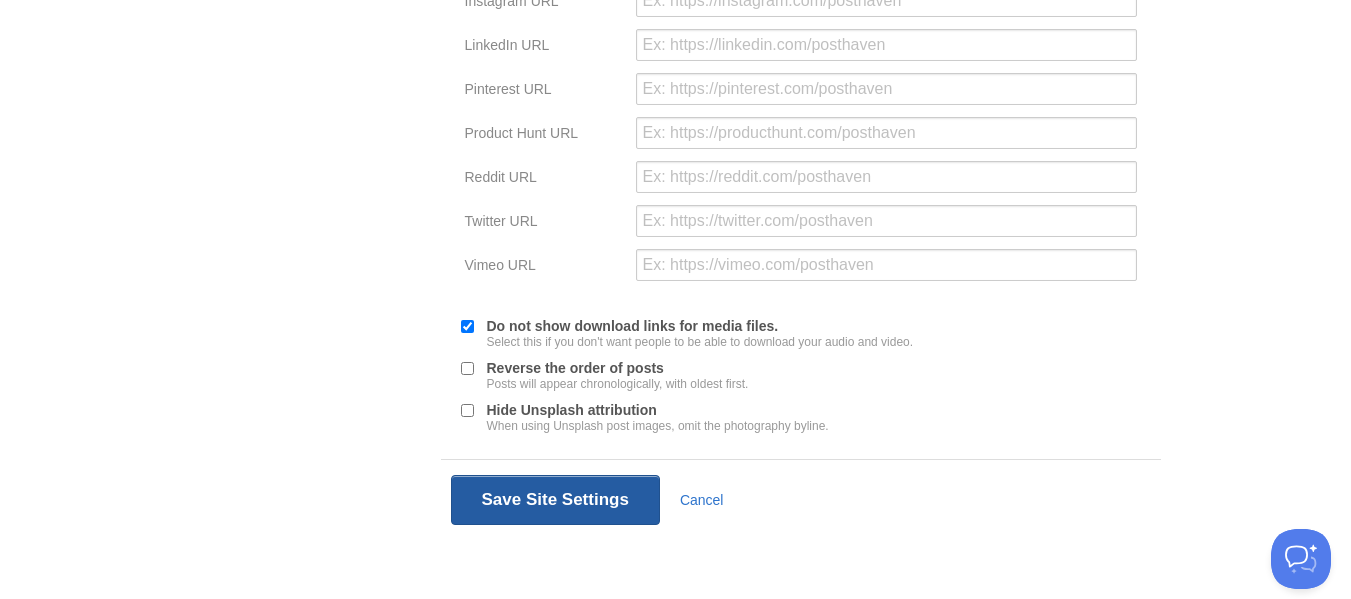 click on "Save Site Settings" at bounding box center (555, 500) 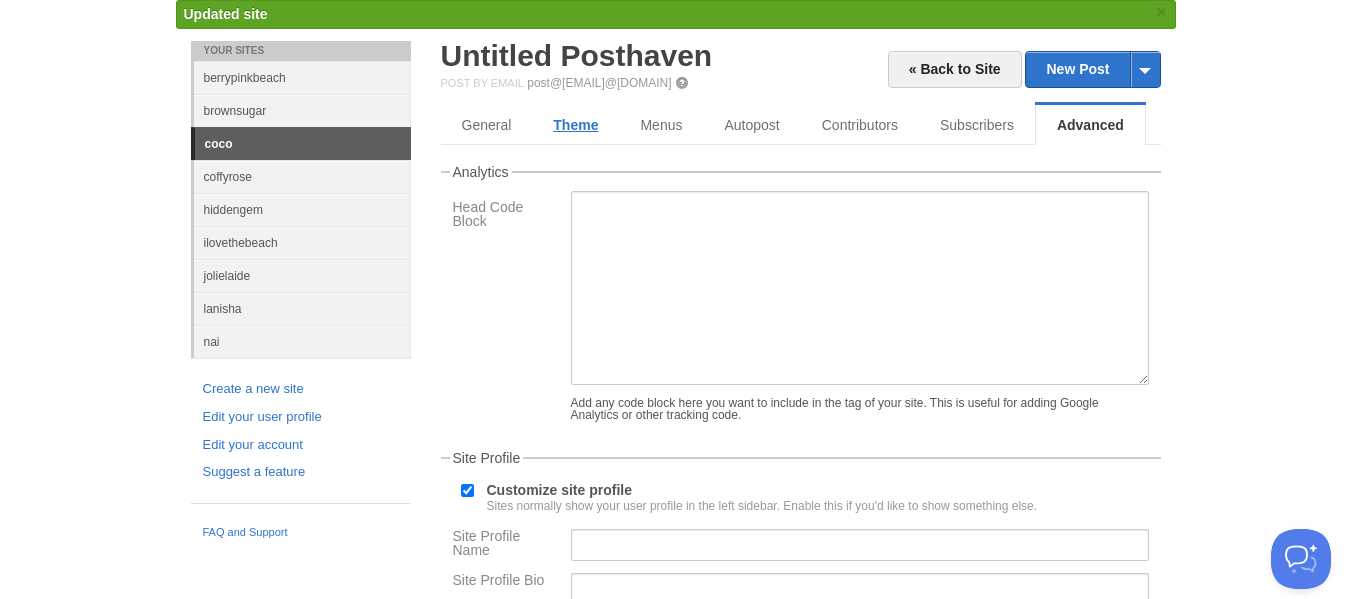click on "Theme" at bounding box center [575, 125] 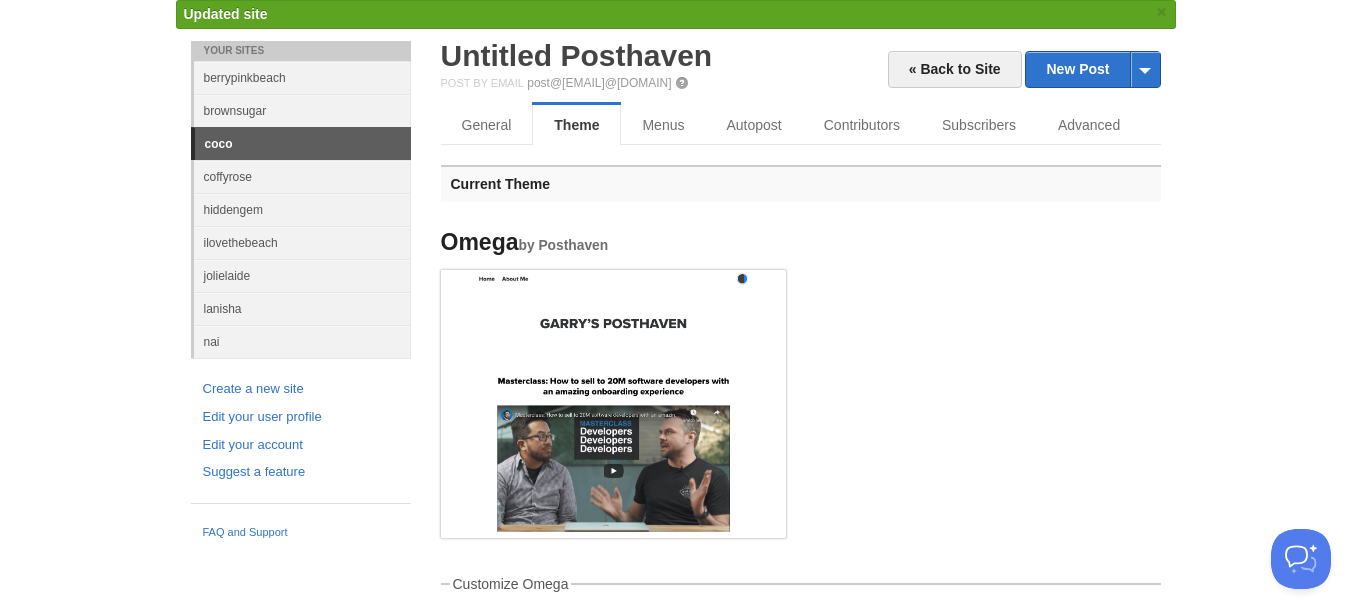 click at bounding box center [613, 401] 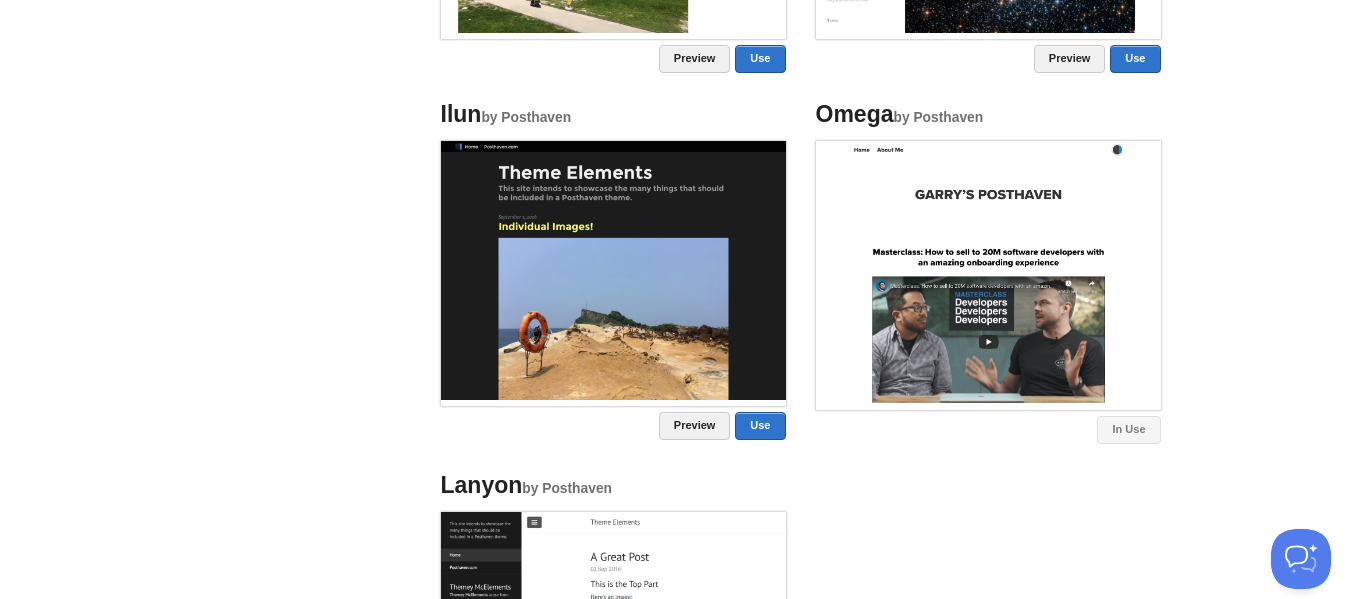 scroll, scrollTop: 1142, scrollLeft: 0, axis: vertical 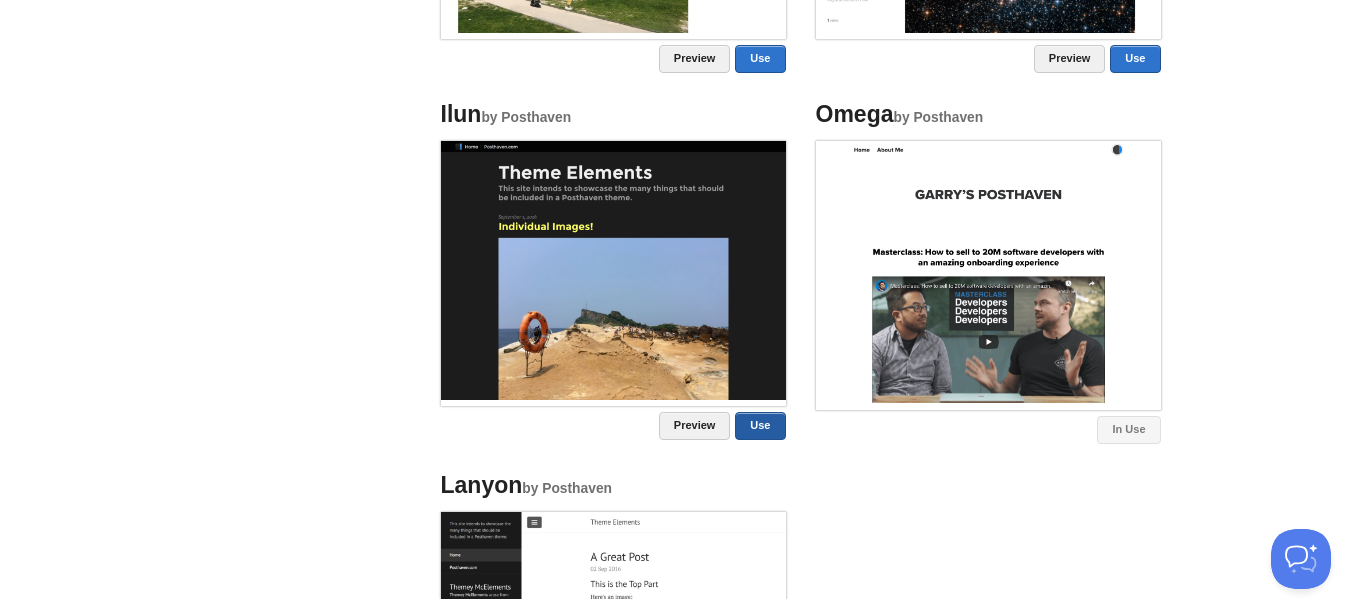 click on "Use" at bounding box center (760, 426) 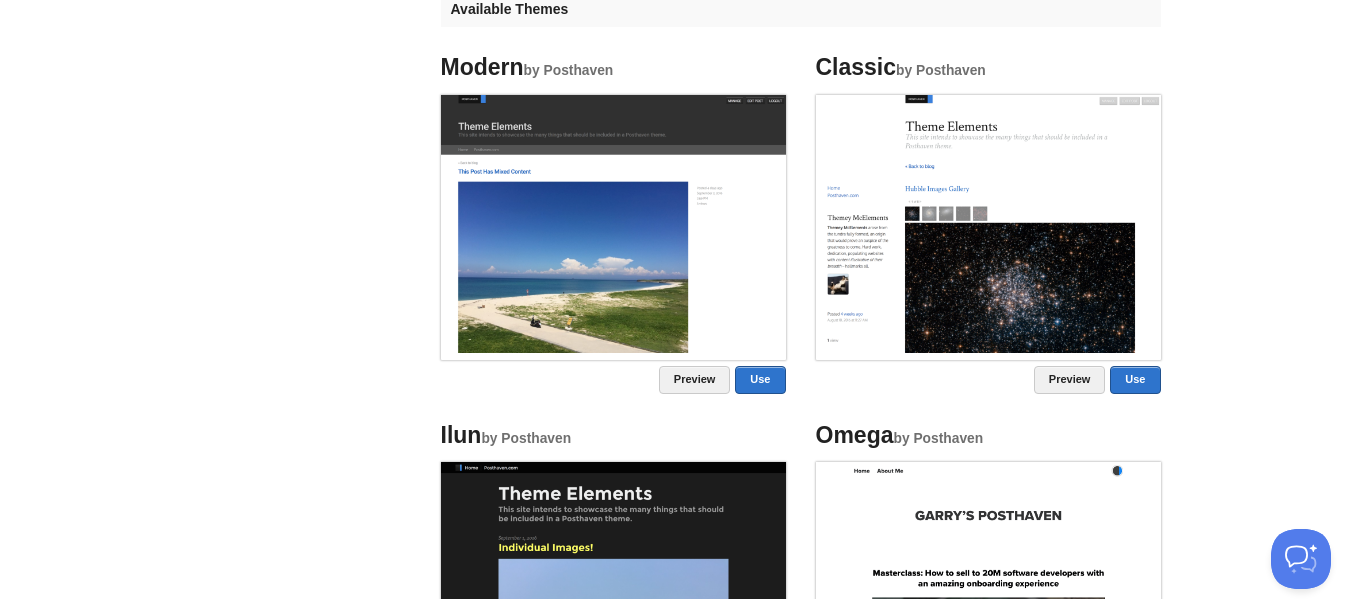 scroll, scrollTop: 983, scrollLeft: 0, axis: vertical 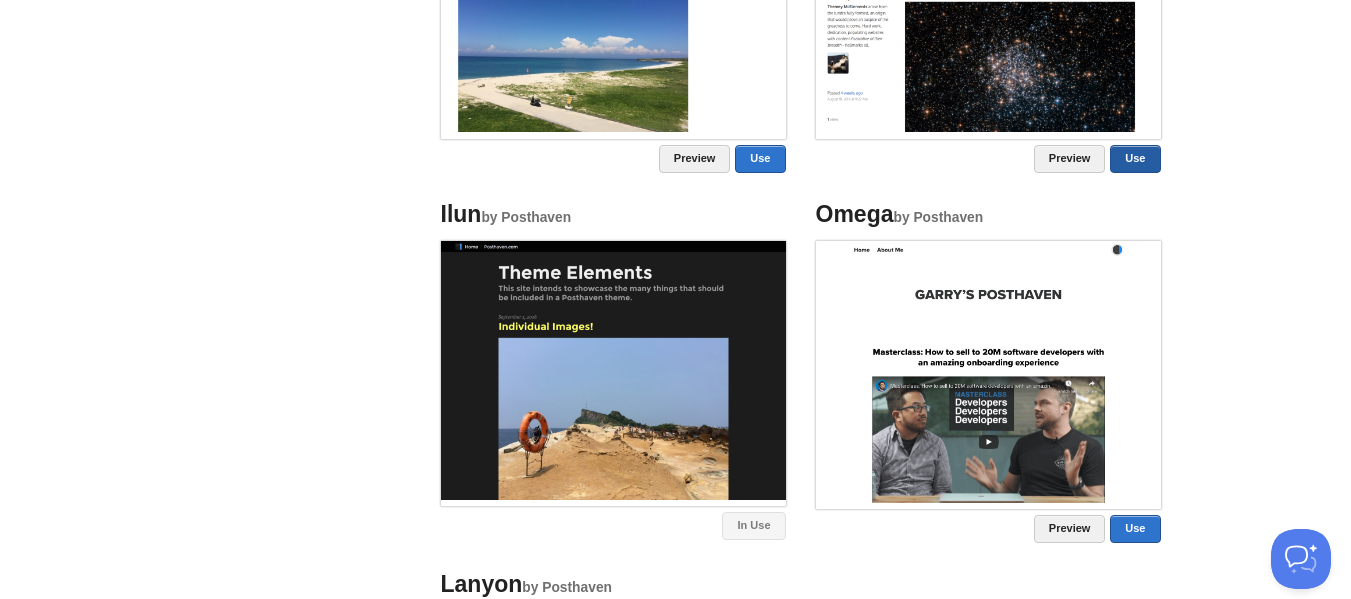 click on "Use" at bounding box center (1135, 159) 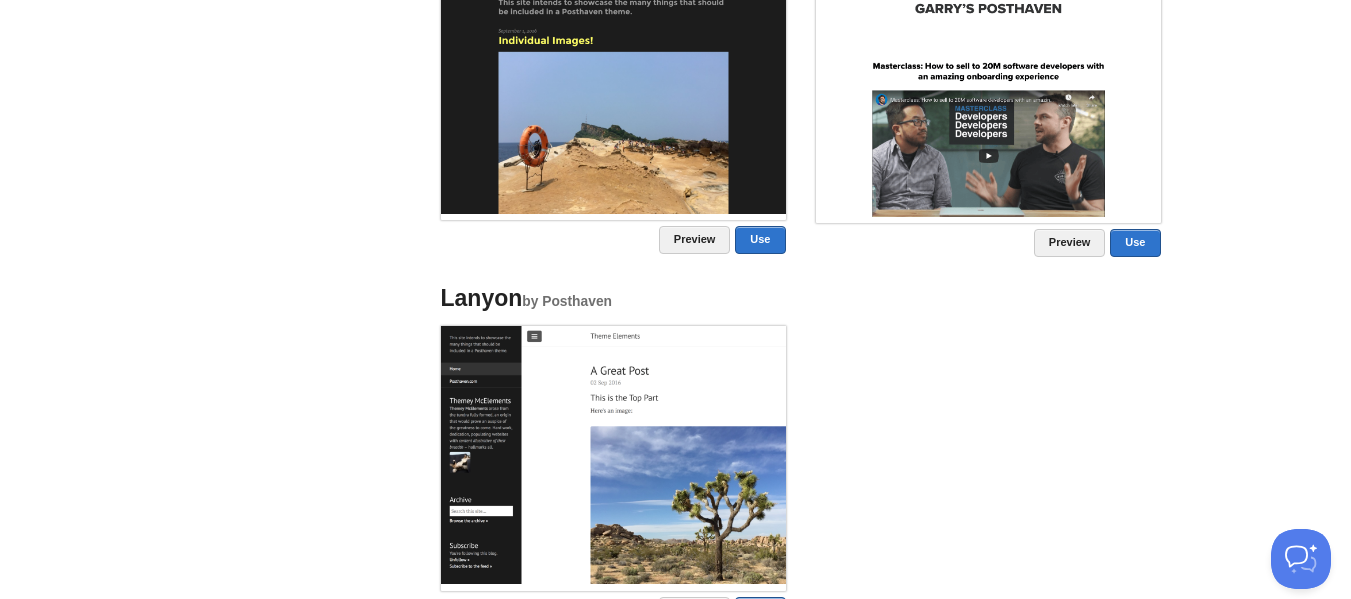 scroll, scrollTop: 1200, scrollLeft: 0, axis: vertical 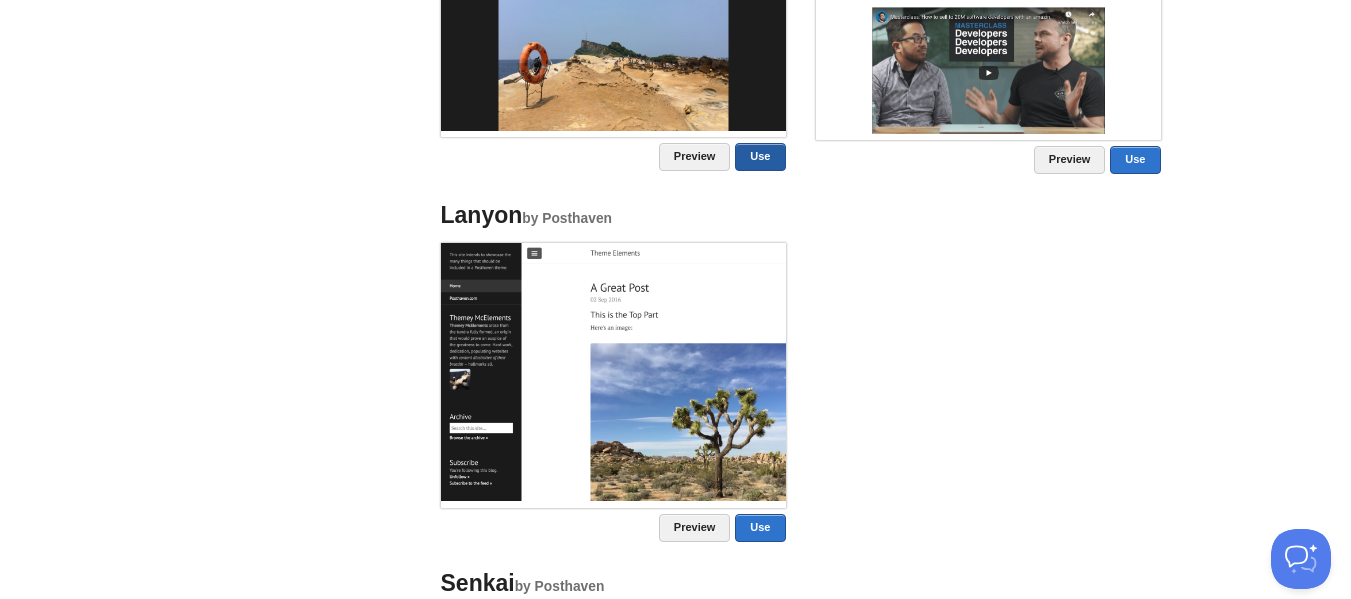 click on "Use" at bounding box center (760, 157) 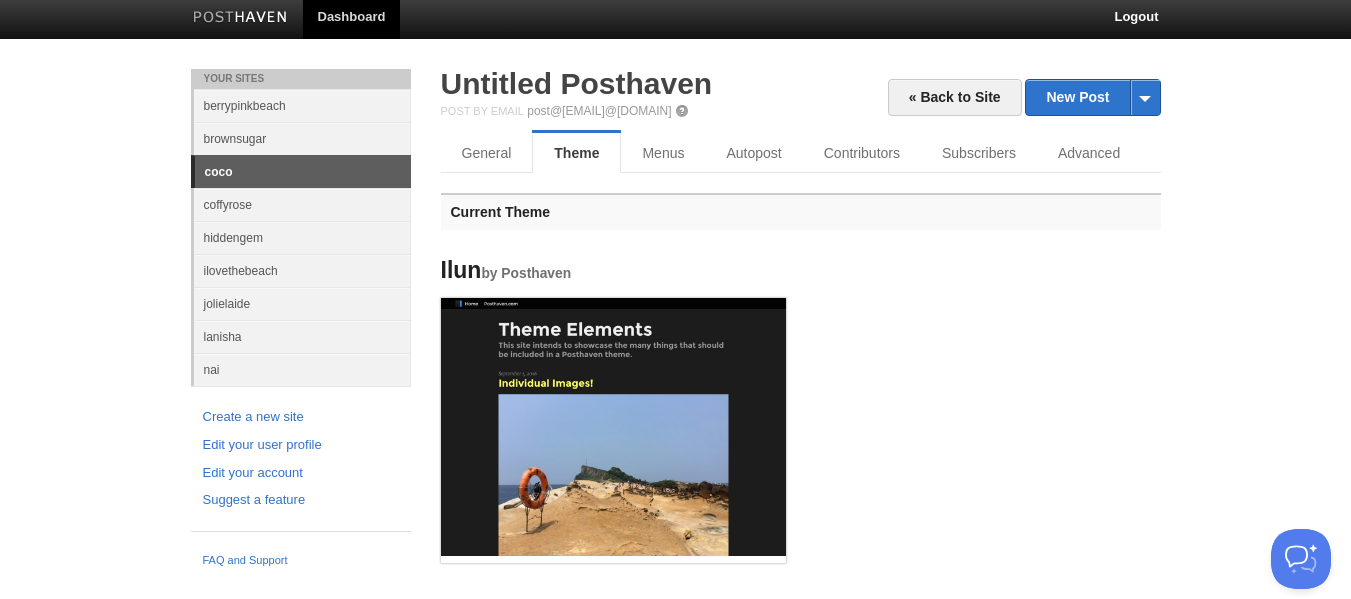 scroll, scrollTop: 0, scrollLeft: 0, axis: both 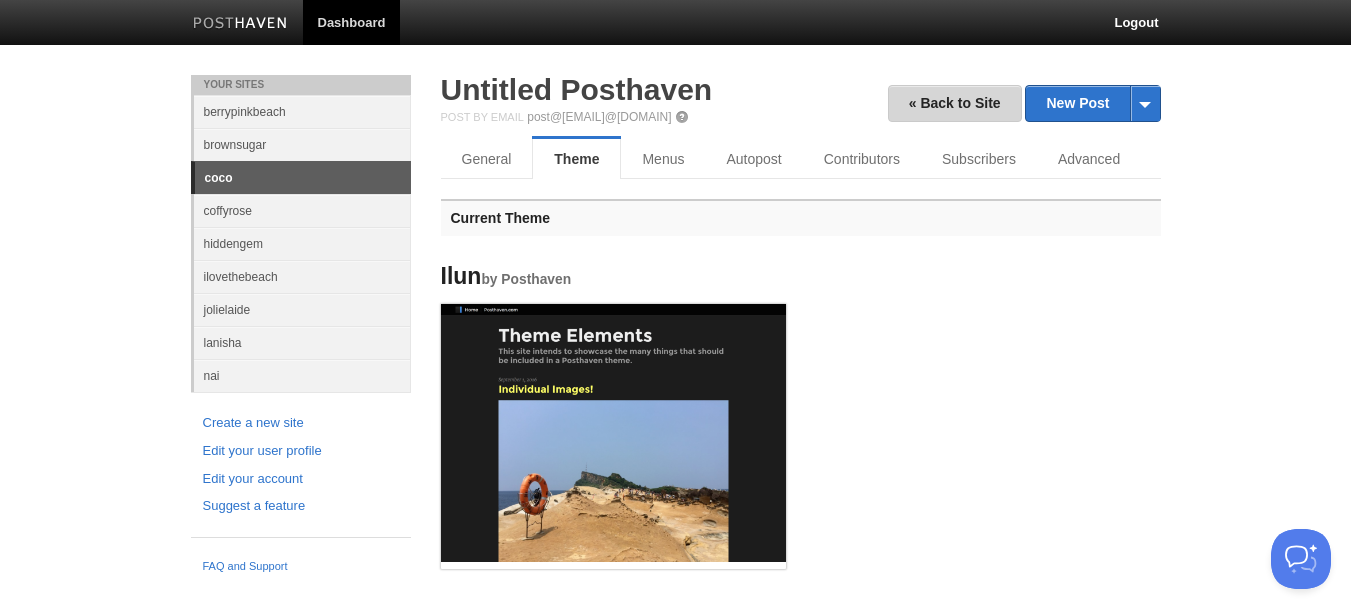 click on "« Back to Site" at bounding box center (955, 103) 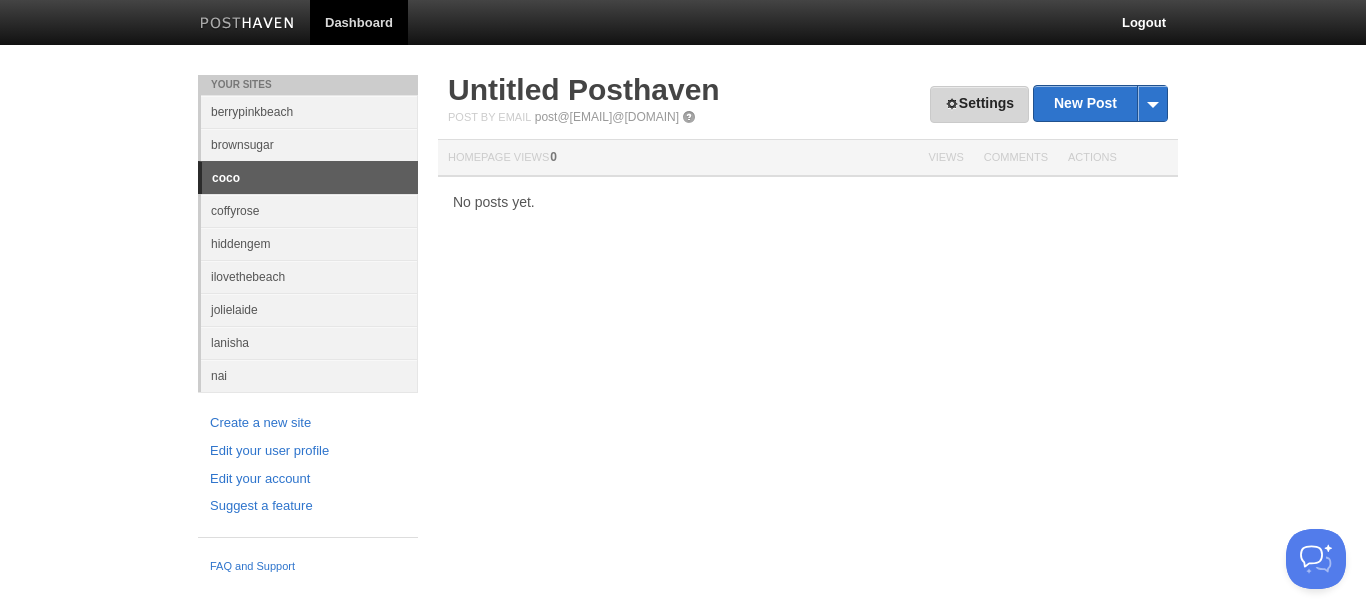 click on "Settings" at bounding box center [979, 104] 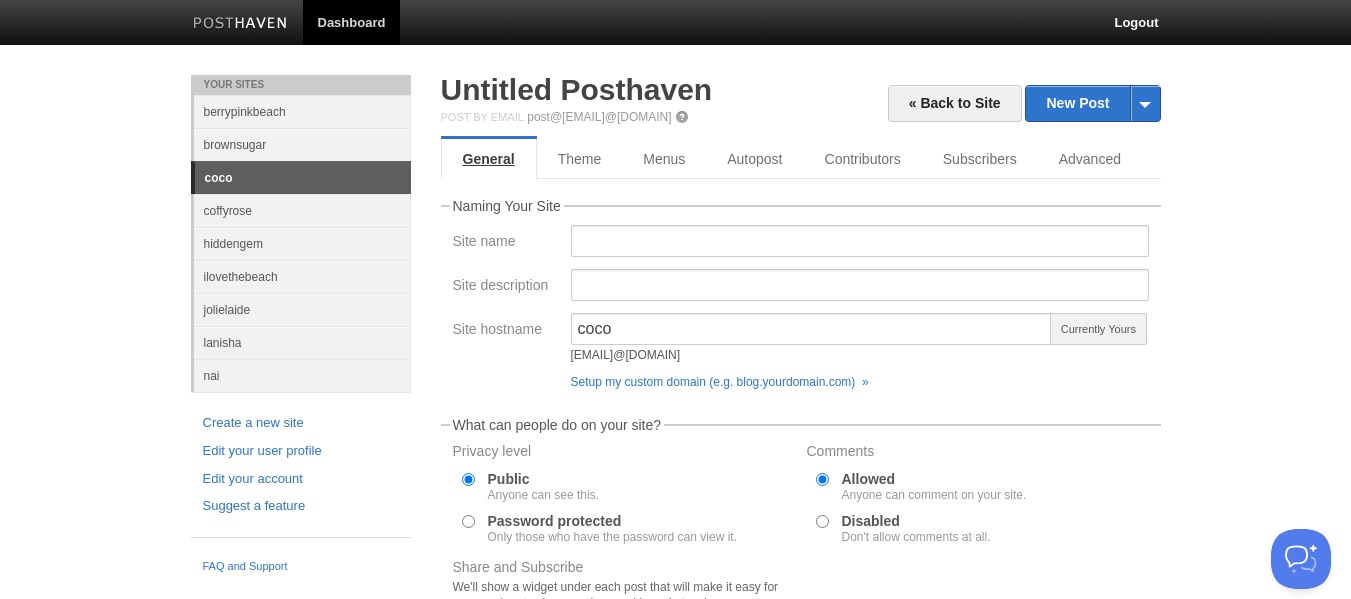 click on "General" at bounding box center (489, 159) 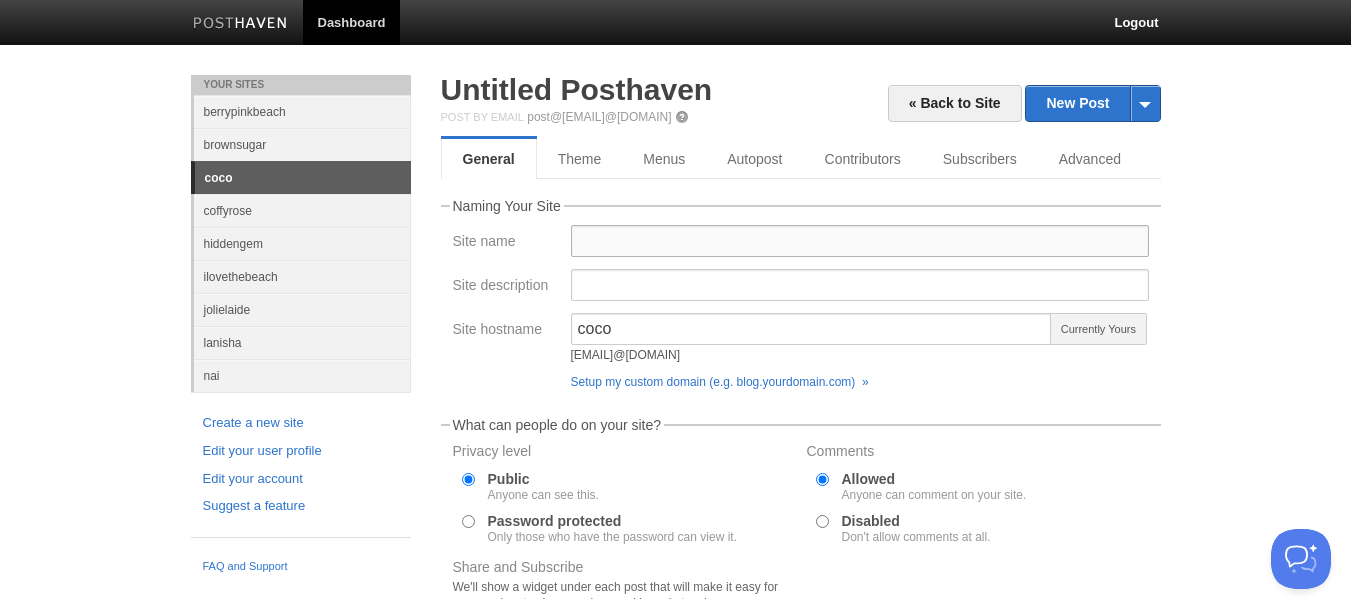 click on "Site name" at bounding box center (860, 241) 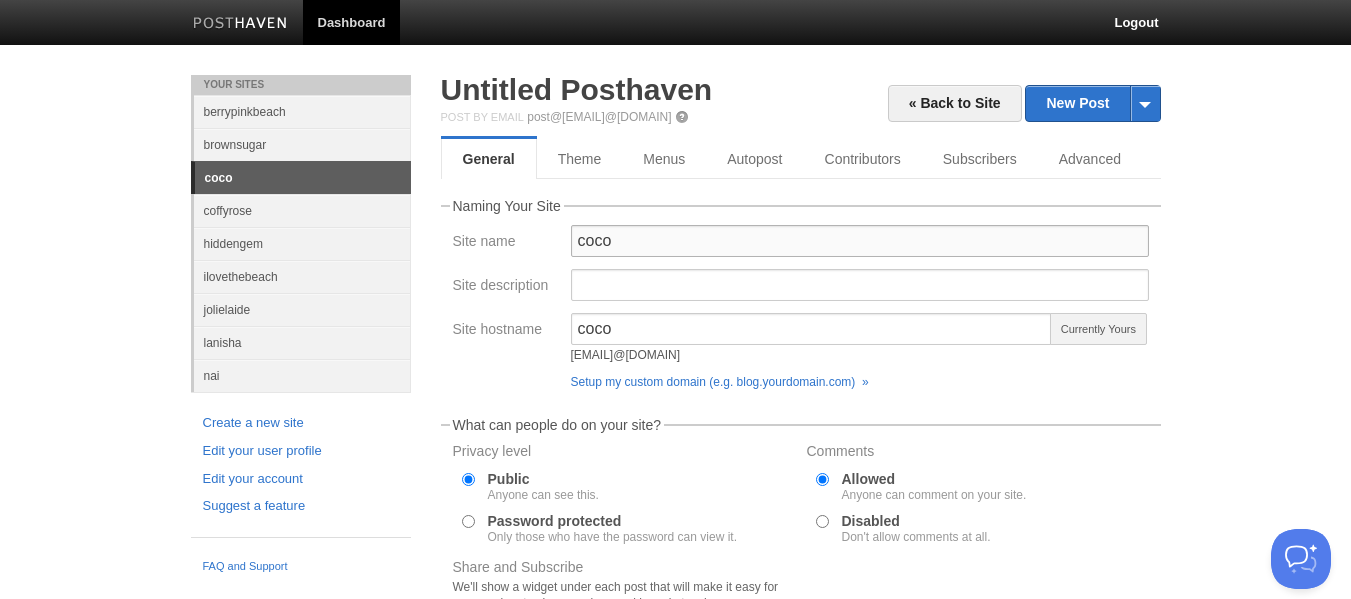 type on "coco" 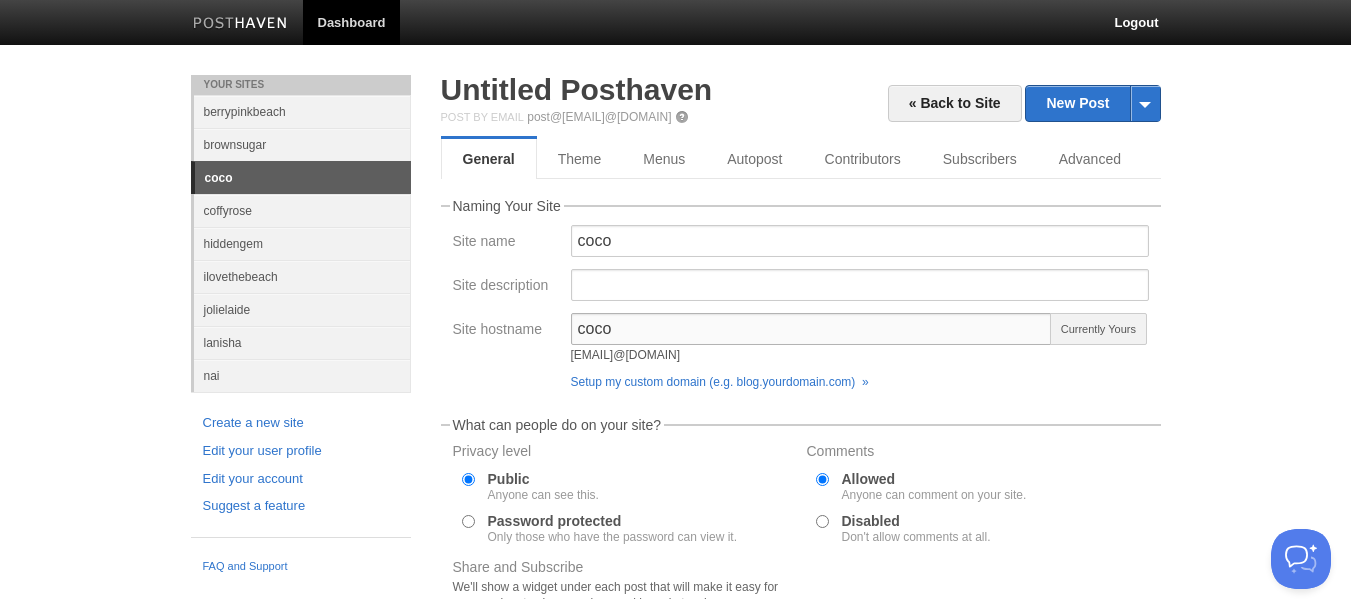 click on "coco" at bounding box center [812, 329] 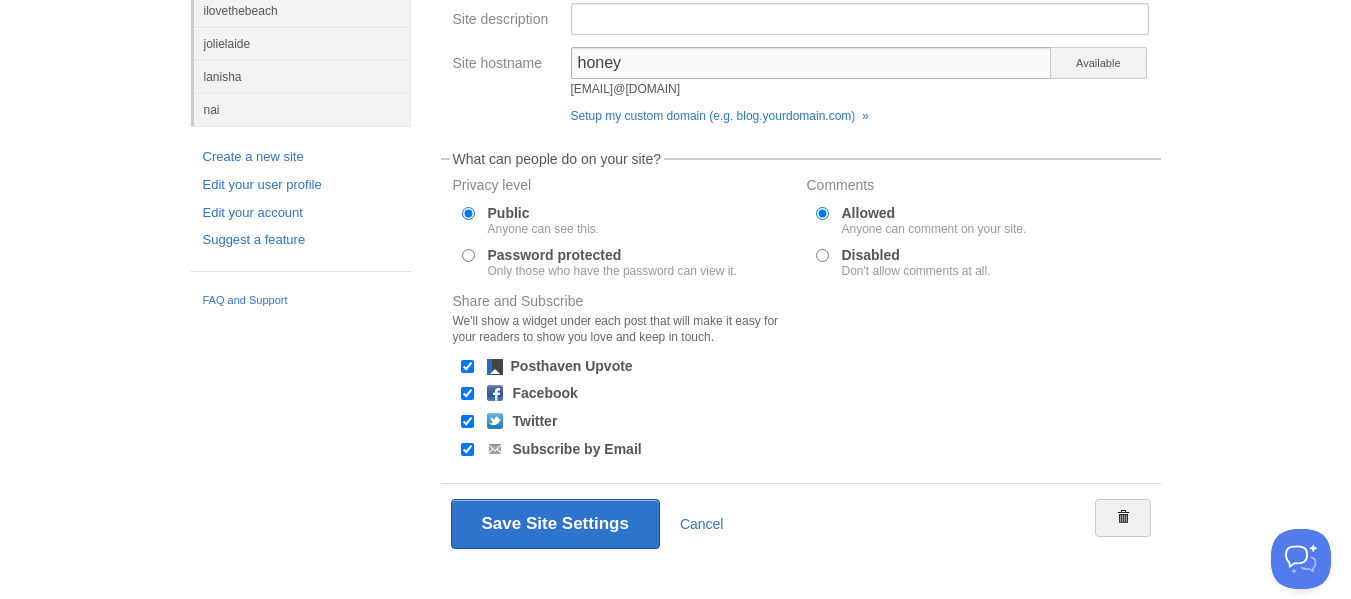 scroll, scrollTop: 290, scrollLeft: 0, axis: vertical 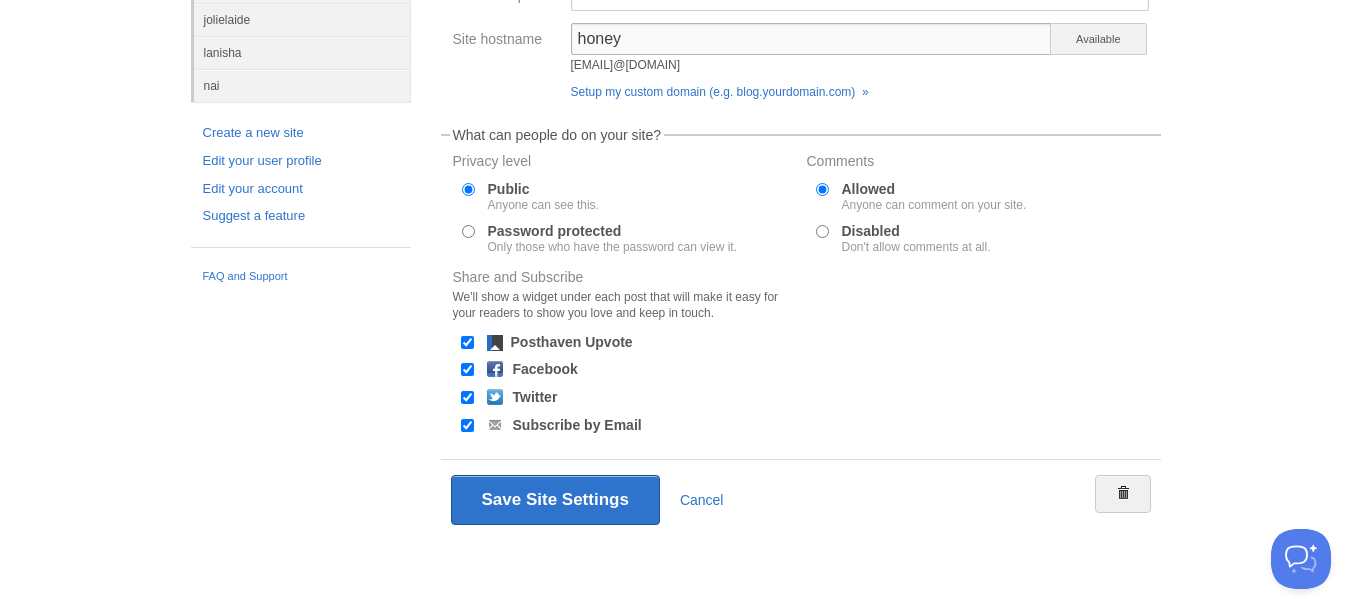 type on "honey" 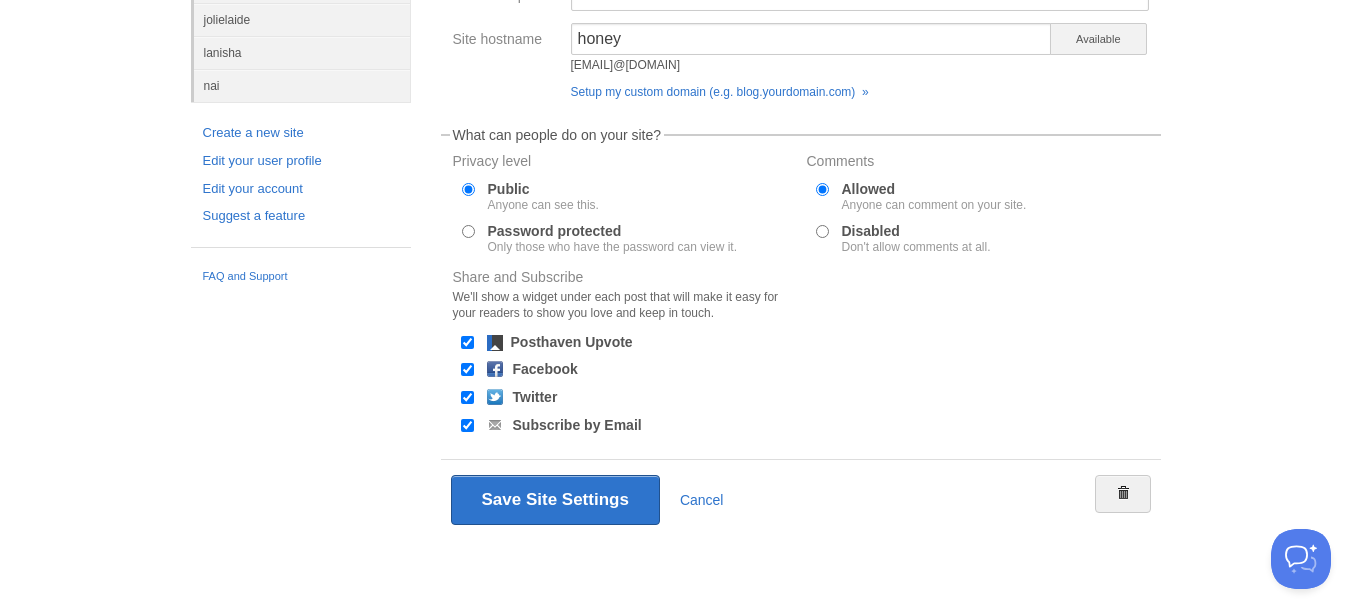 click on "Subscribe by Email" at bounding box center [467, 425] 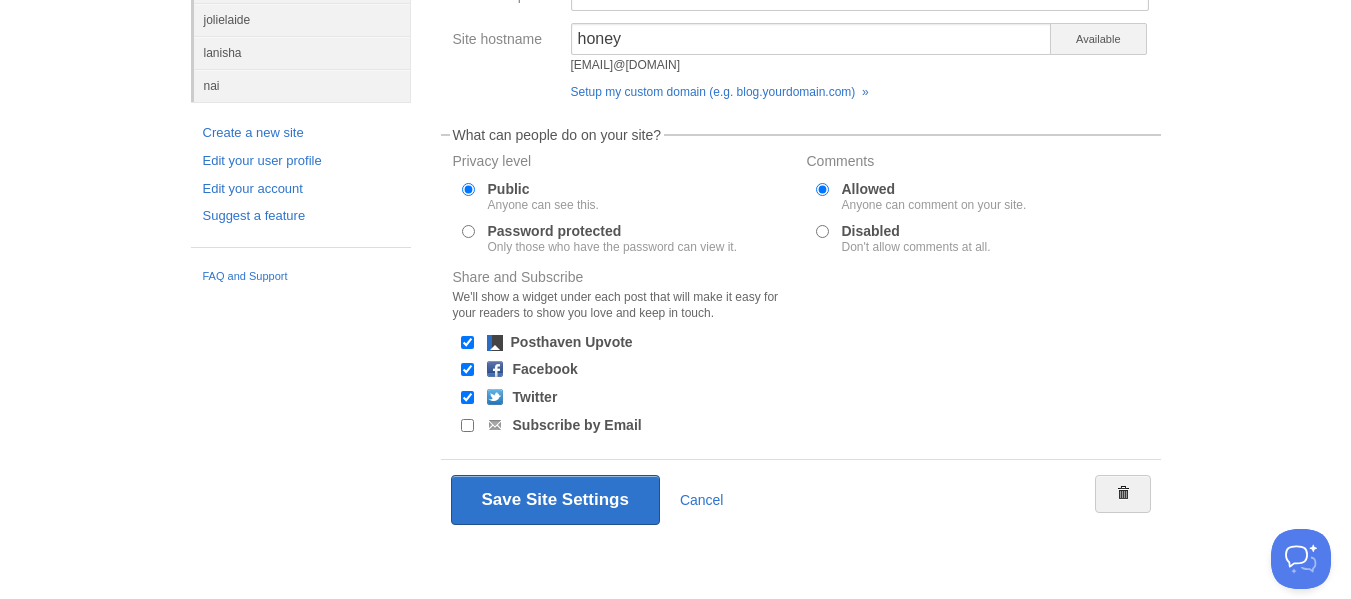 click on "Twitter" at bounding box center [467, 397] 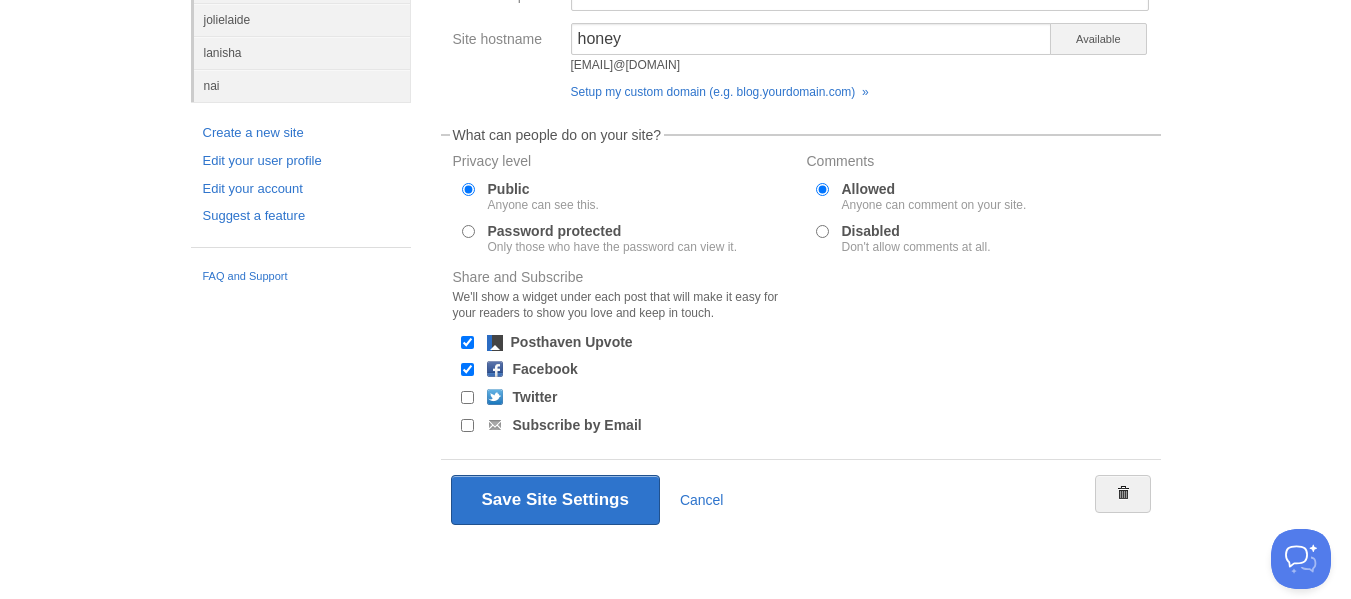 click on "Twitter" at bounding box center (467, 397) 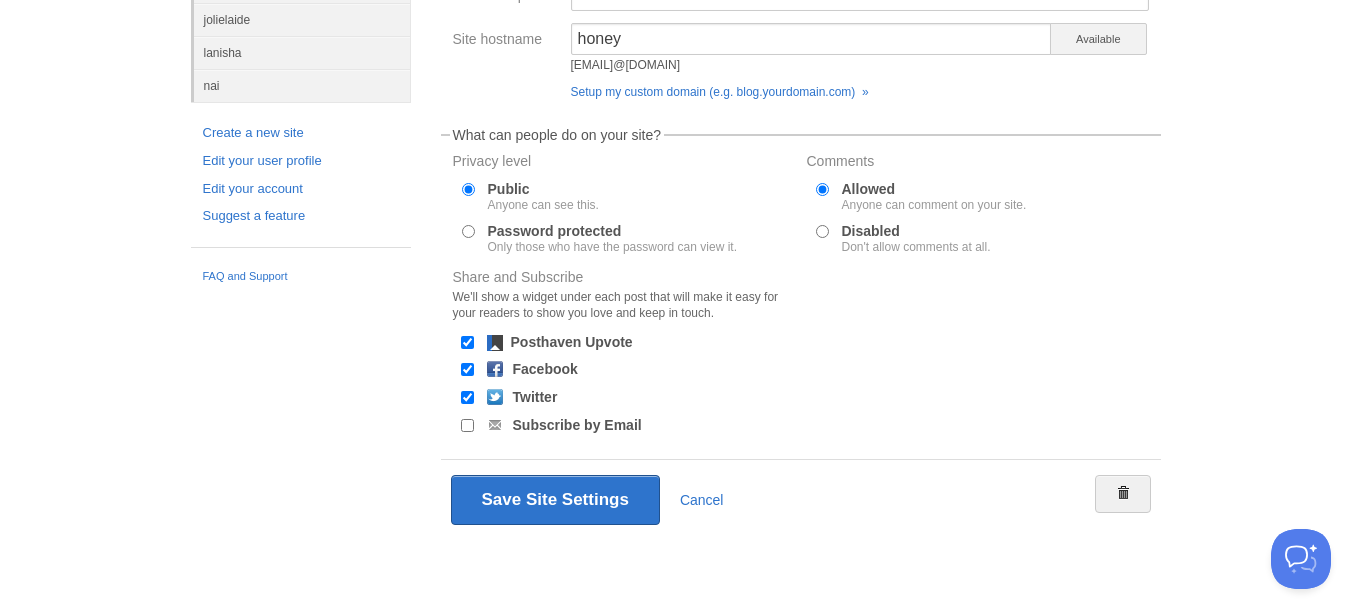 click on "Facebook" at bounding box center (467, 369) 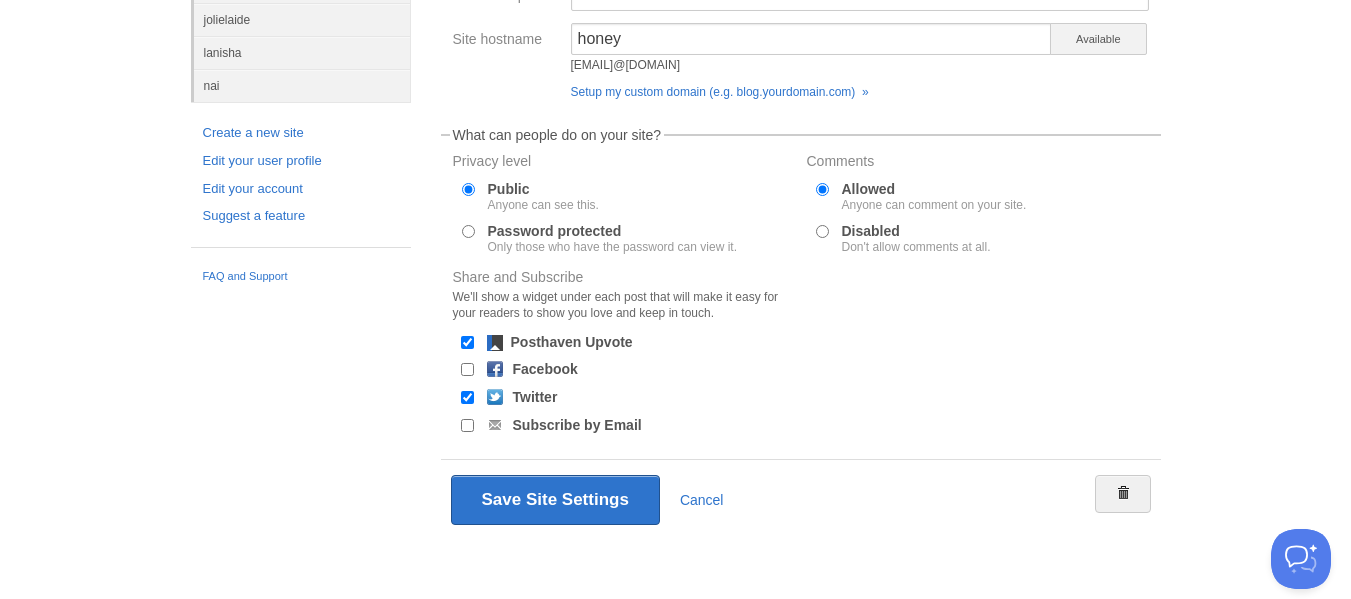 click on "Posthaven Upvote" at bounding box center (467, 342) 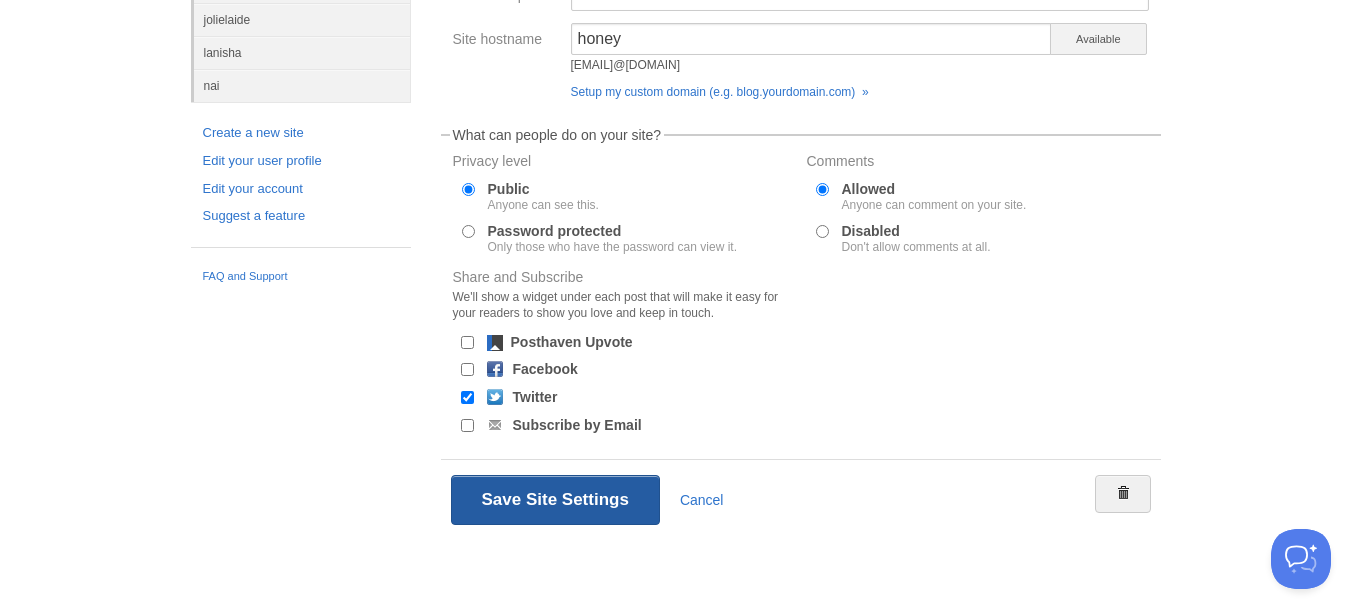 click on "Save Site Settings" at bounding box center (555, 500) 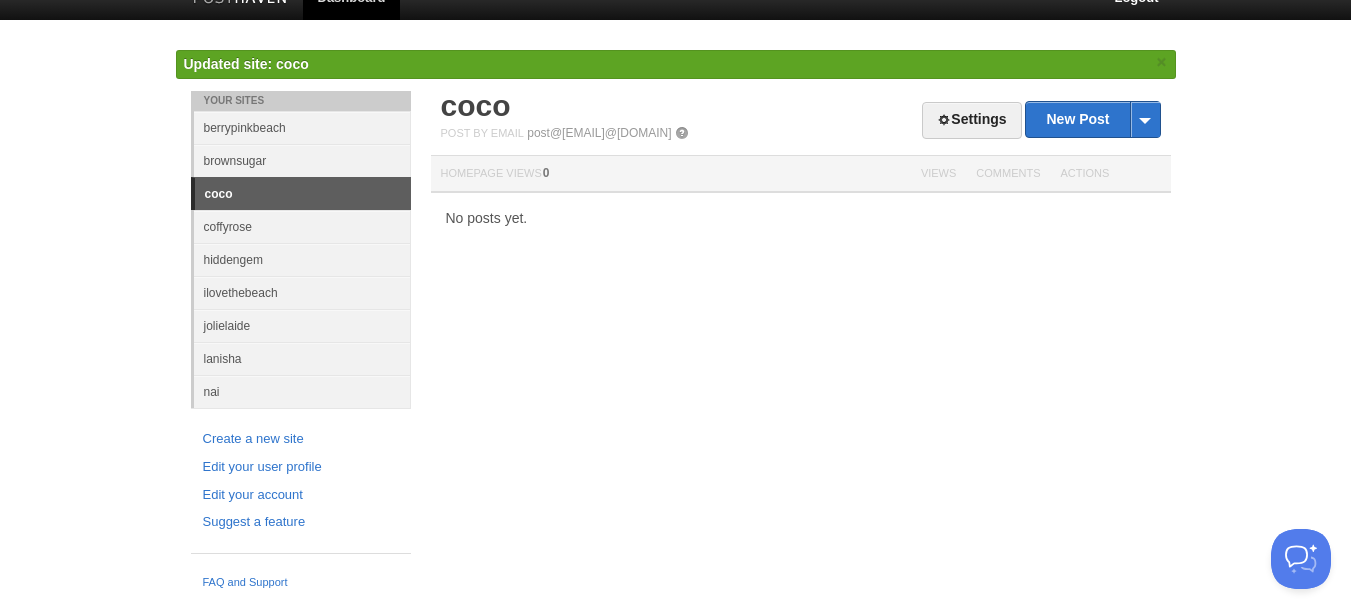 scroll, scrollTop: 25, scrollLeft: 0, axis: vertical 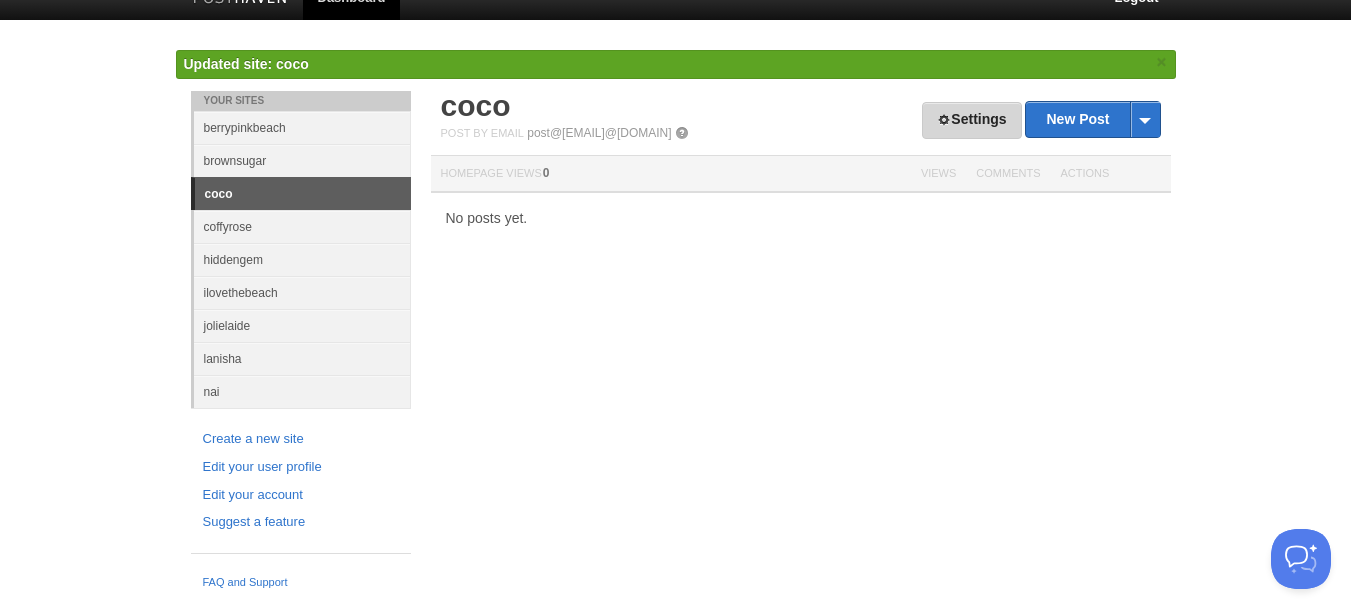 click at bounding box center [944, 120] 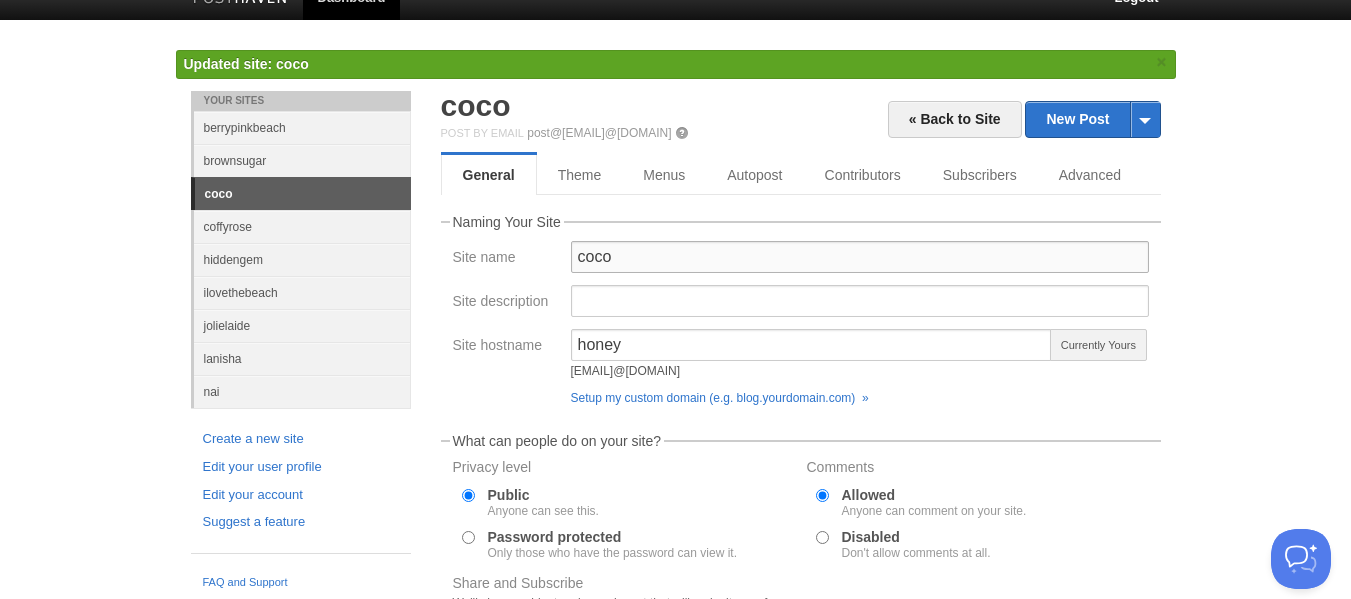 click on "coco" at bounding box center [860, 257] 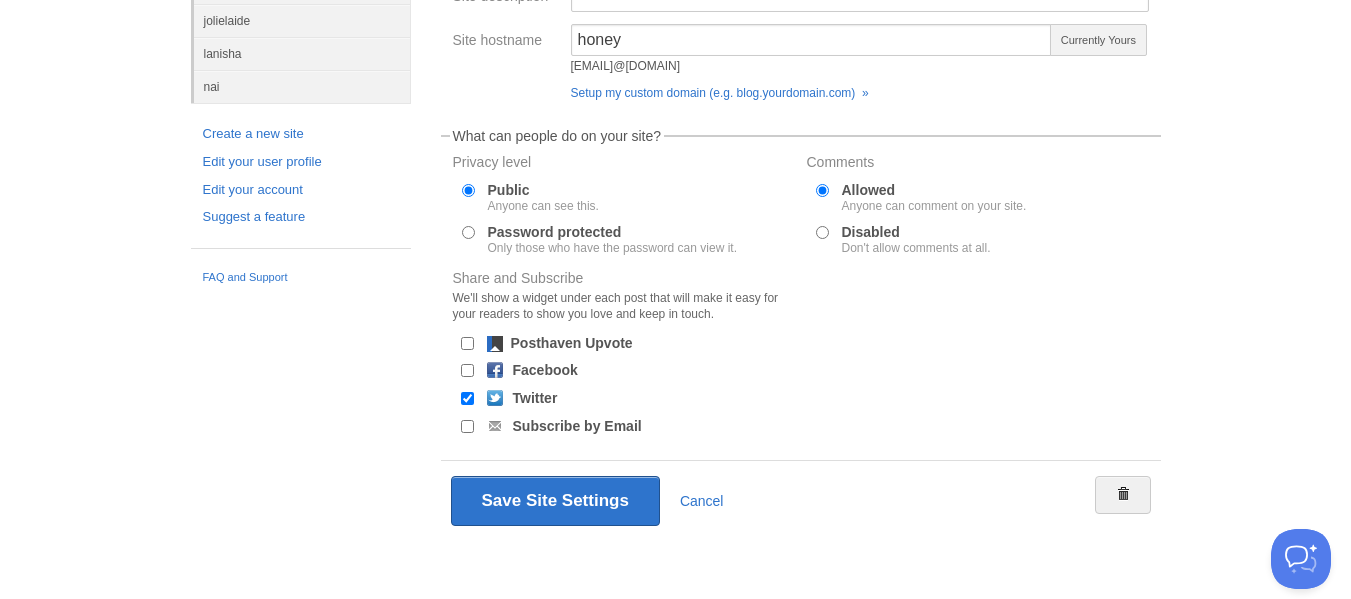 scroll, scrollTop: 290, scrollLeft: 0, axis: vertical 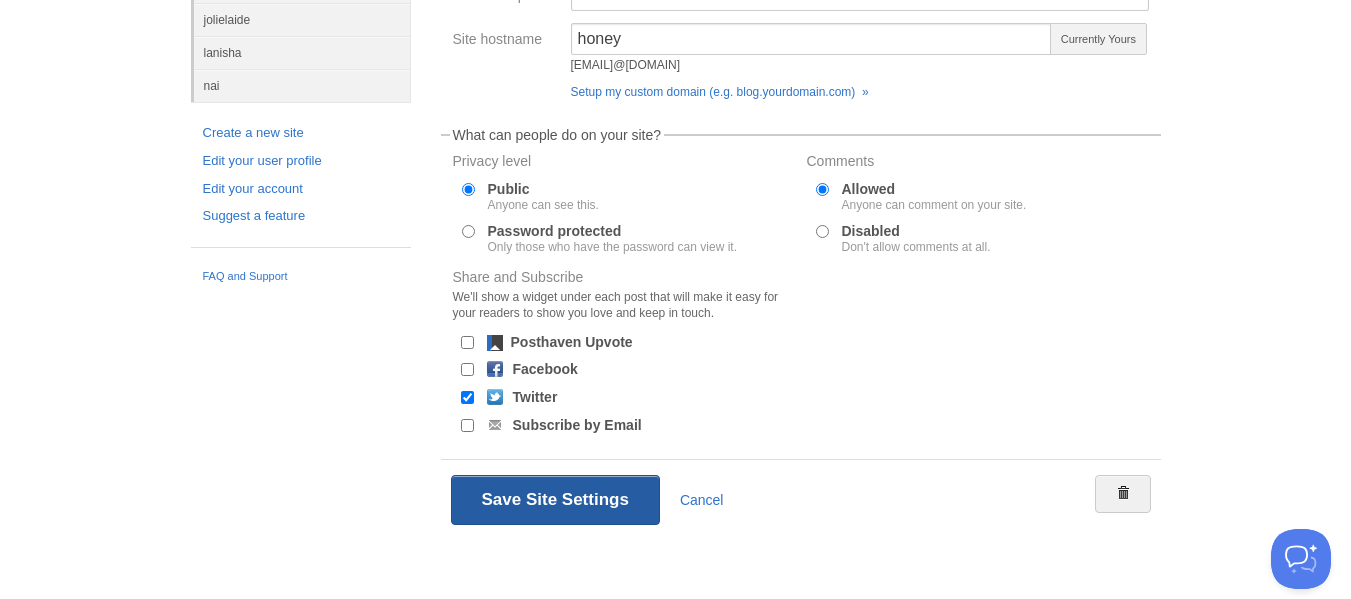 type on "honey" 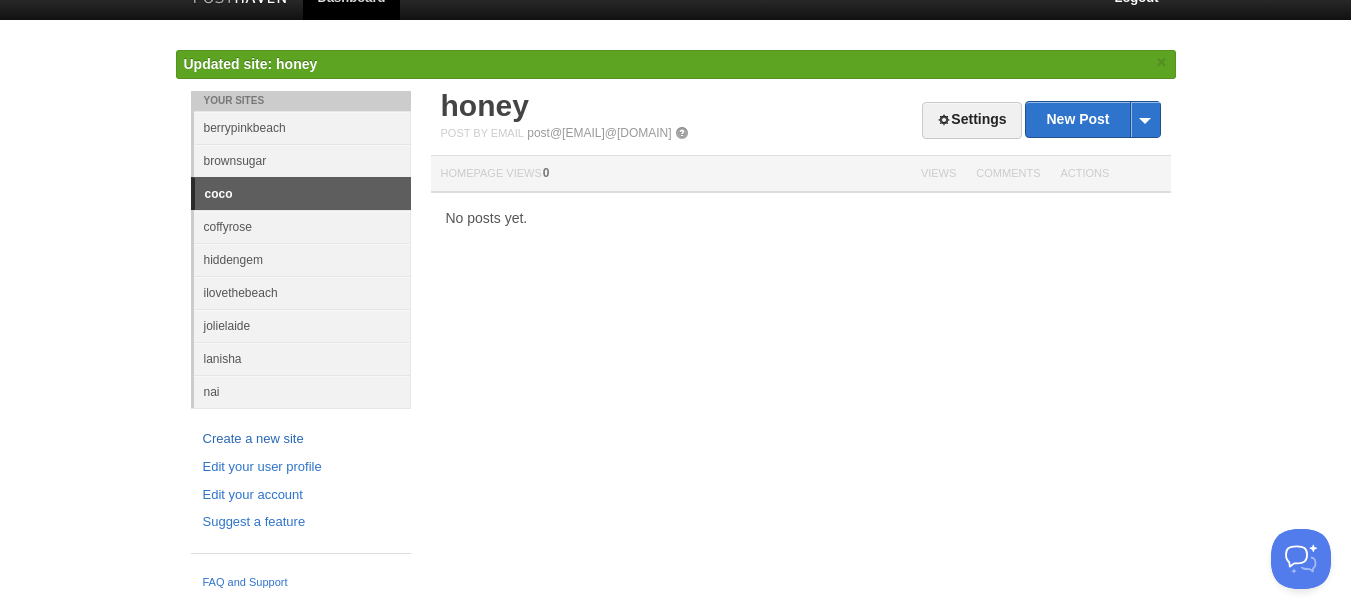 click on "Create a new site" at bounding box center [301, 439] 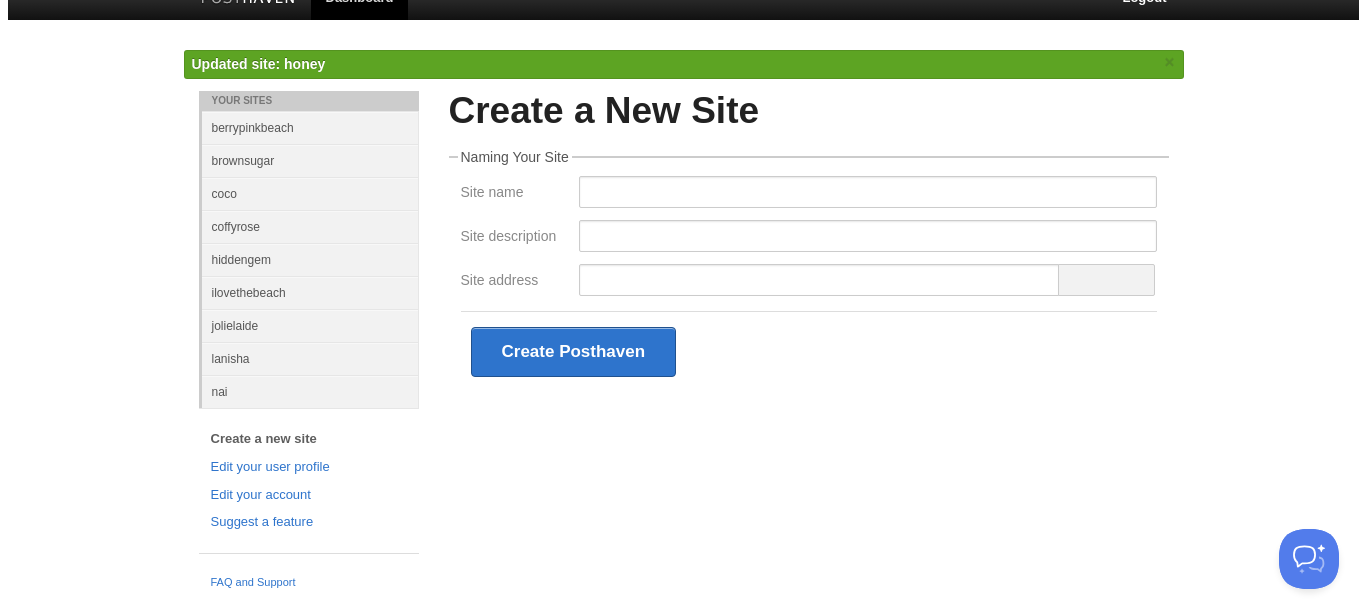 scroll, scrollTop: 0, scrollLeft: 0, axis: both 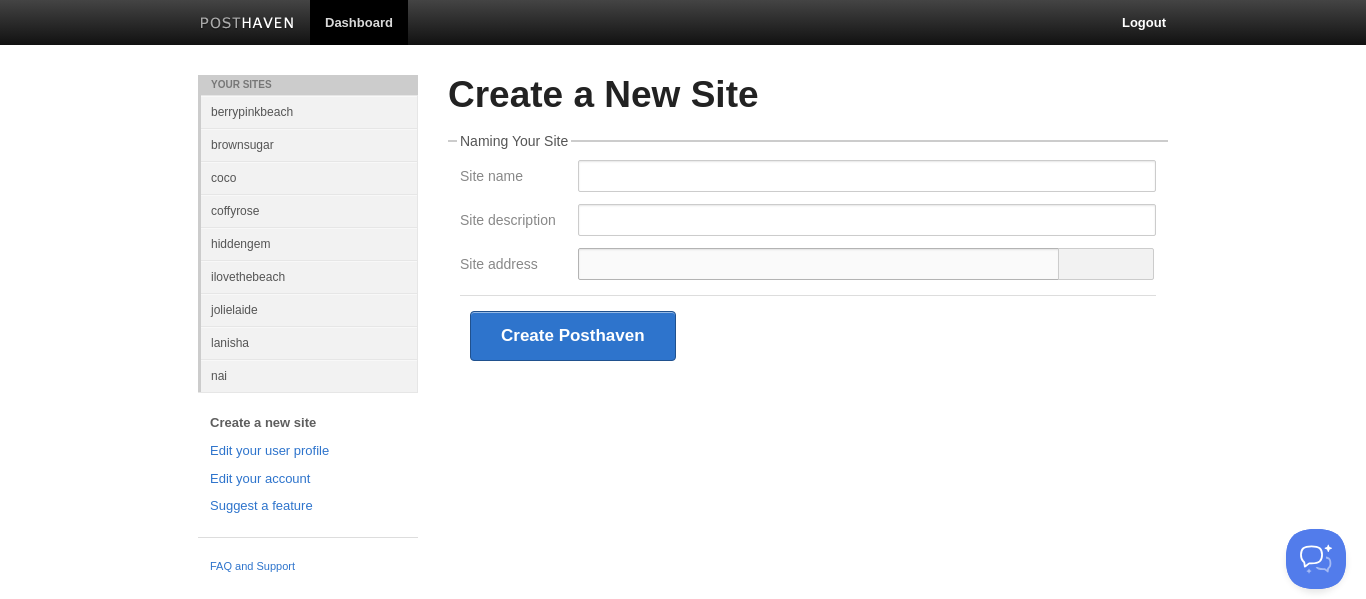 click on "Site address" at bounding box center (819, 264) 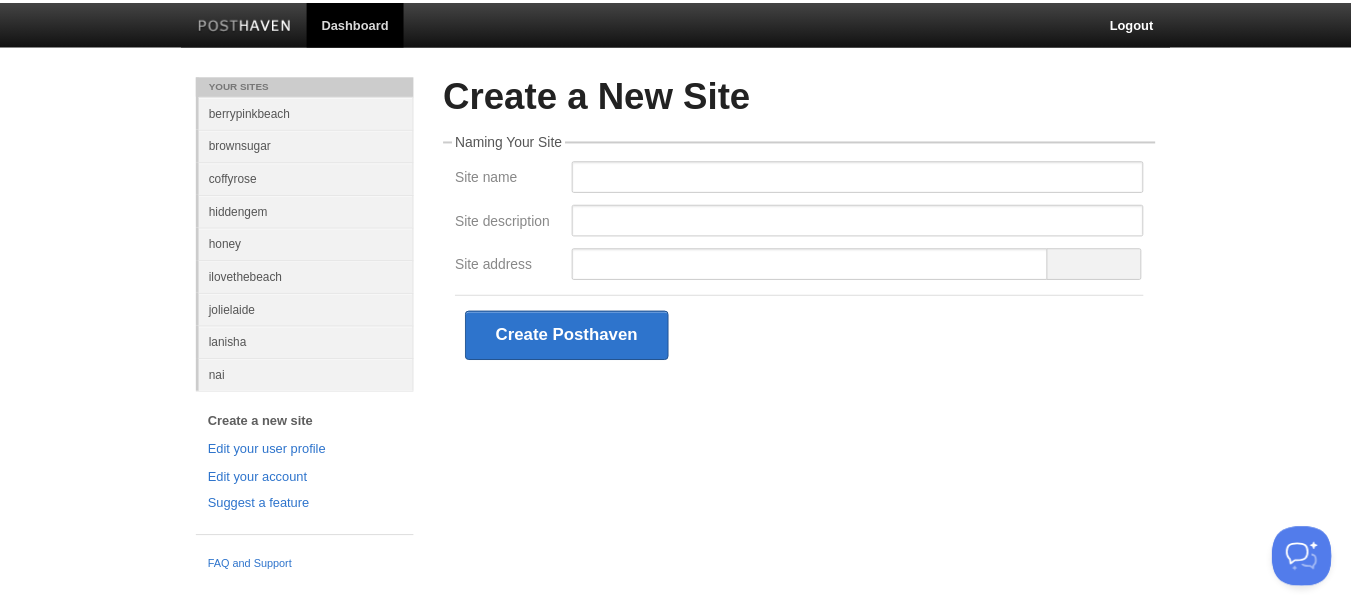 scroll, scrollTop: 0, scrollLeft: 0, axis: both 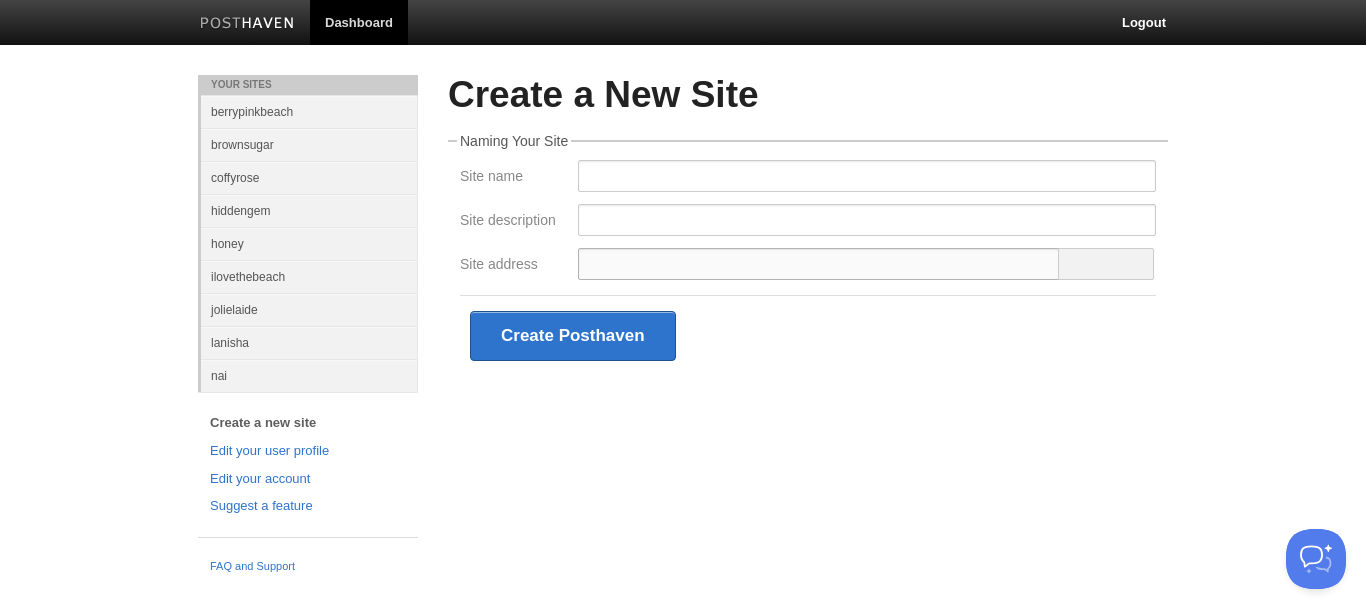 click on "Site address" at bounding box center [819, 264] 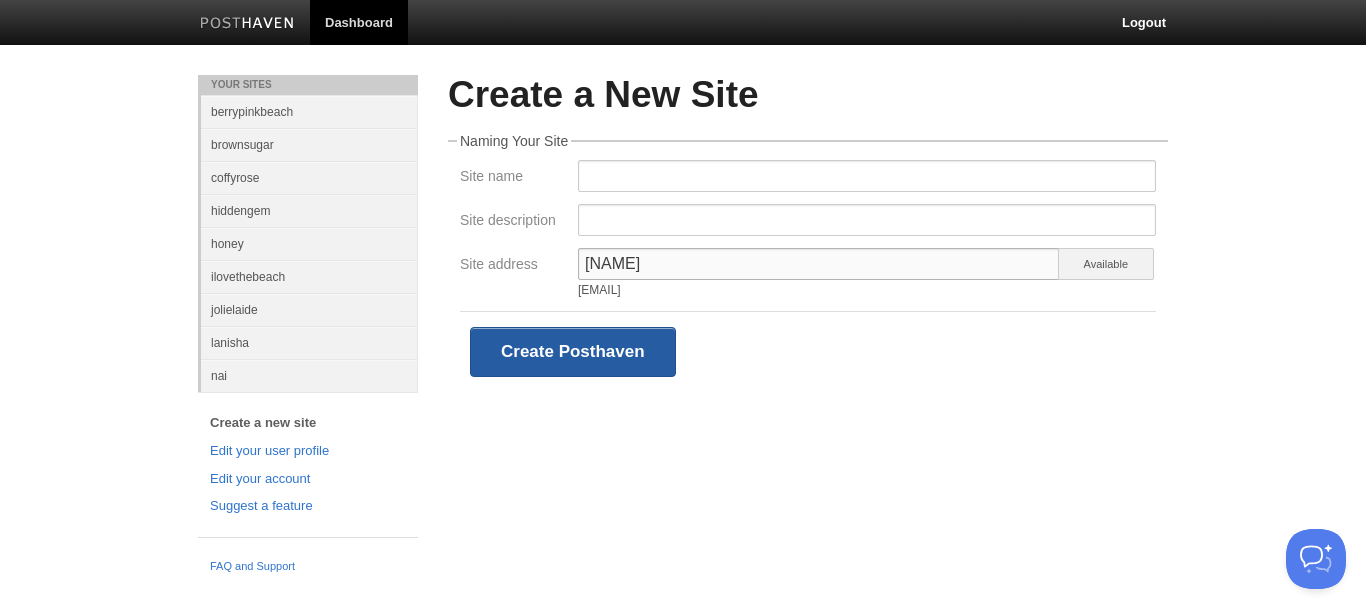 type on "michiko" 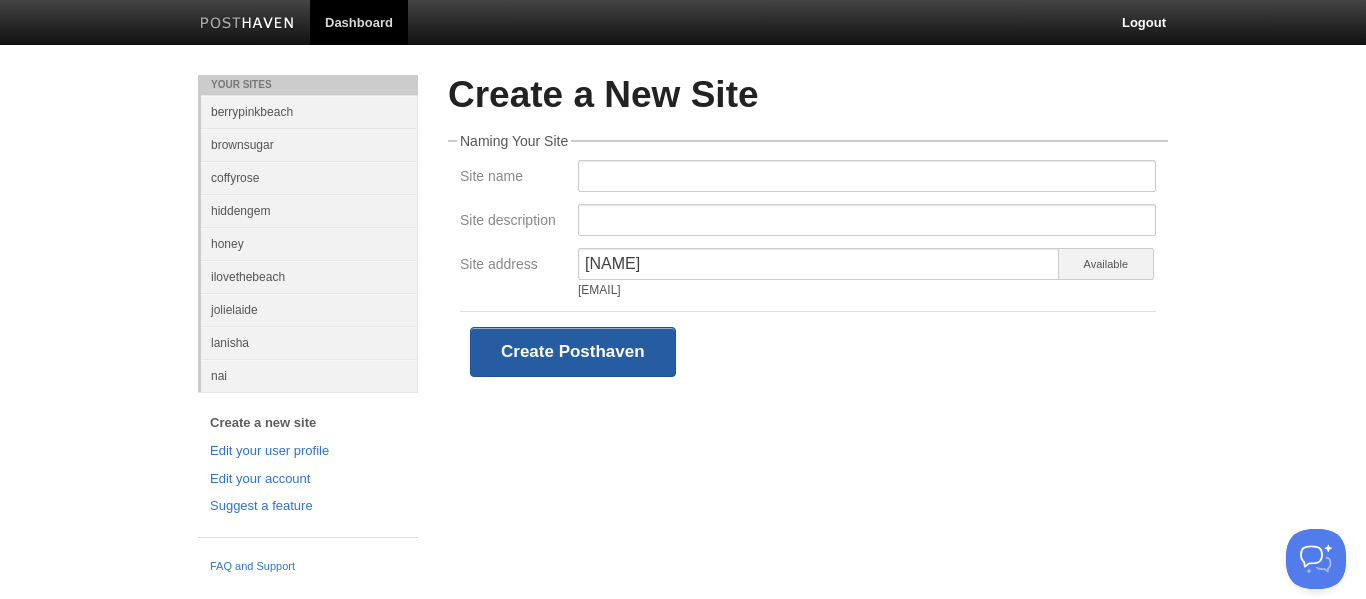 click on "Create Posthaven" at bounding box center (573, 352) 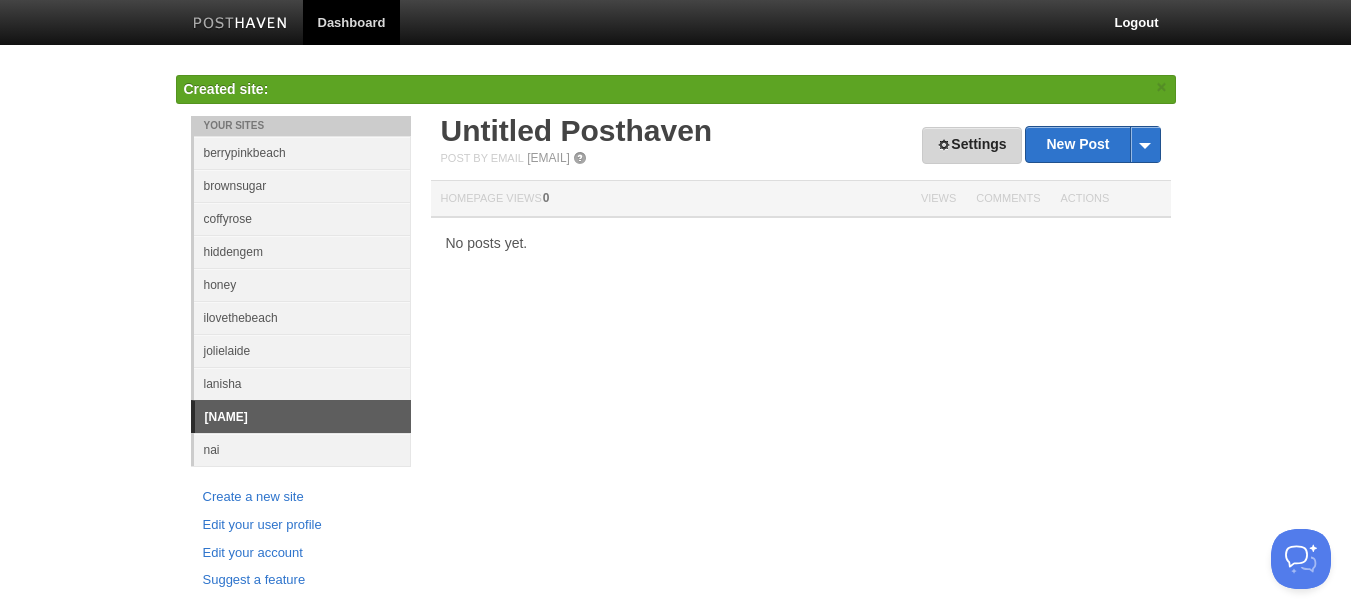 click on "Settings" at bounding box center (971, 145) 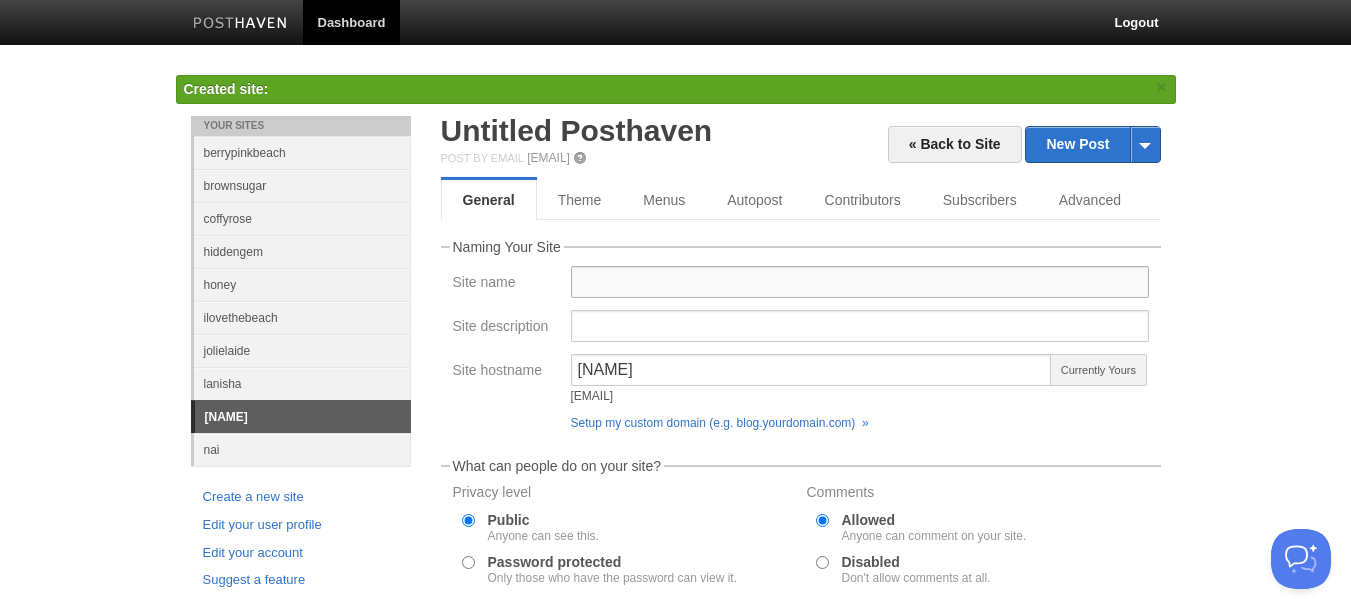 click on "Site name" at bounding box center (860, 282) 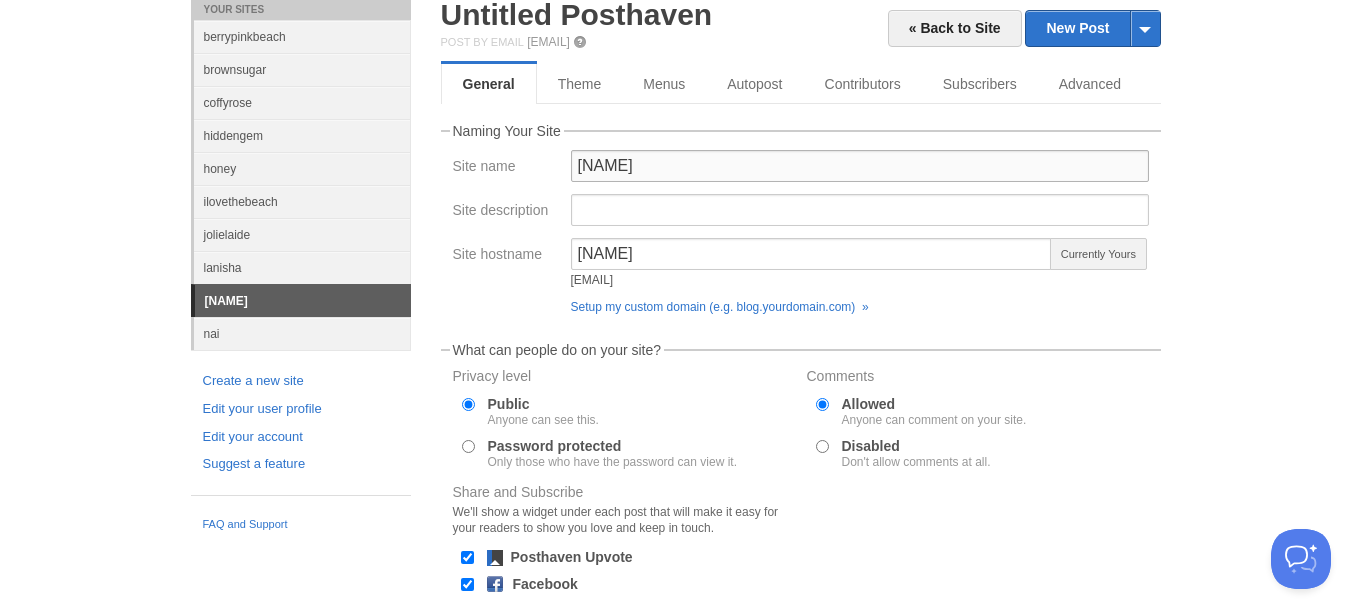 scroll, scrollTop: 200, scrollLeft: 0, axis: vertical 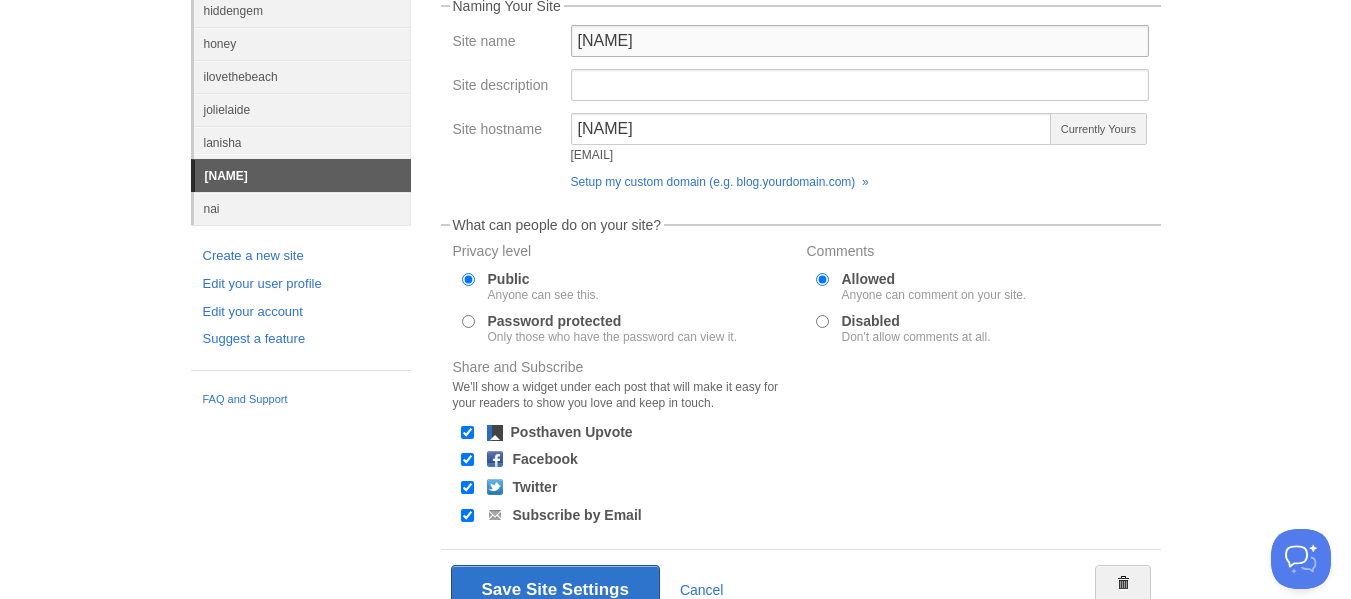 type on "michiko" 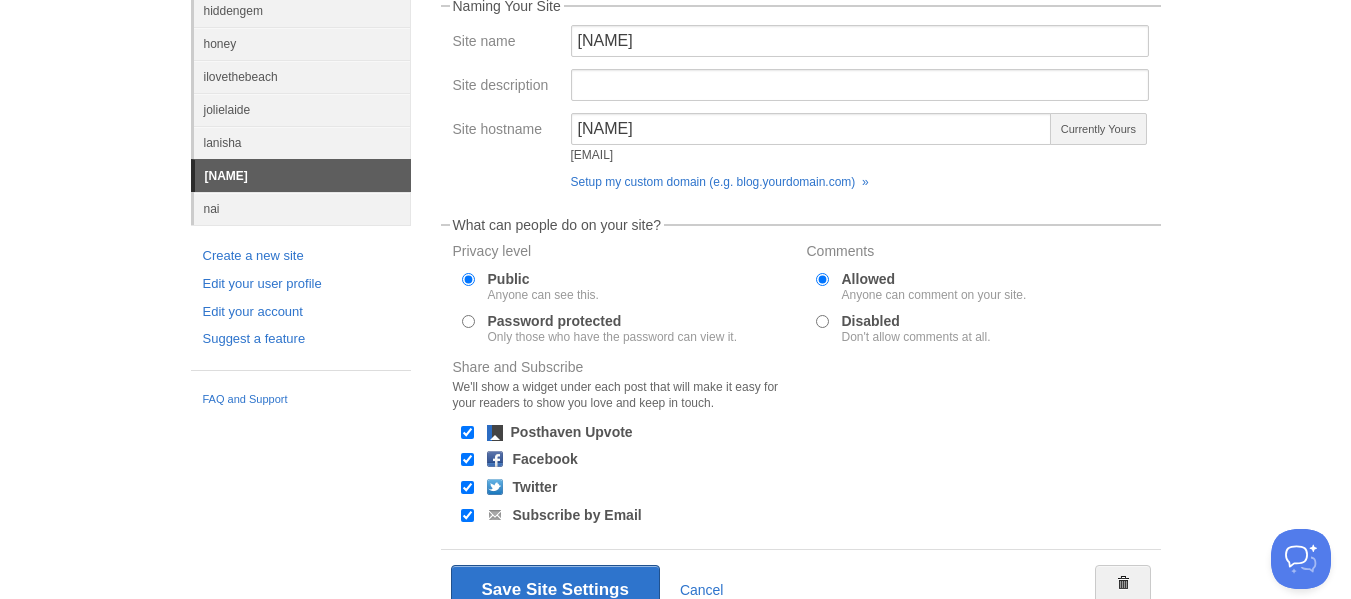 click on "Disabled
Don't allow comments at all." at bounding box center [822, 321] 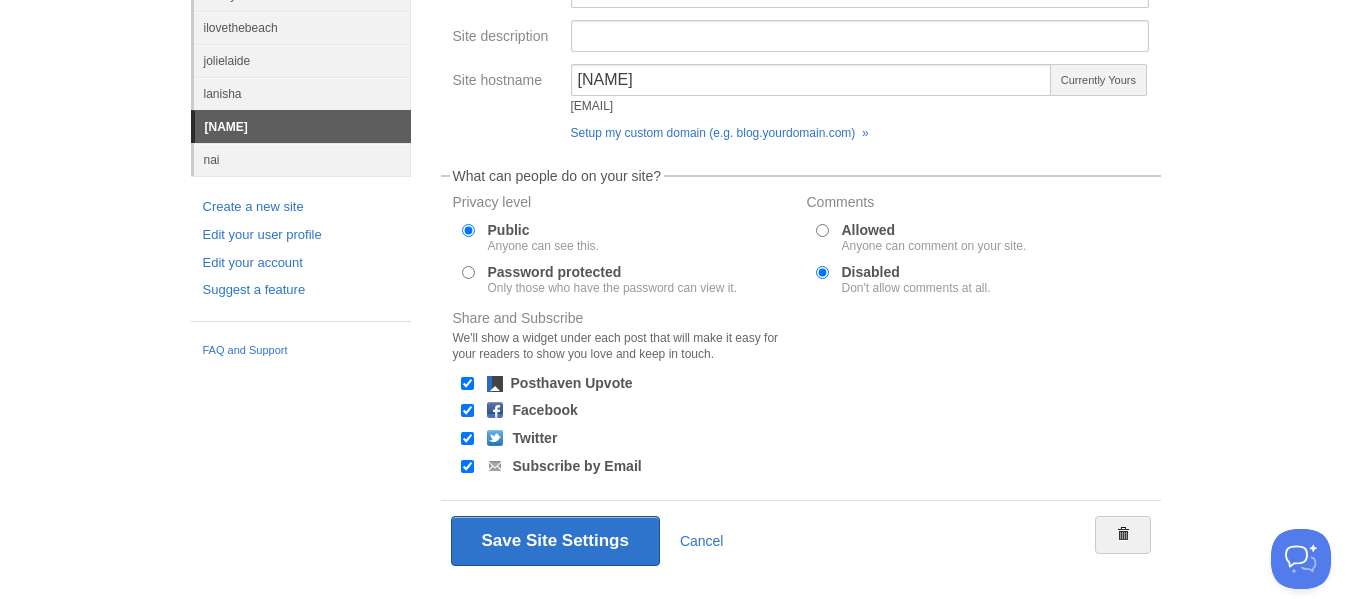 scroll, scrollTop: 290, scrollLeft: 0, axis: vertical 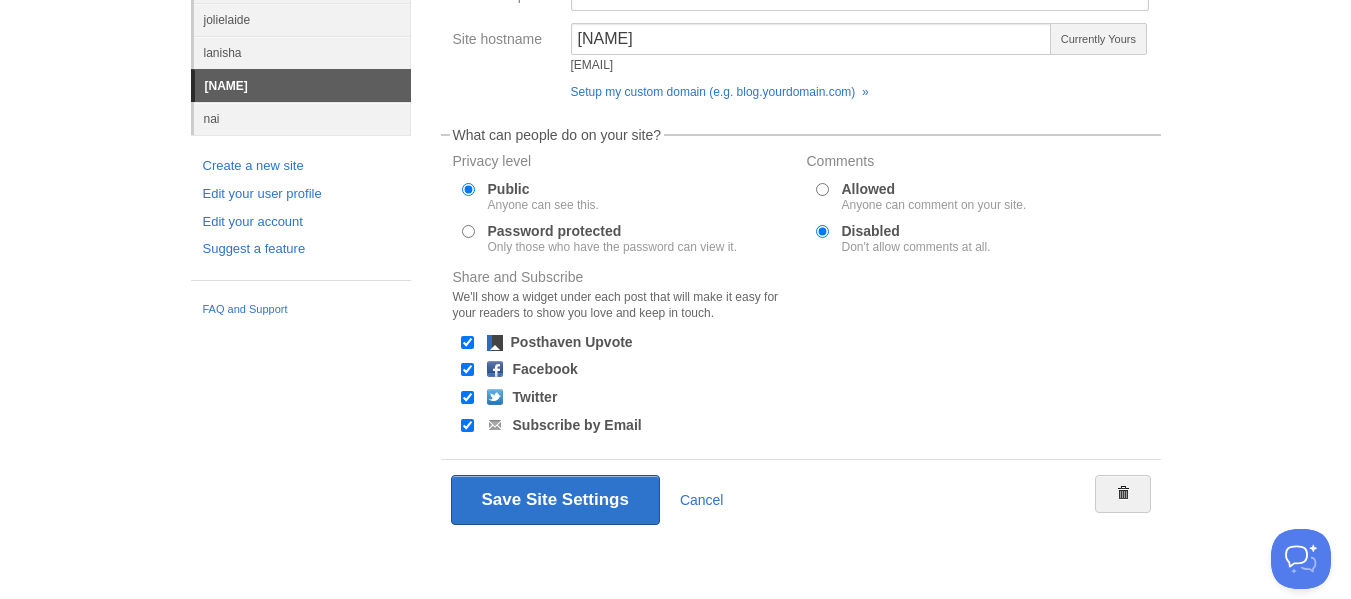 click on "Posthaven Upvote" at bounding box center [467, 342] 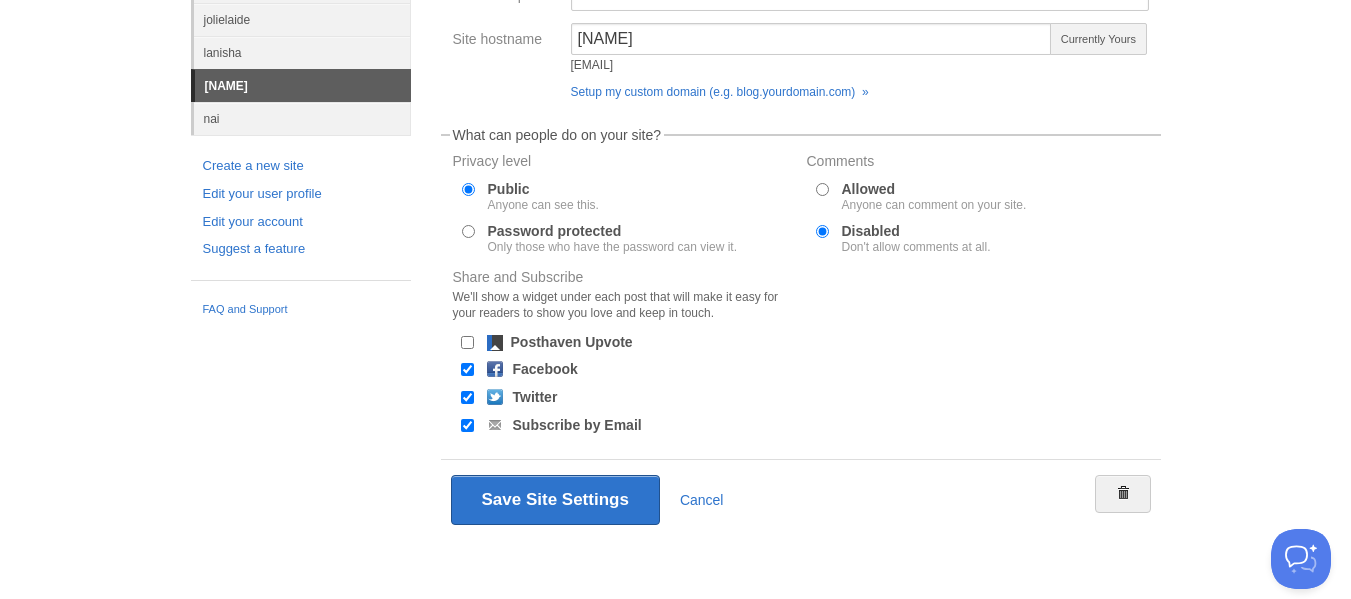 click on "Facebook" at bounding box center (467, 369) 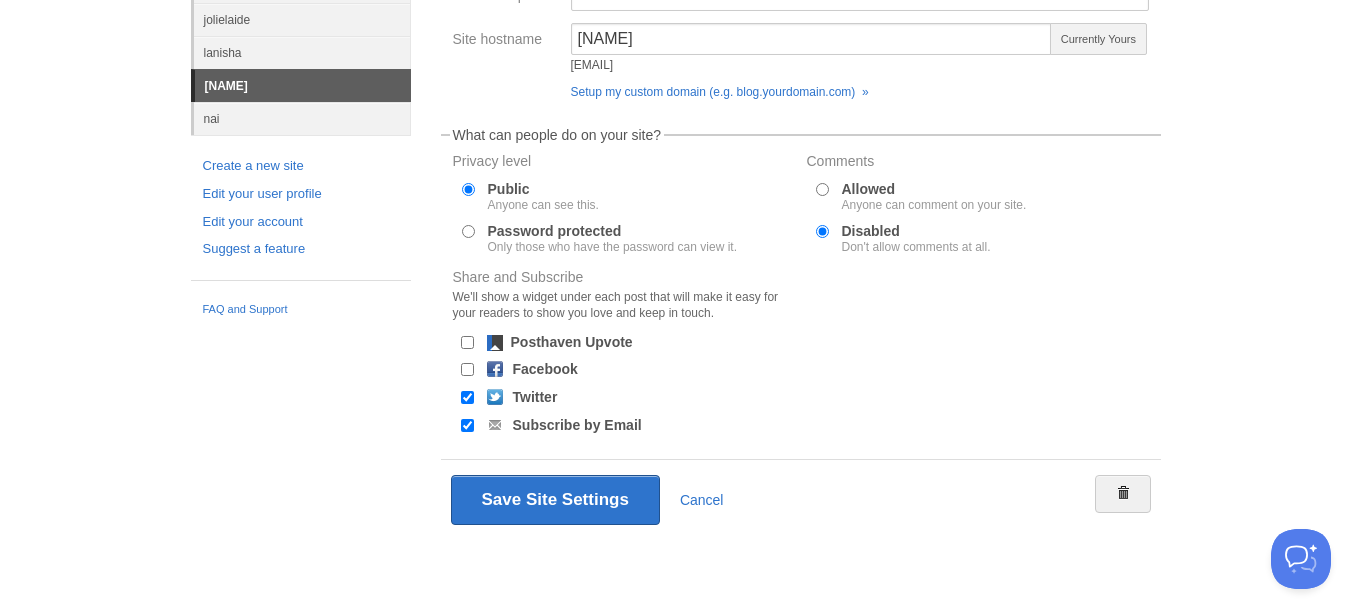 click on "Twitter" at bounding box center (467, 397) 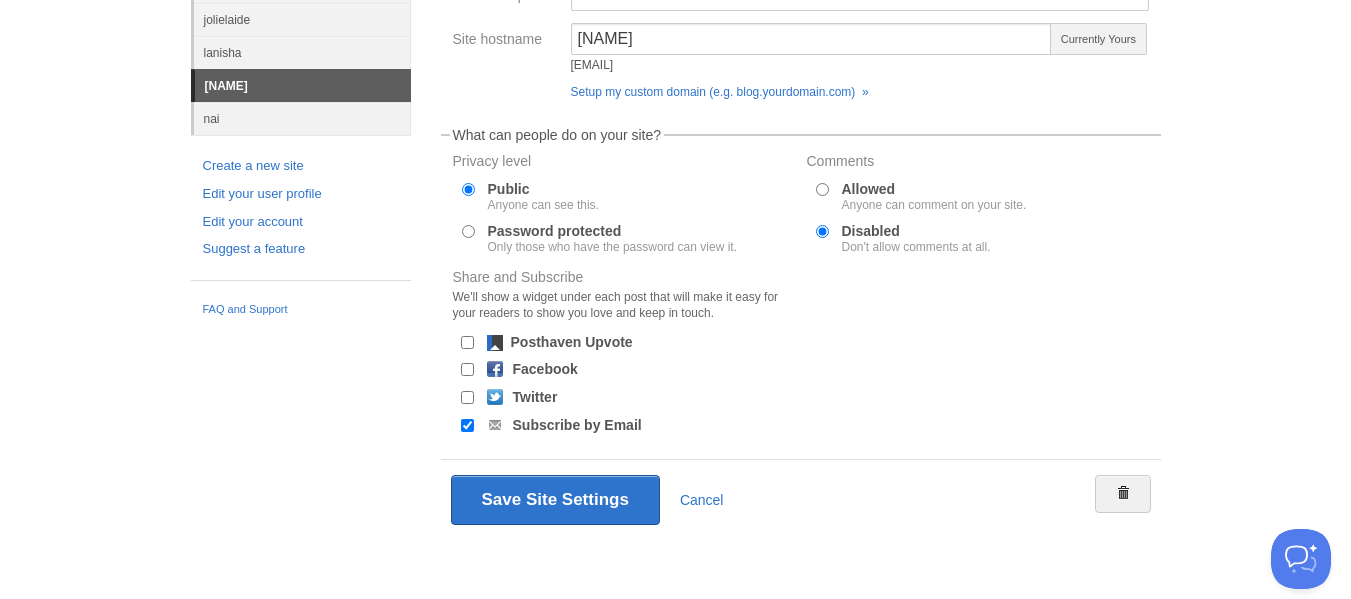 click on "Subscribe by Email" at bounding box center (467, 425) 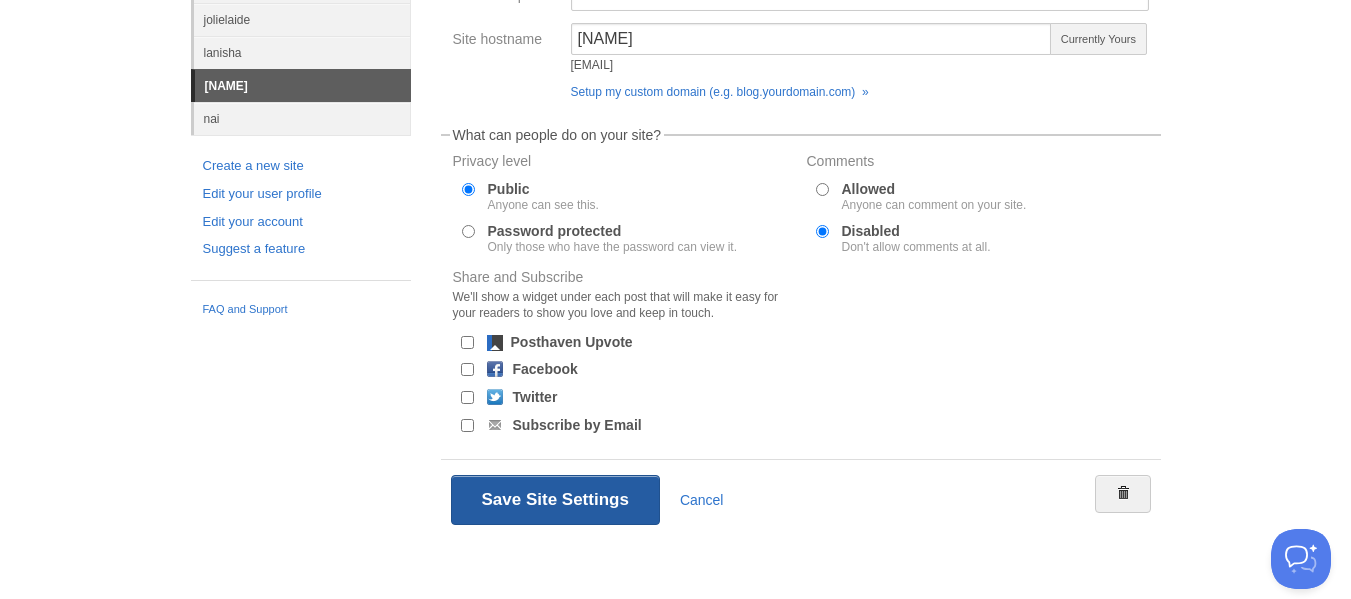 click on "Save Site Settings" at bounding box center (555, 500) 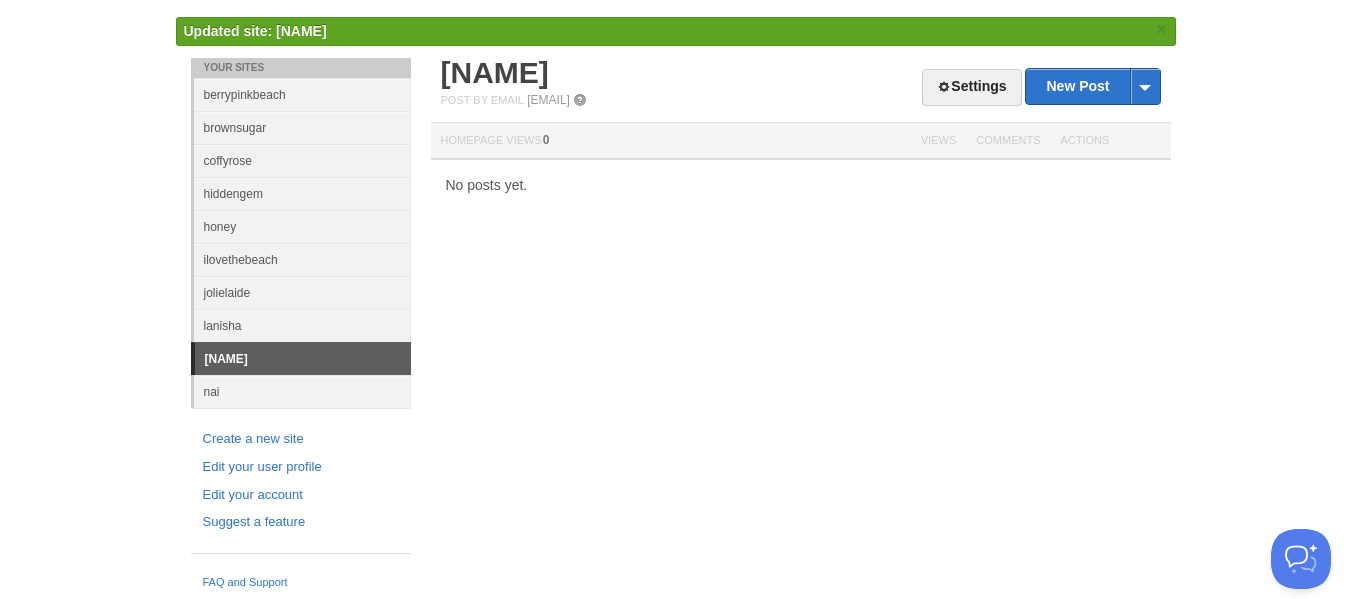 scroll, scrollTop: 58, scrollLeft: 0, axis: vertical 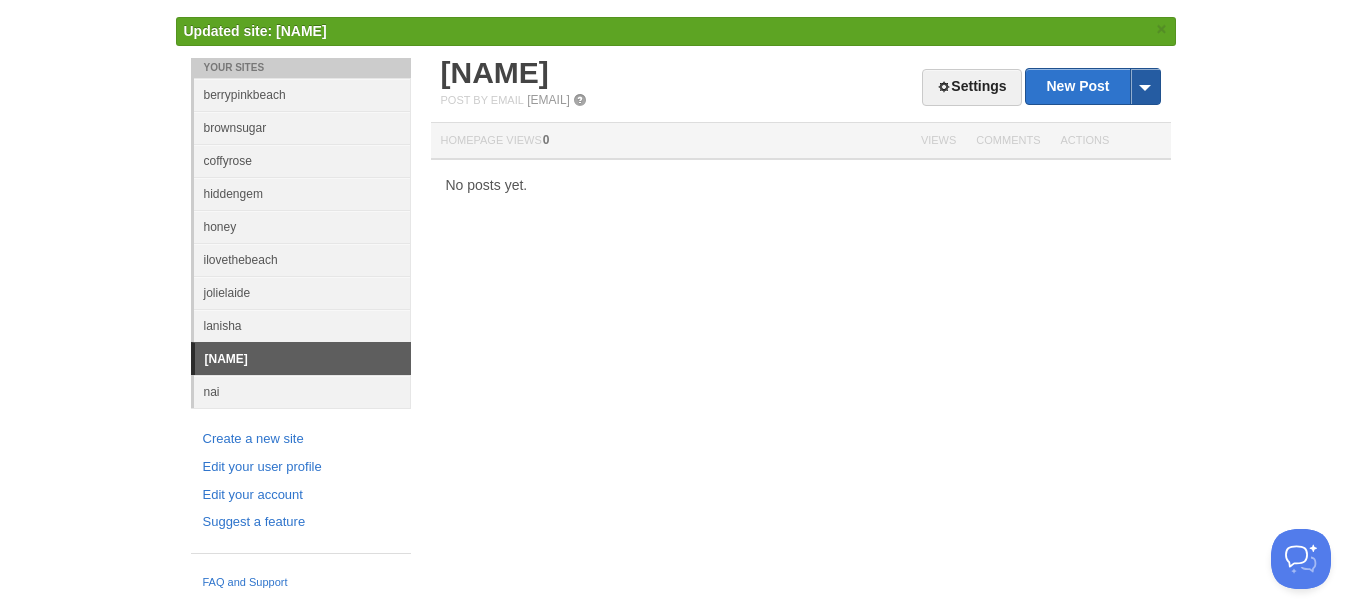 click at bounding box center [1145, 86] 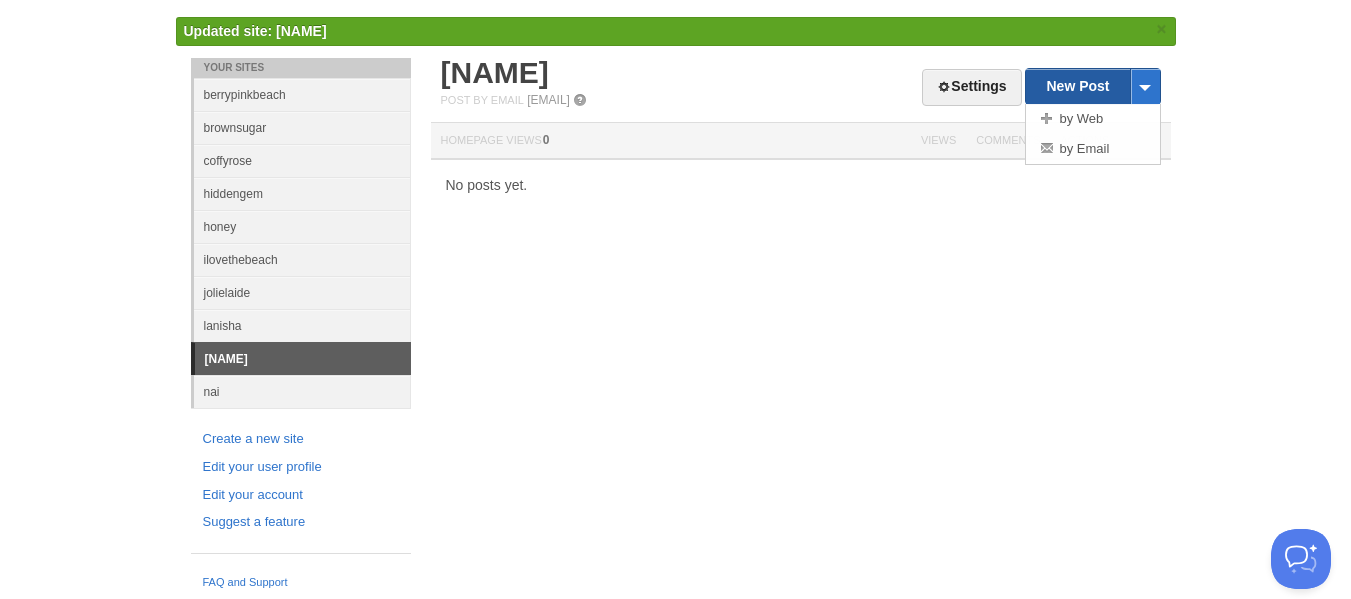 click on "New Post" at bounding box center (1092, 86) 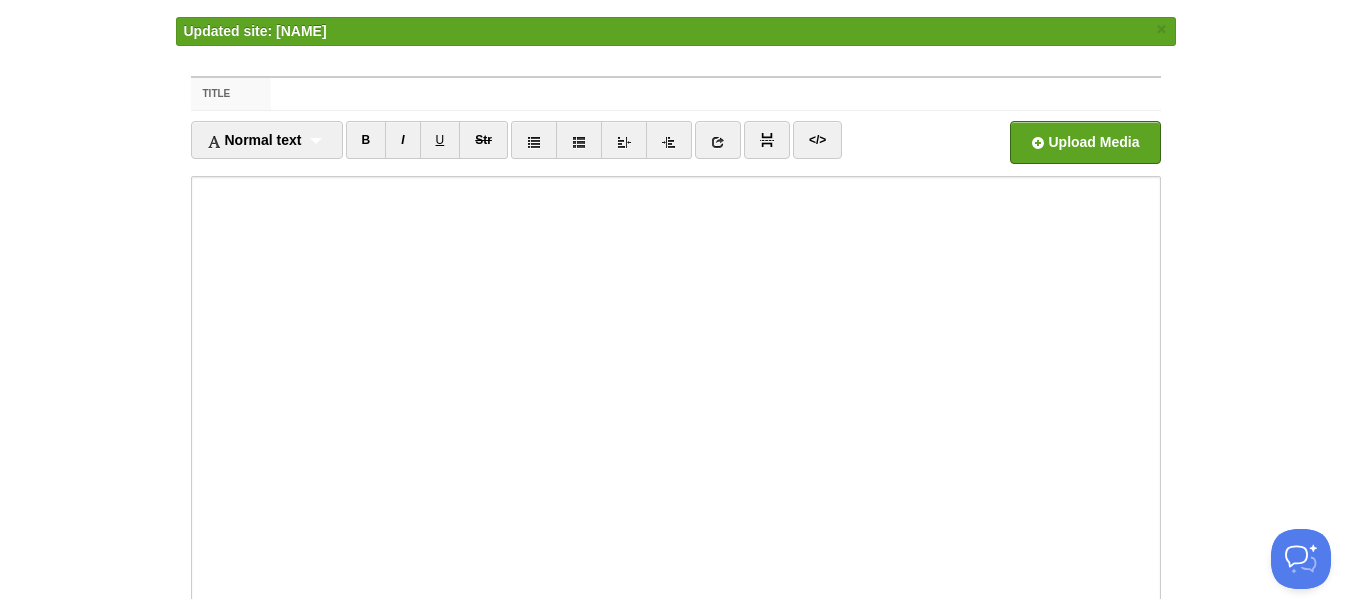 scroll, scrollTop: 0, scrollLeft: 0, axis: both 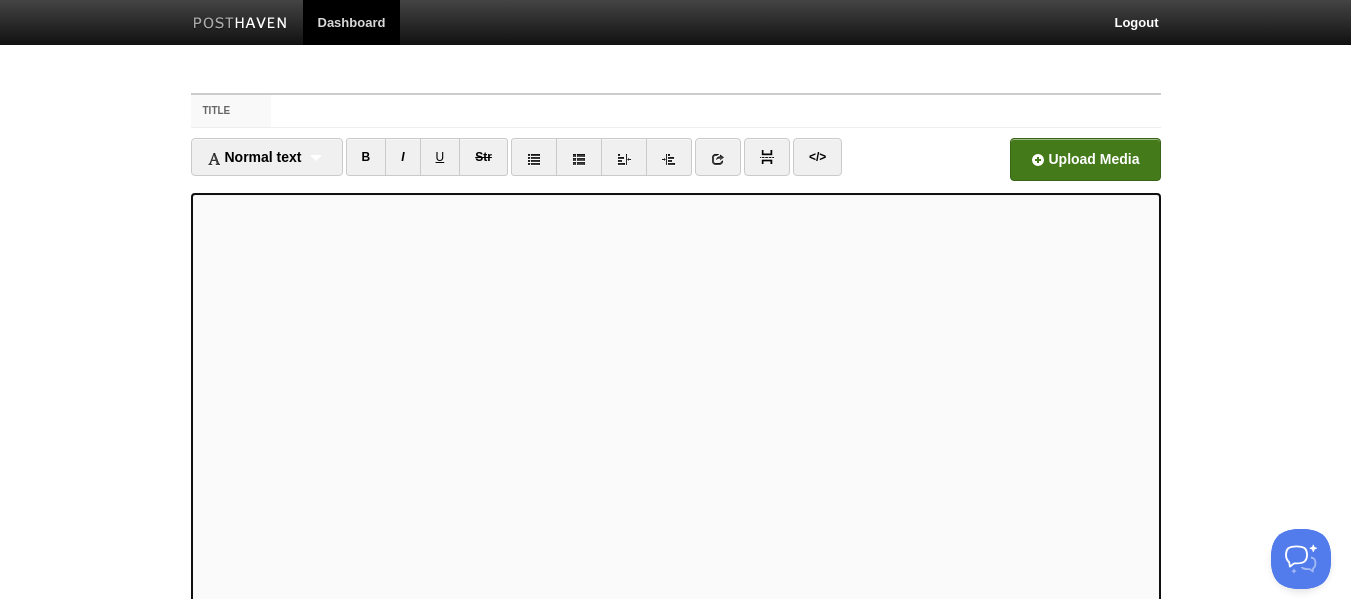 click at bounding box center (481, 165) 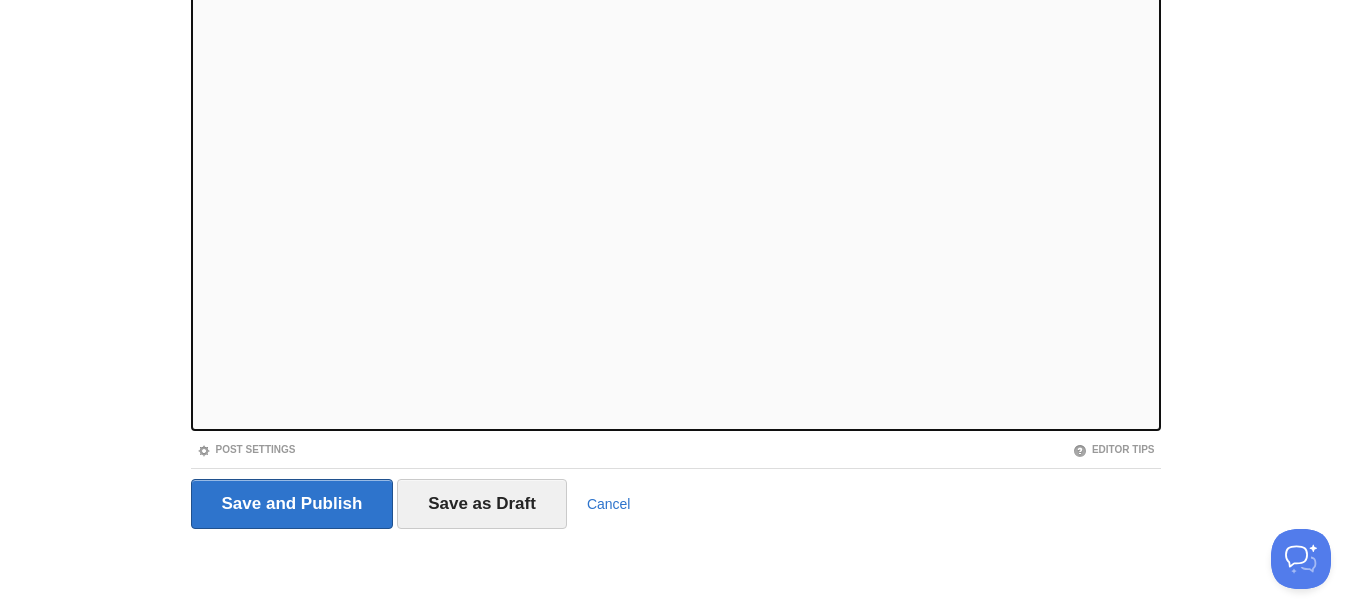 scroll, scrollTop: 247, scrollLeft: 0, axis: vertical 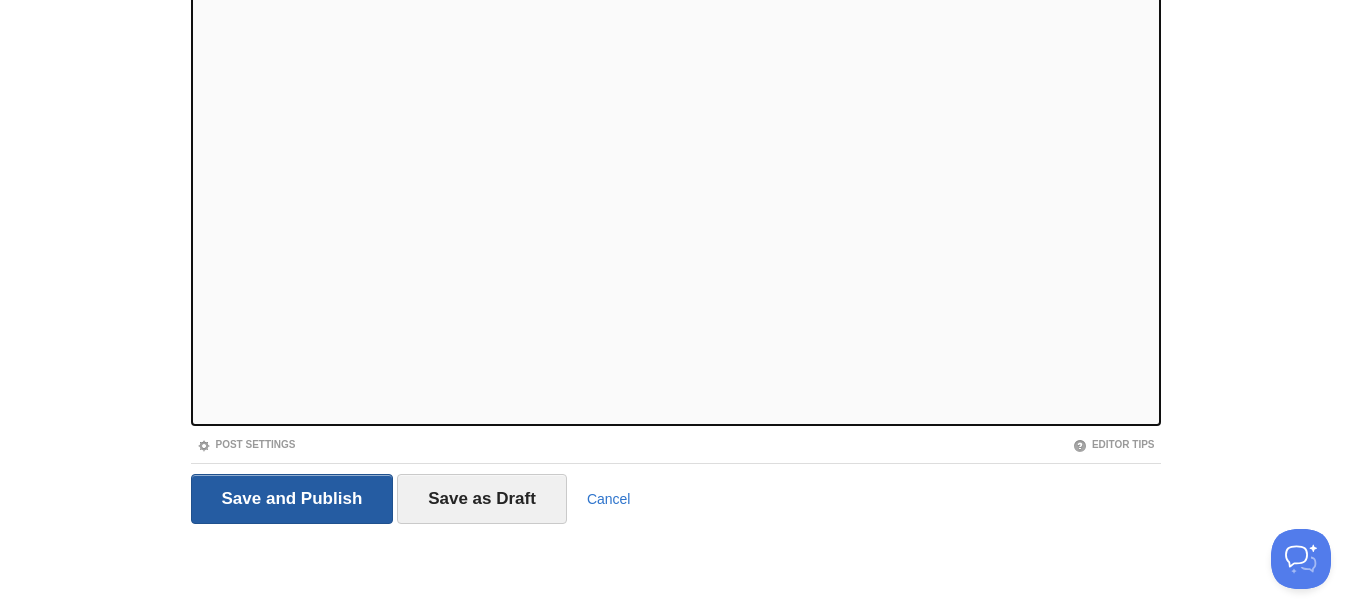 click on "Save and Publish" at bounding box center [292, 499] 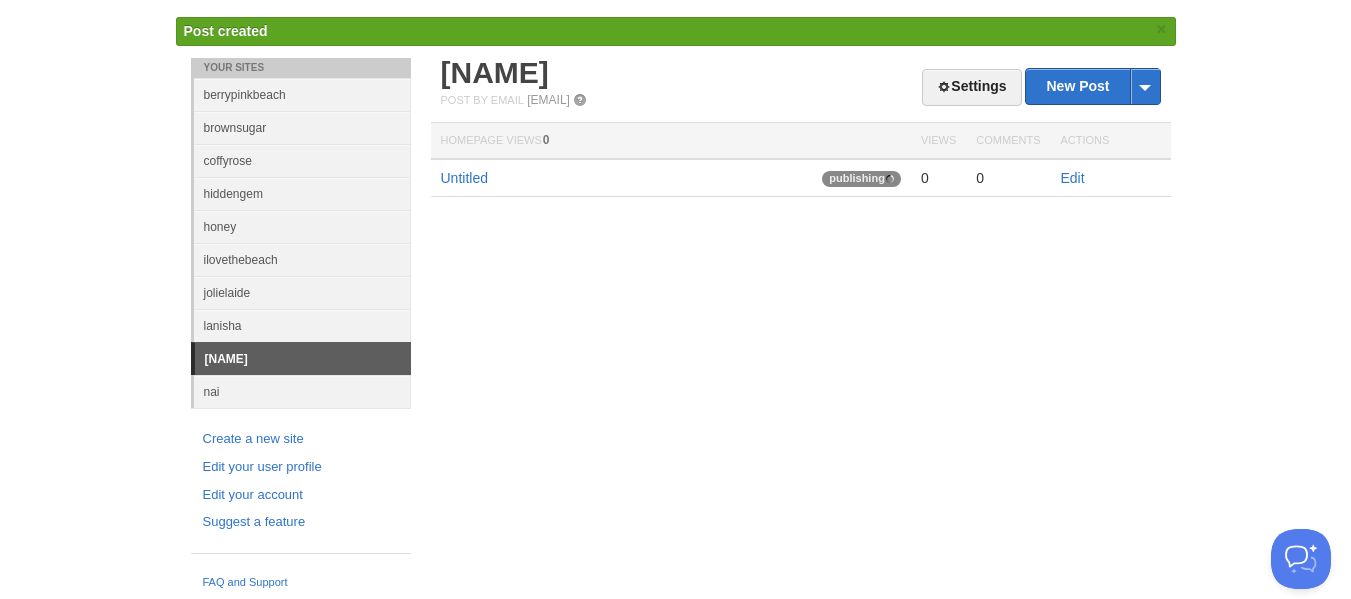 scroll, scrollTop: 17, scrollLeft: 0, axis: vertical 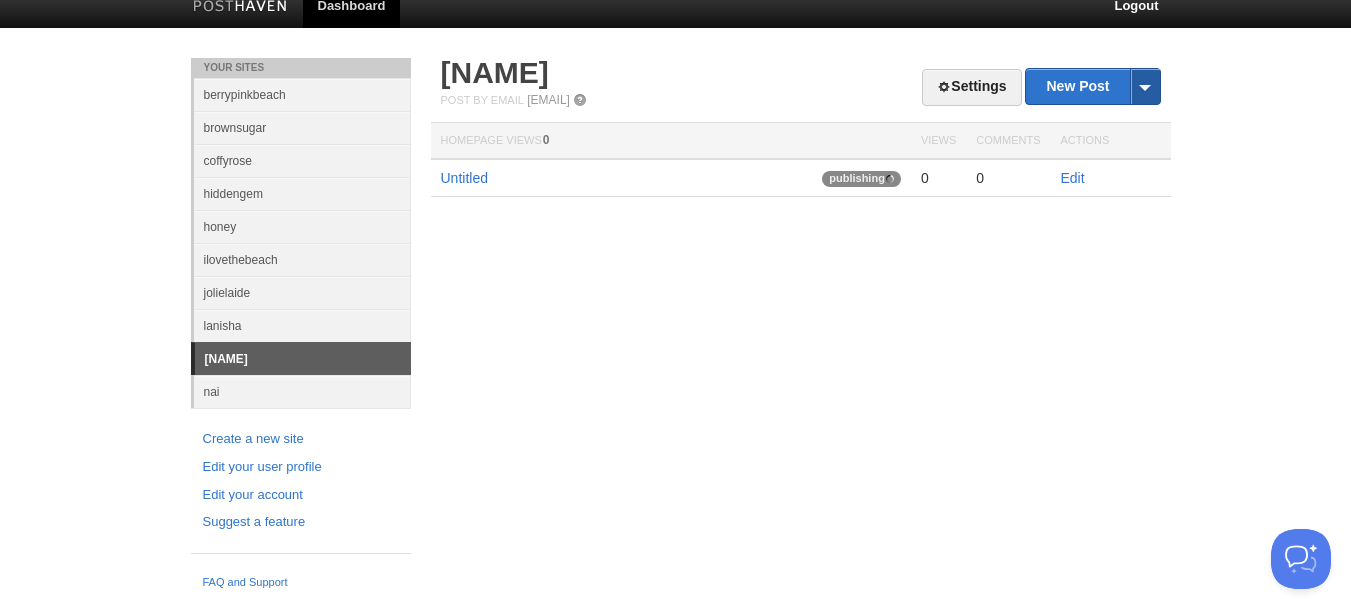 click at bounding box center [1145, 86] 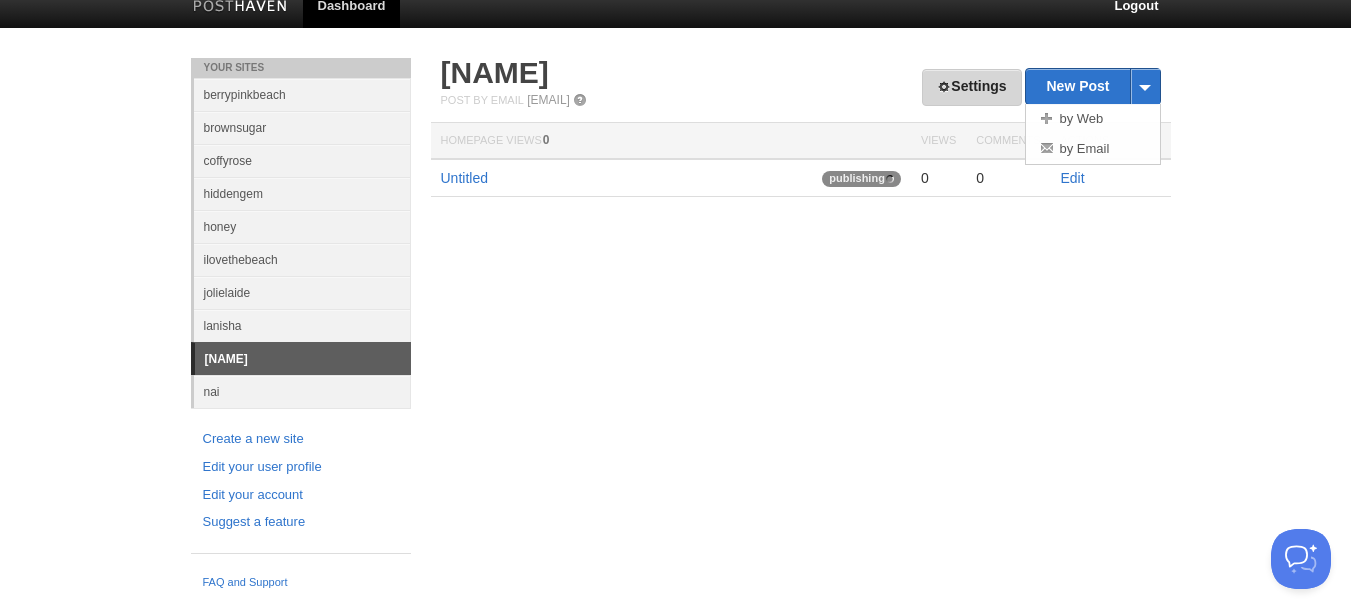 click on "Settings" at bounding box center [971, 87] 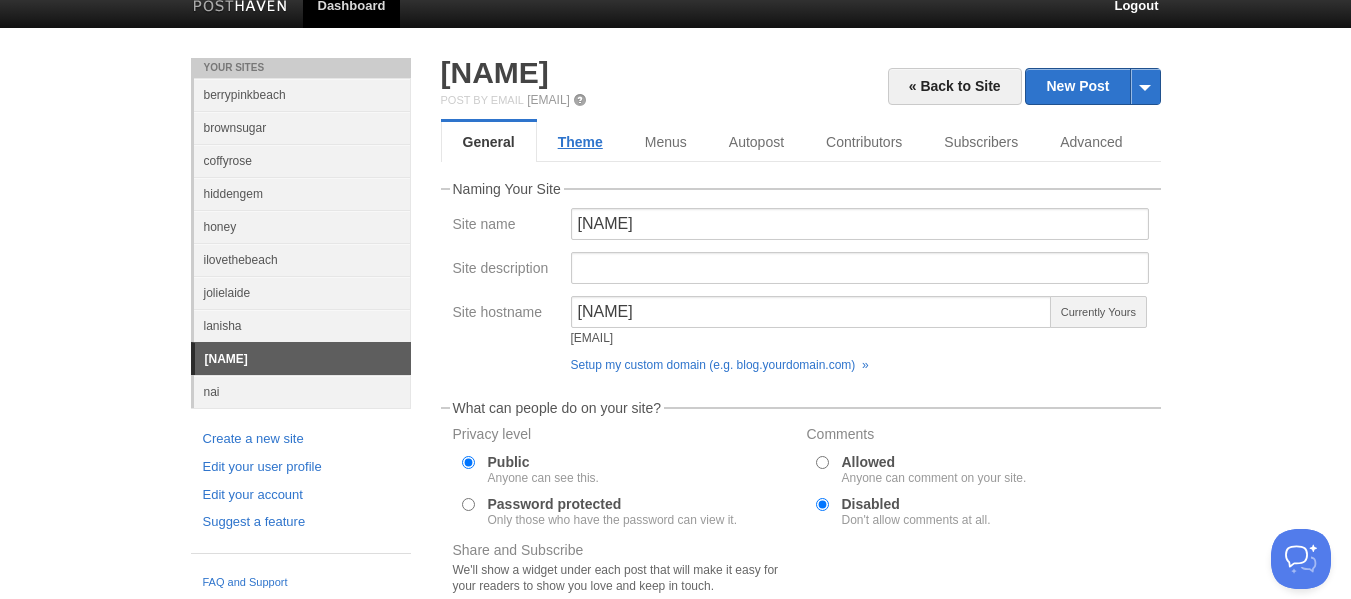click on "Theme" at bounding box center [580, 142] 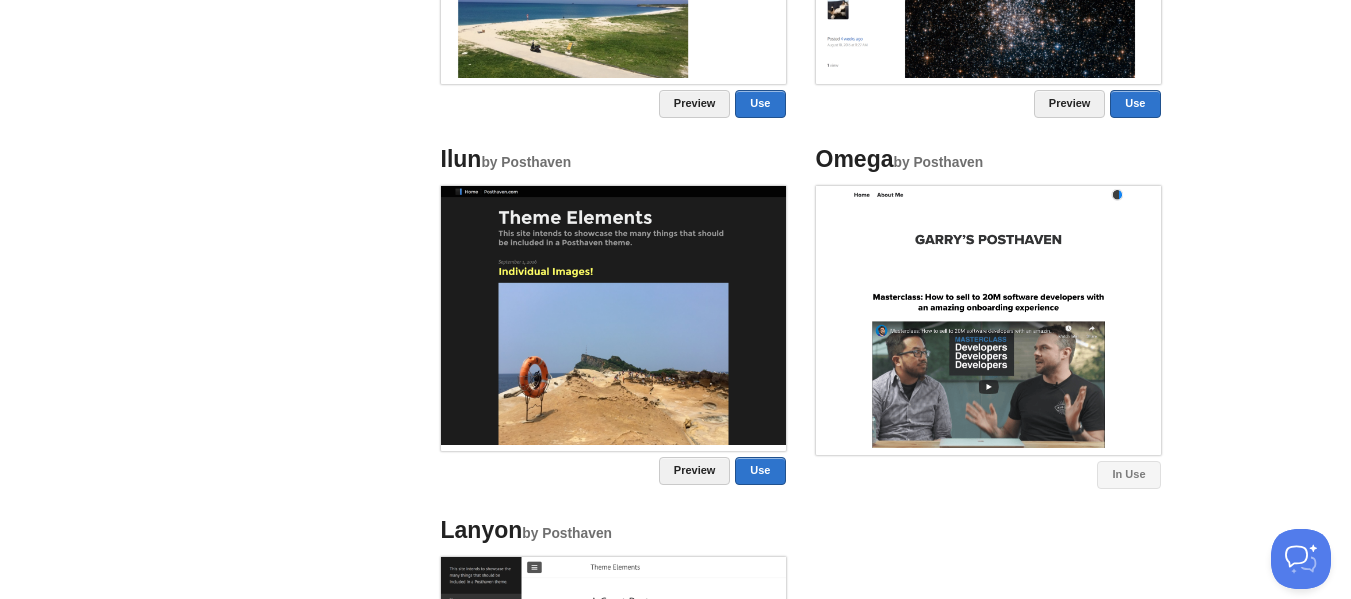 scroll, scrollTop: 1217, scrollLeft: 0, axis: vertical 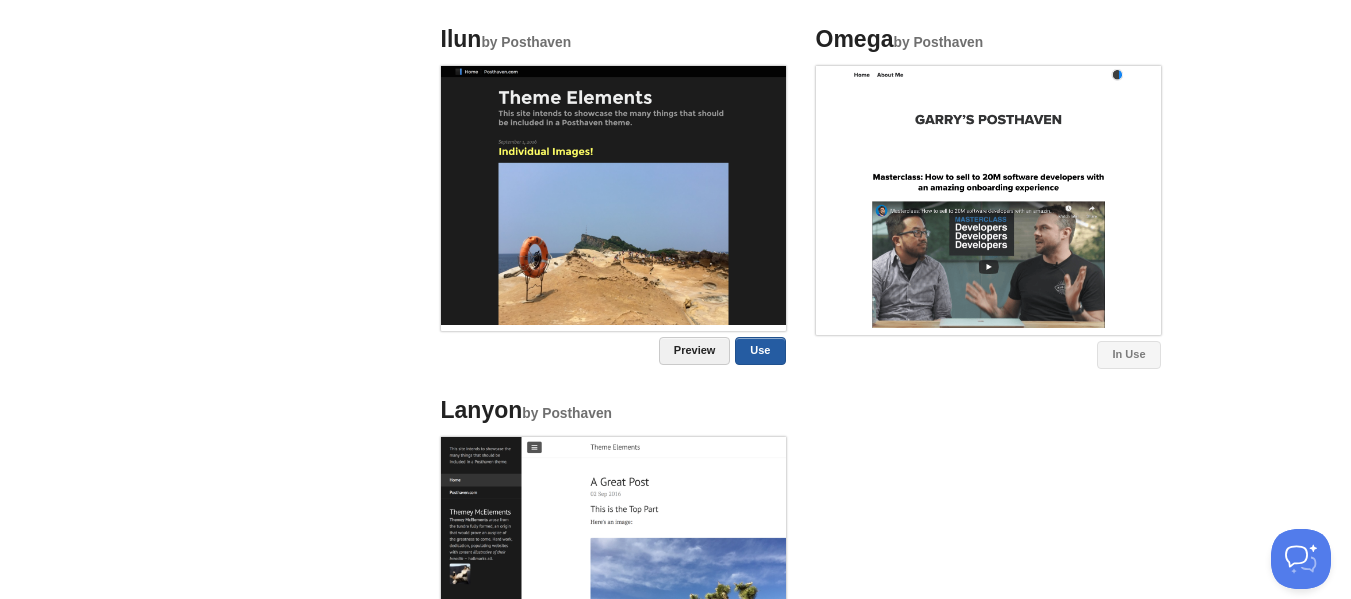 click on "Use" at bounding box center [760, 351] 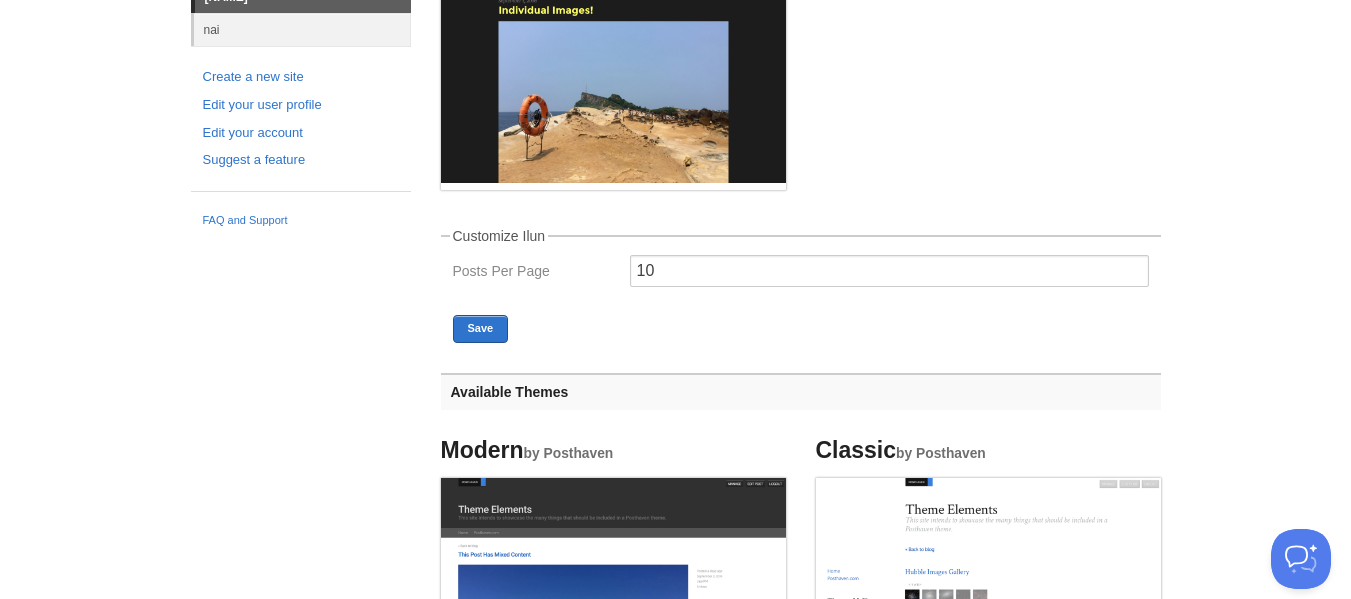 scroll, scrollTop: 400, scrollLeft: 0, axis: vertical 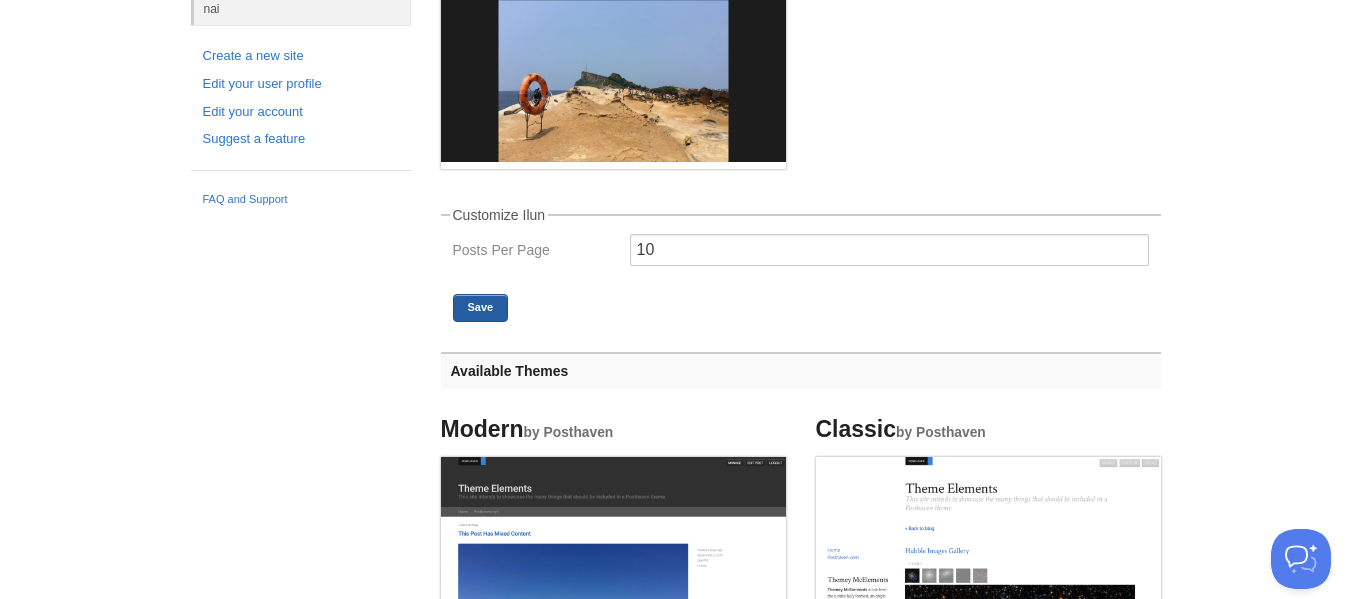 click on "Save" at bounding box center (481, 308) 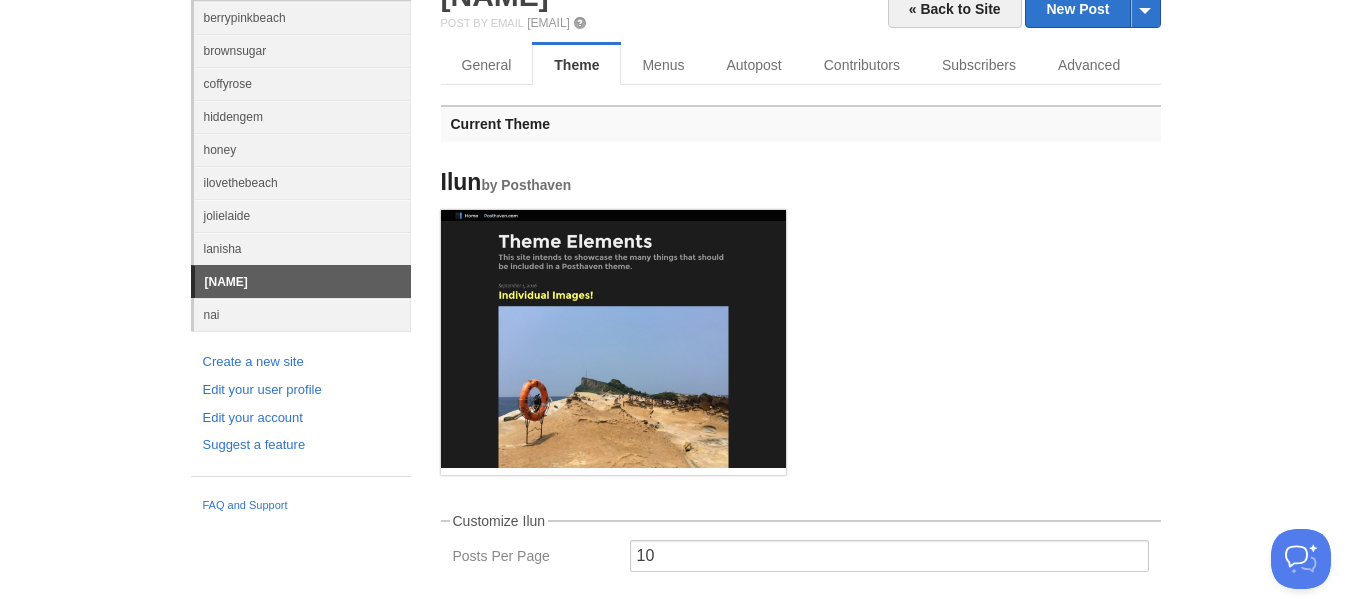 scroll, scrollTop: 0, scrollLeft: 0, axis: both 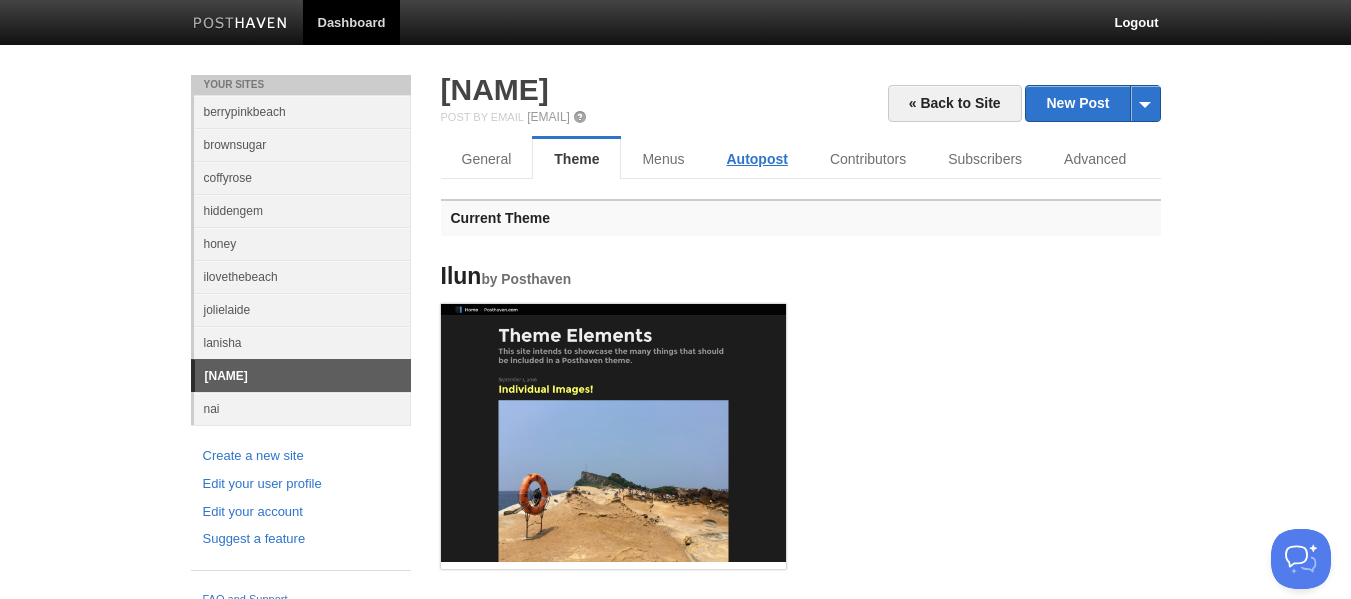 click on "Autopost" at bounding box center [756, 159] 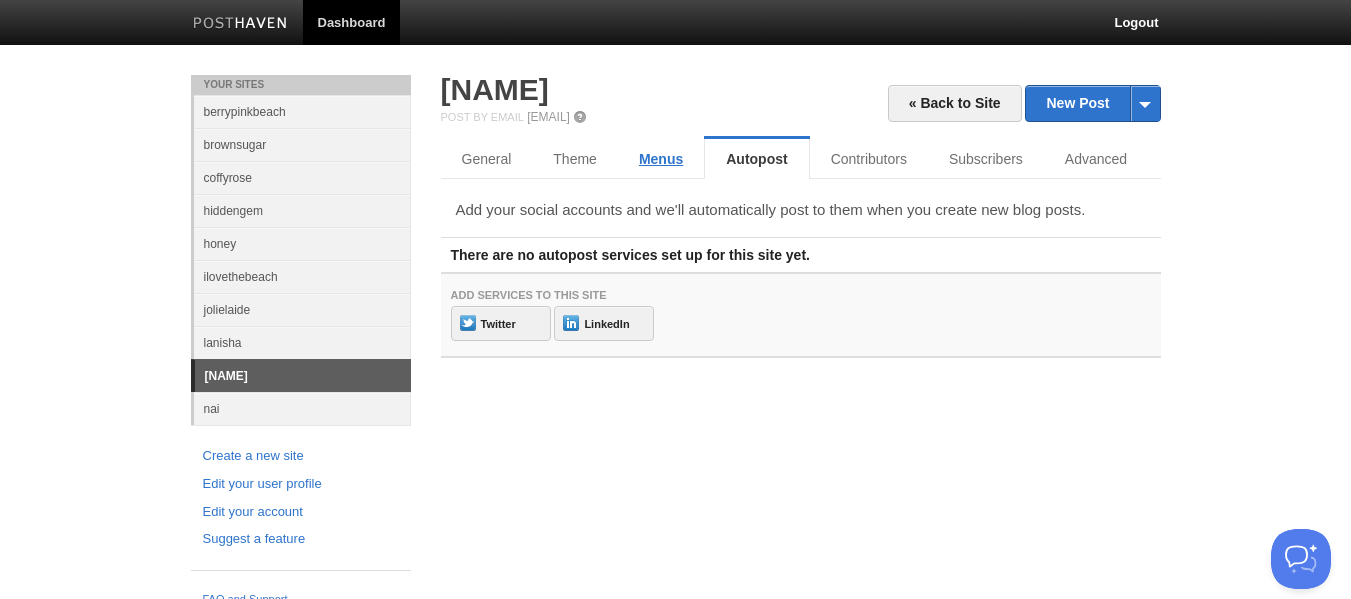 click on "Menus" at bounding box center (661, 159) 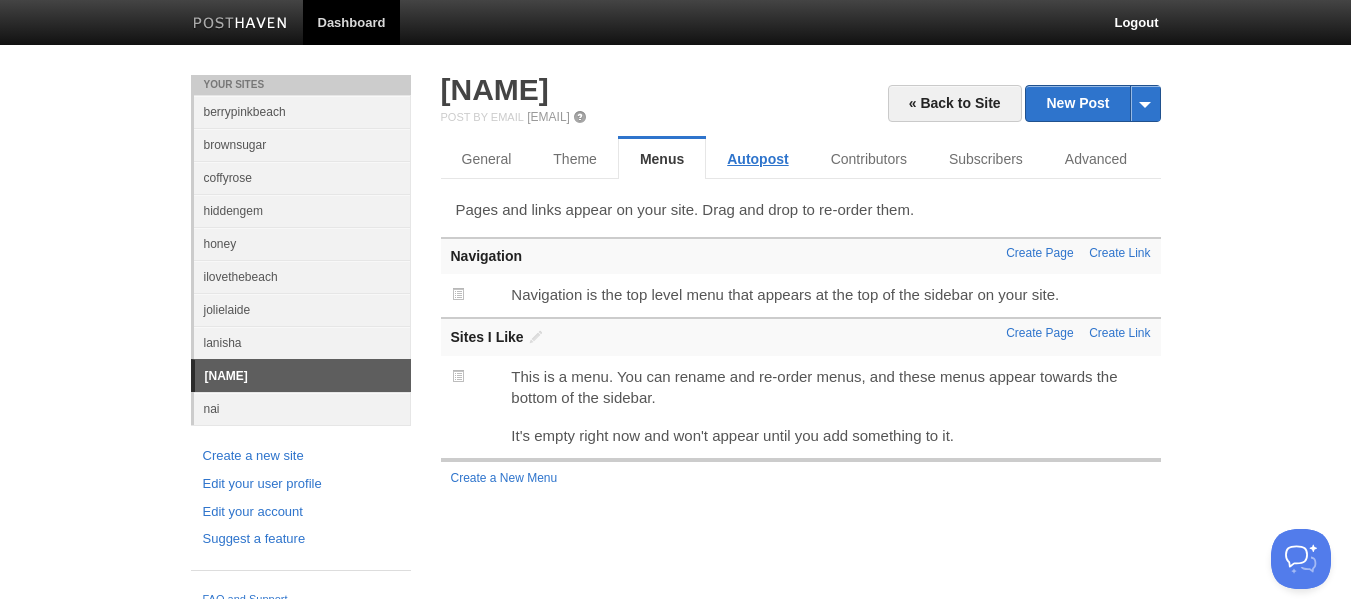 click on "Autopost" at bounding box center [757, 159] 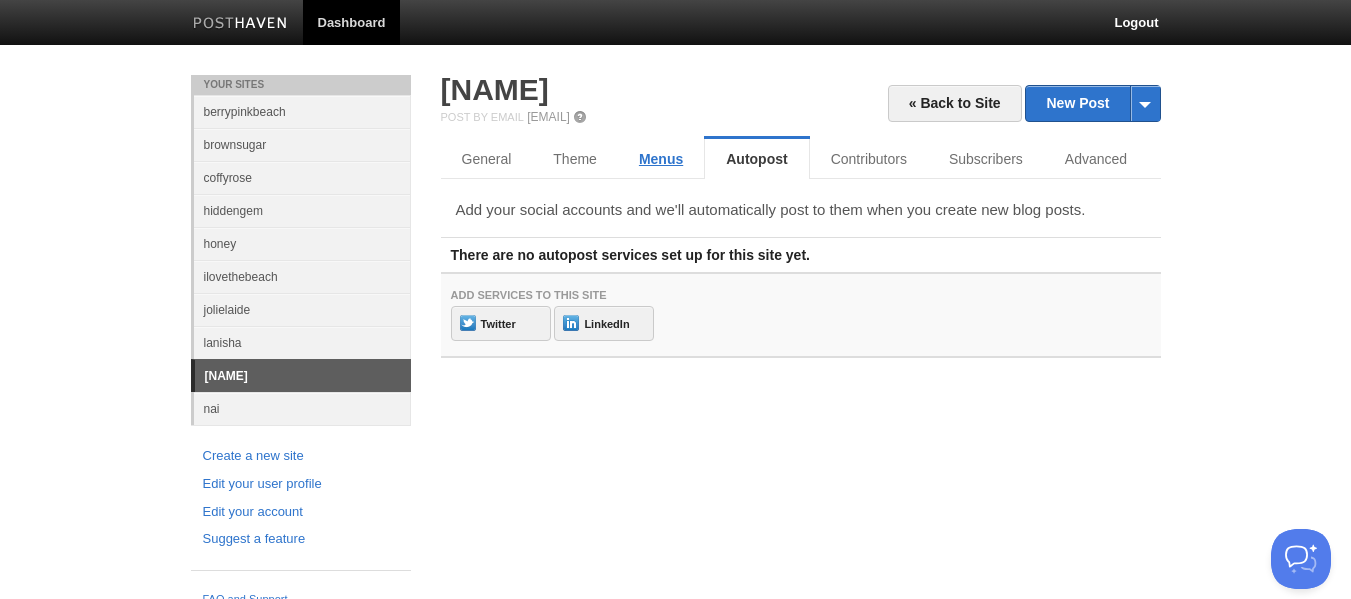 click on "Menus" at bounding box center [661, 159] 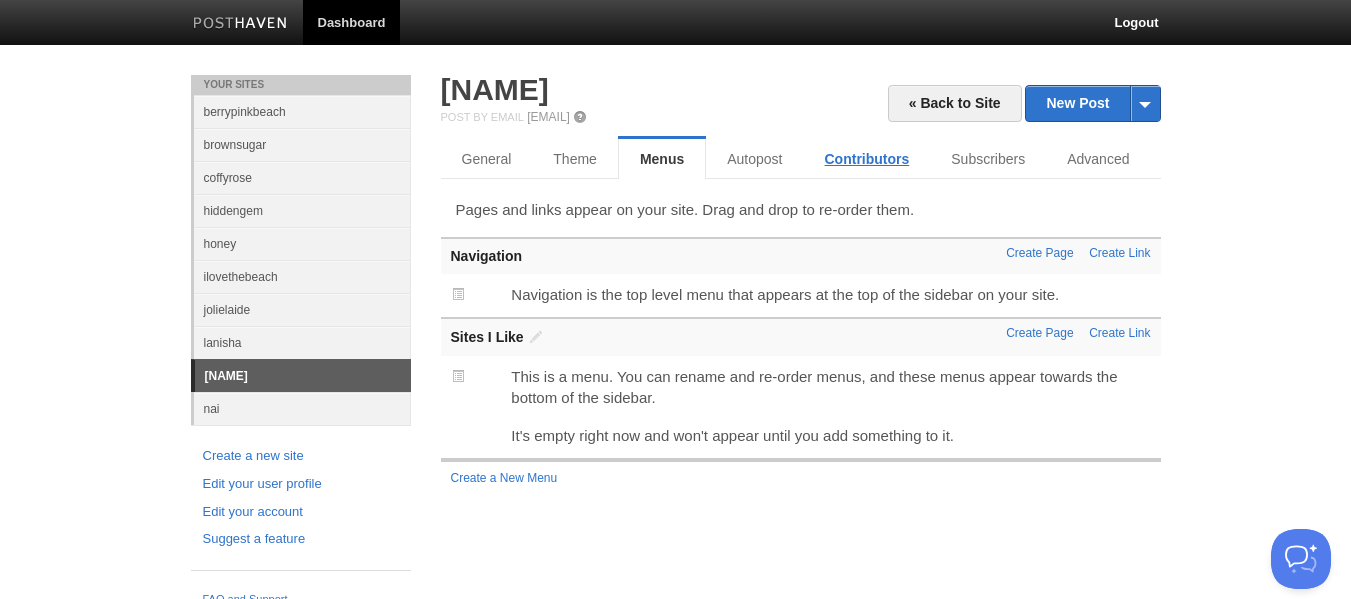 click on "Contributors" at bounding box center [867, 159] 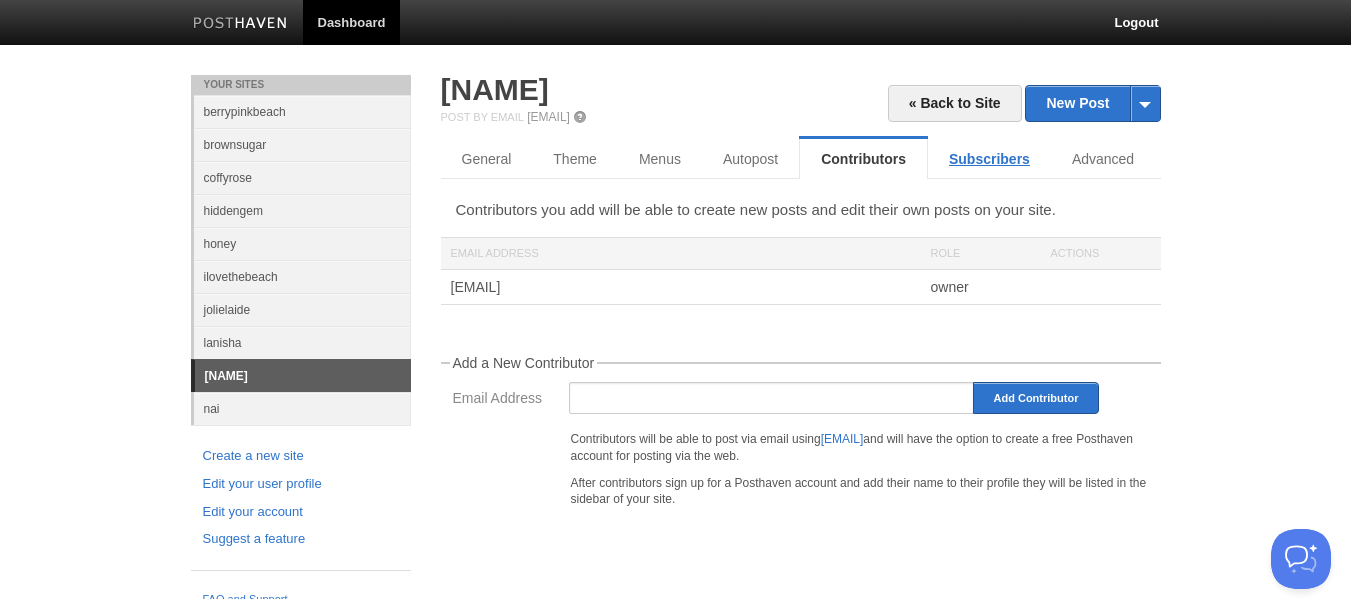click on "Subscribers" at bounding box center (989, 159) 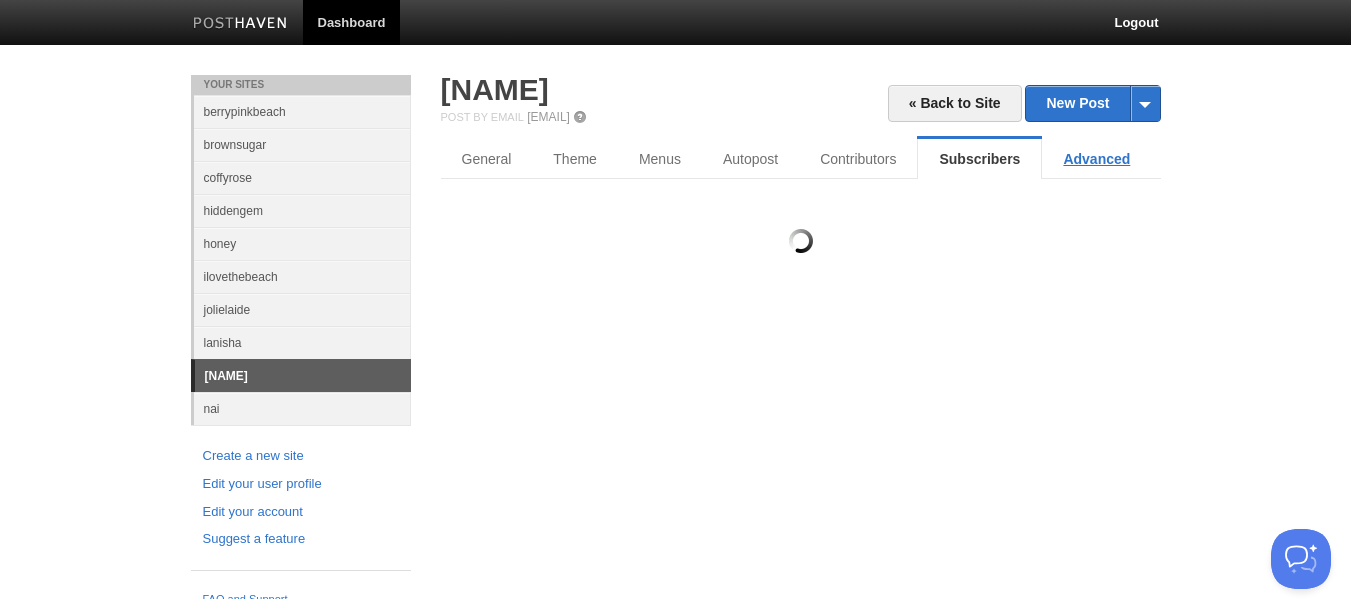 click on "Advanced" at bounding box center (1096, 159) 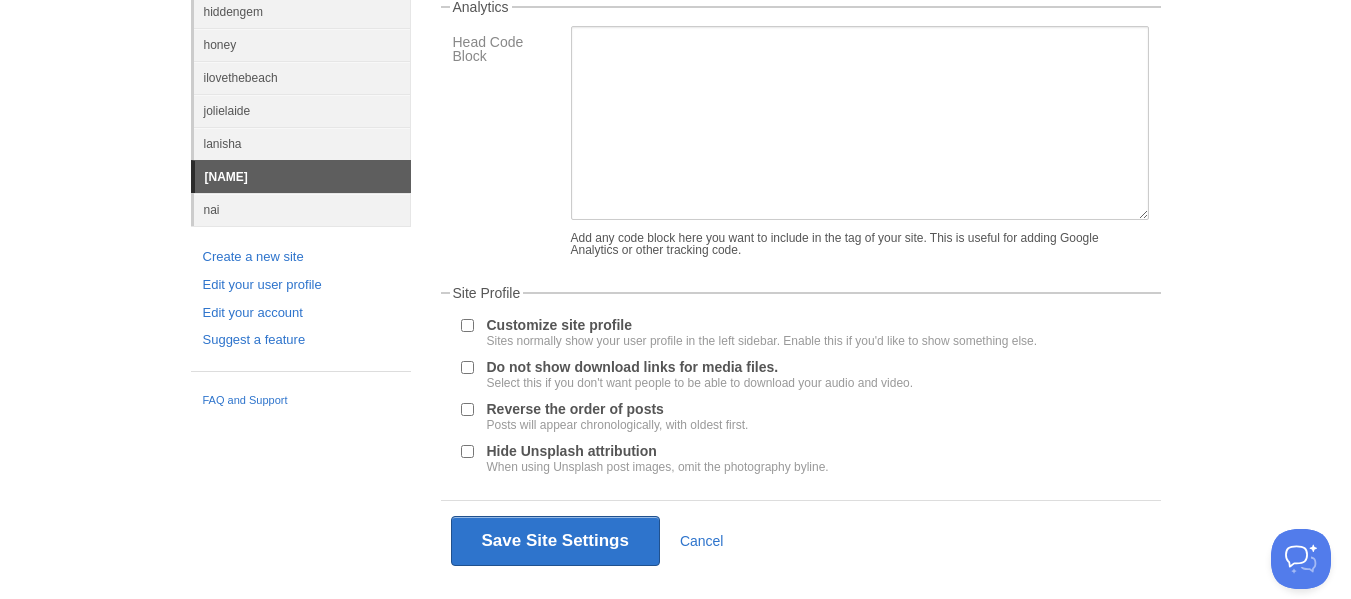 scroll, scrollTop: 200, scrollLeft: 0, axis: vertical 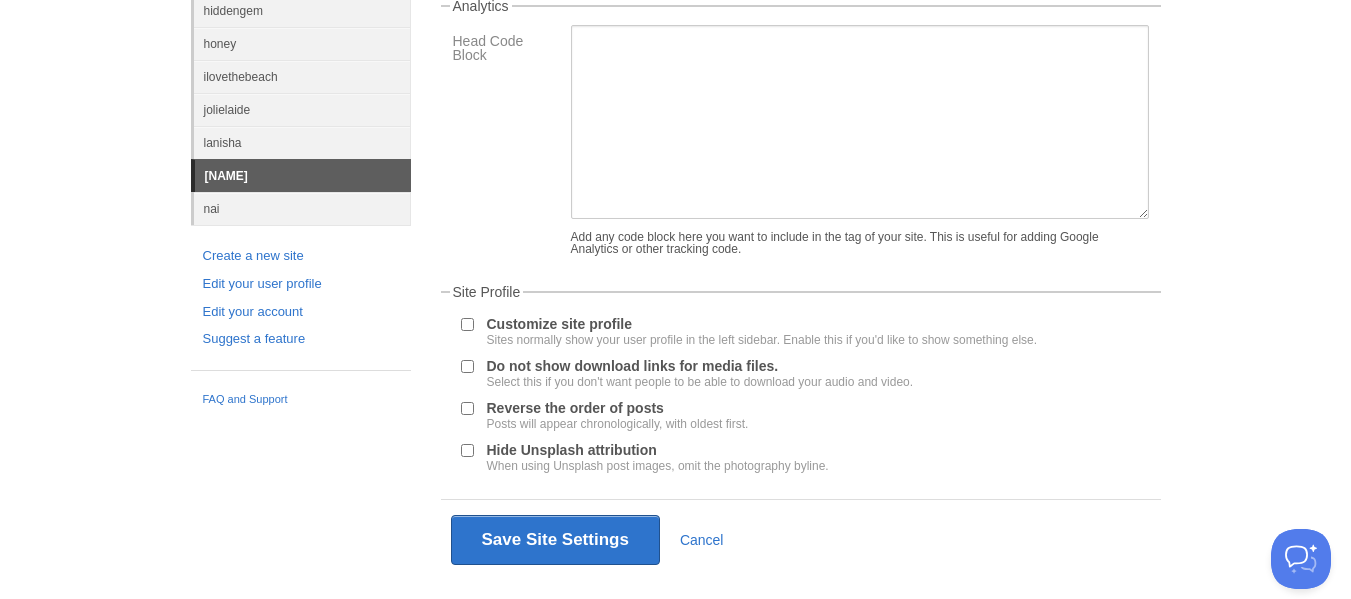 click on "Do not show download links for media files.
Select this if you don't want people to be able to download your audio and video." at bounding box center (467, 366) 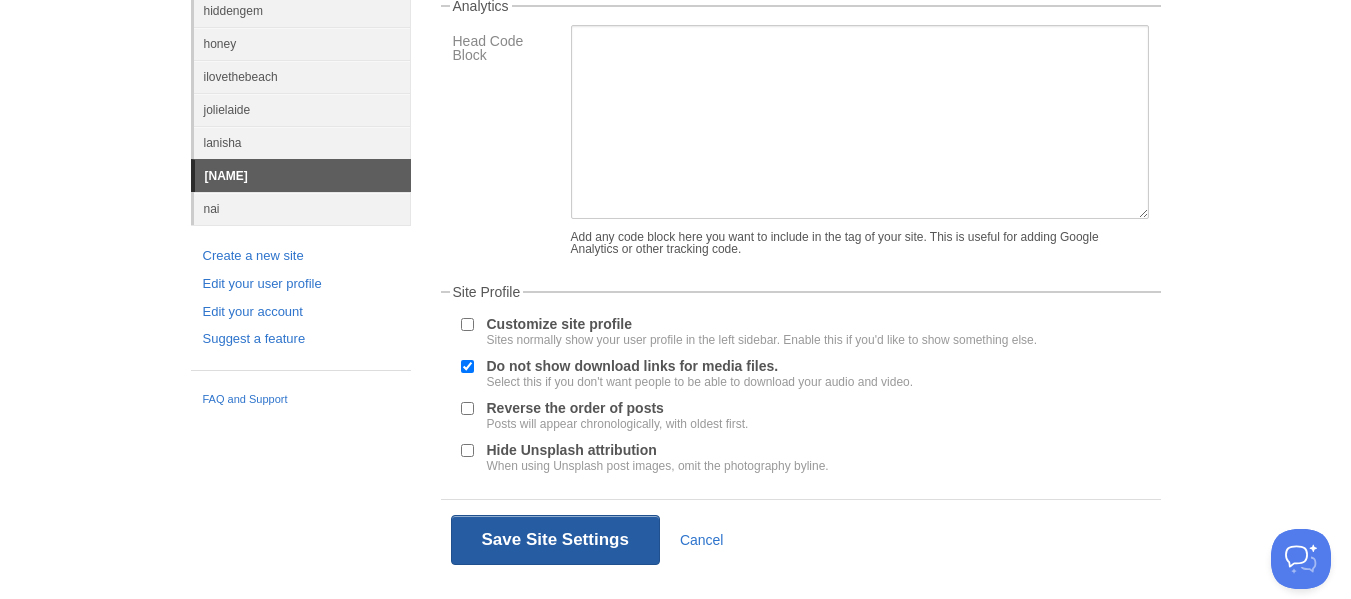 click on "Save Site Settings" at bounding box center (555, 540) 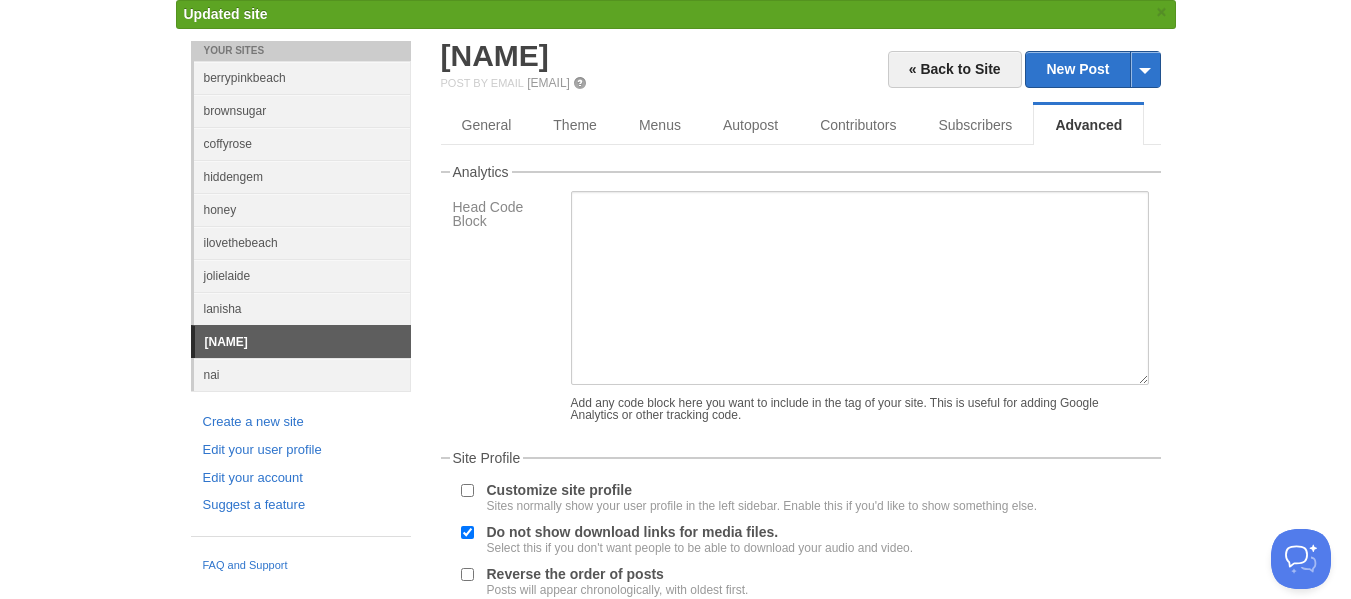 scroll, scrollTop: 0, scrollLeft: 0, axis: both 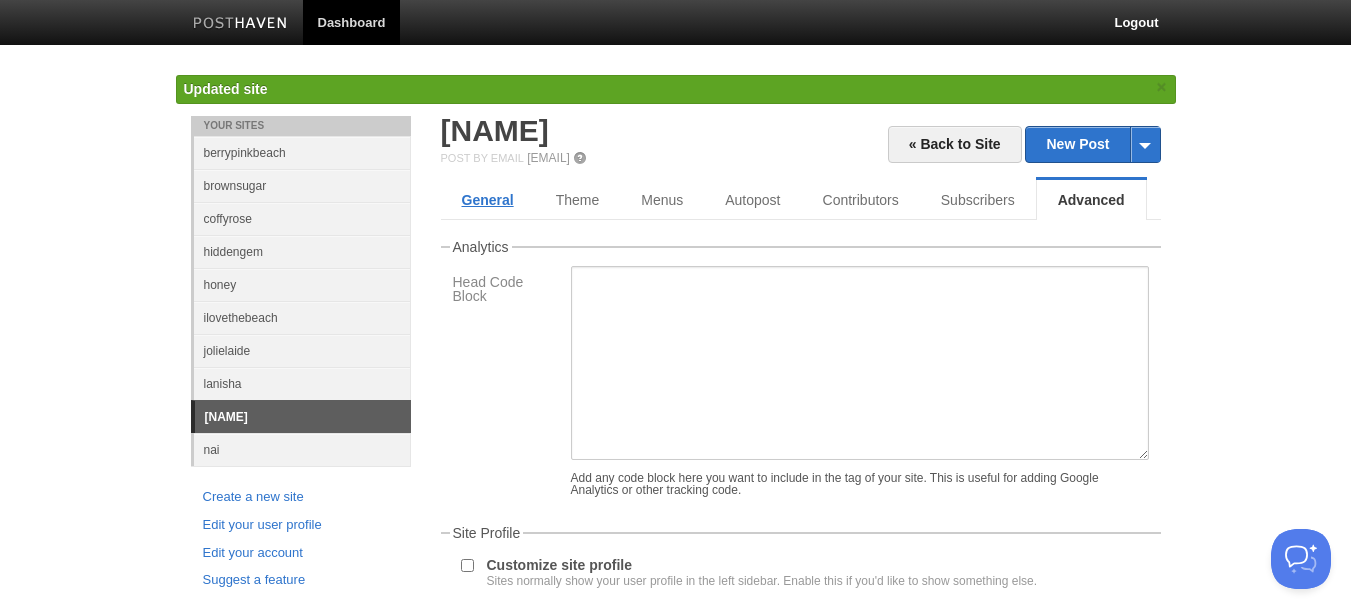 click on "General" at bounding box center (488, 200) 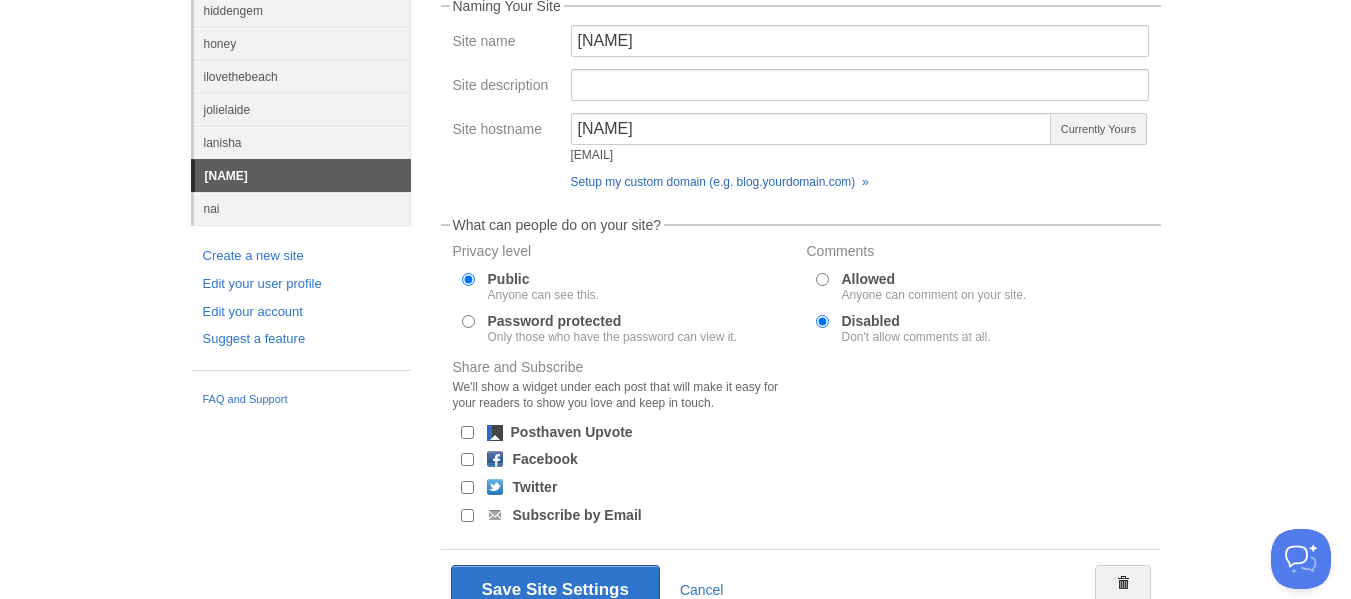 scroll, scrollTop: 290, scrollLeft: 0, axis: vertical 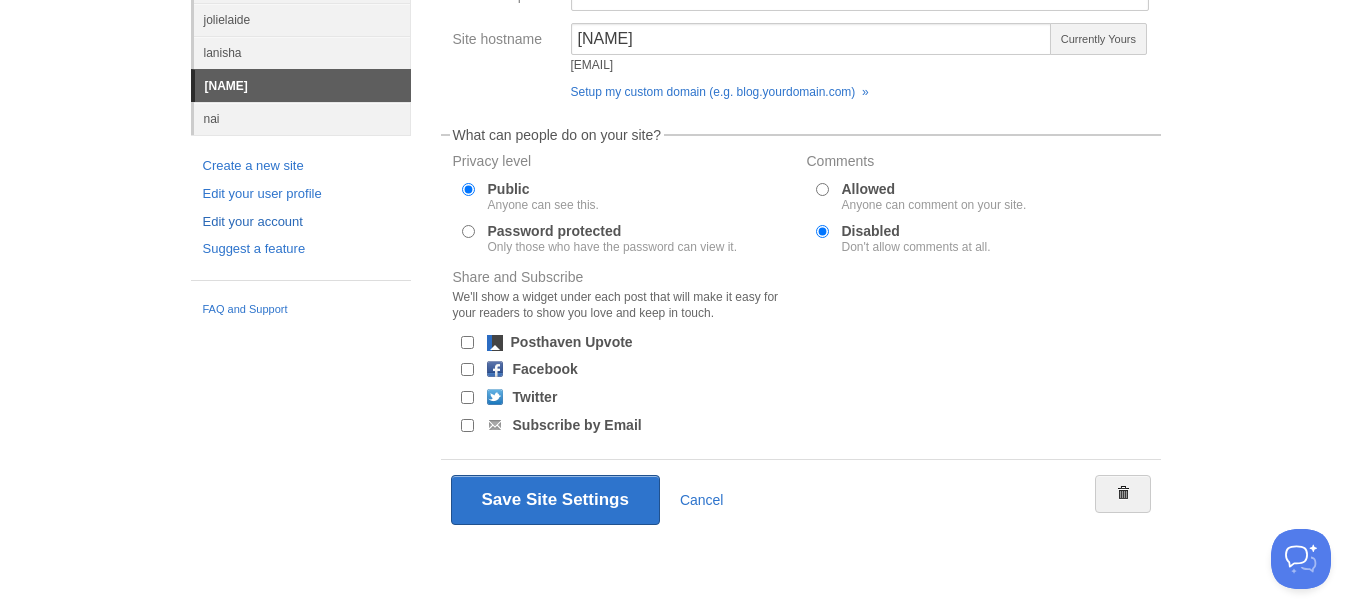 click on "Edit your account" at bounding box center [301, 222] 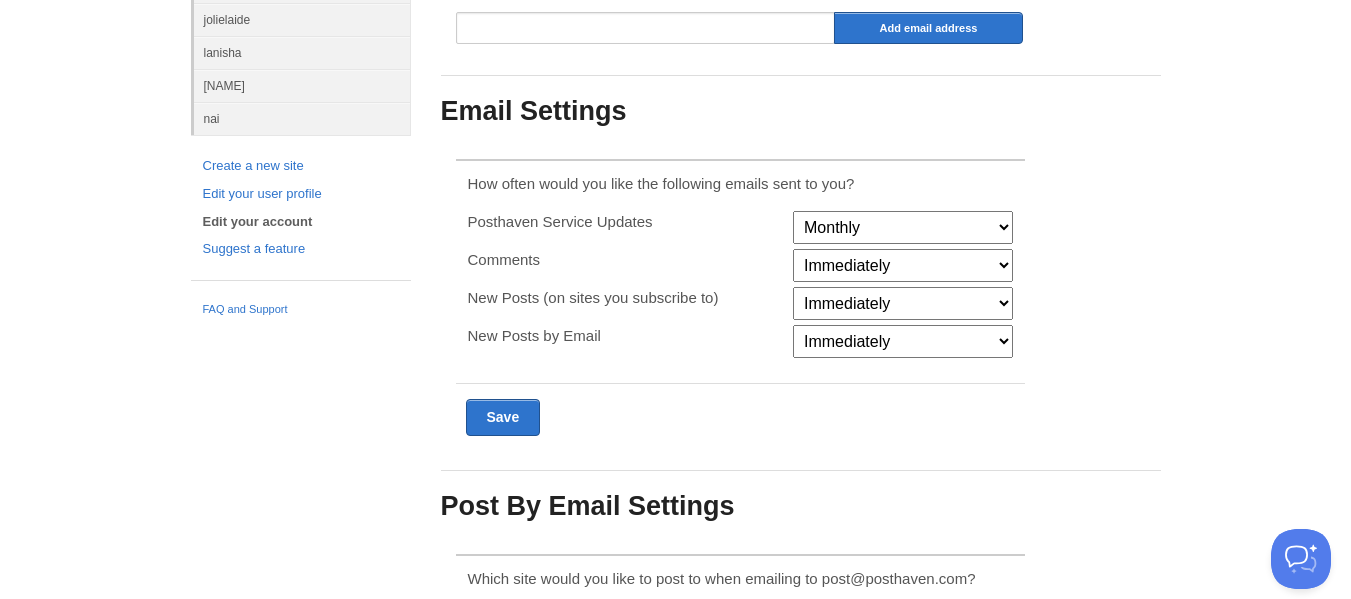 click on "Monthly
Never" at bounding box center (903, 227) 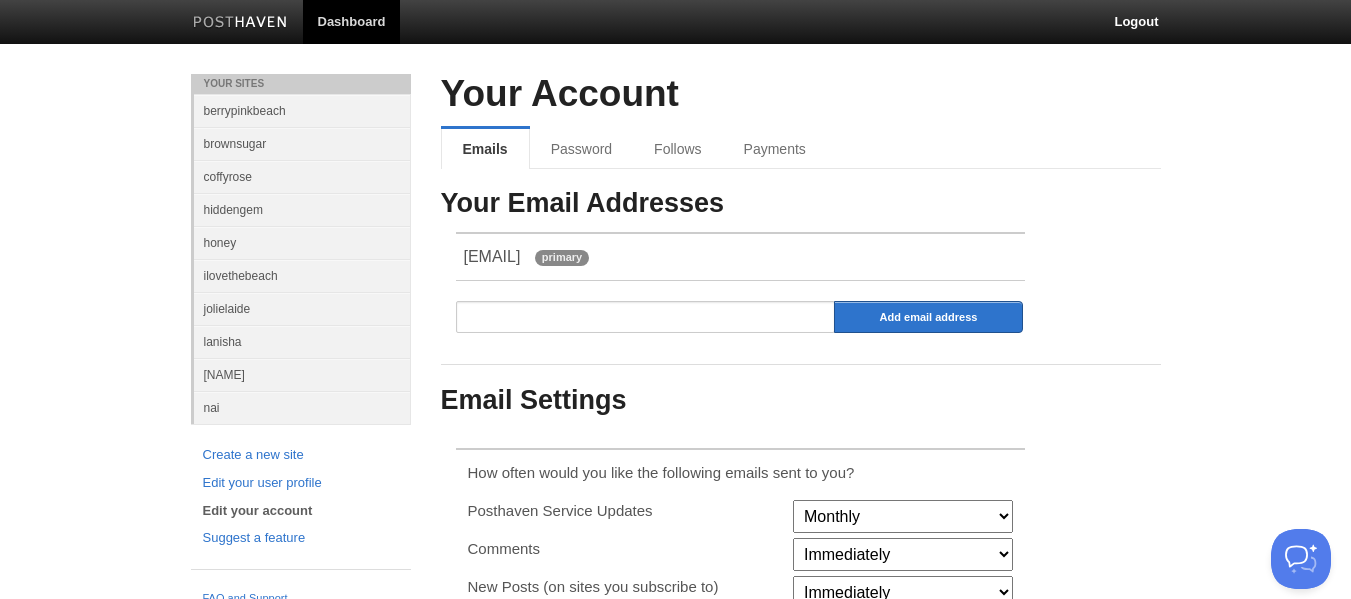 scroll, scrollTop: 0, scrollLeft: 0, axis: both 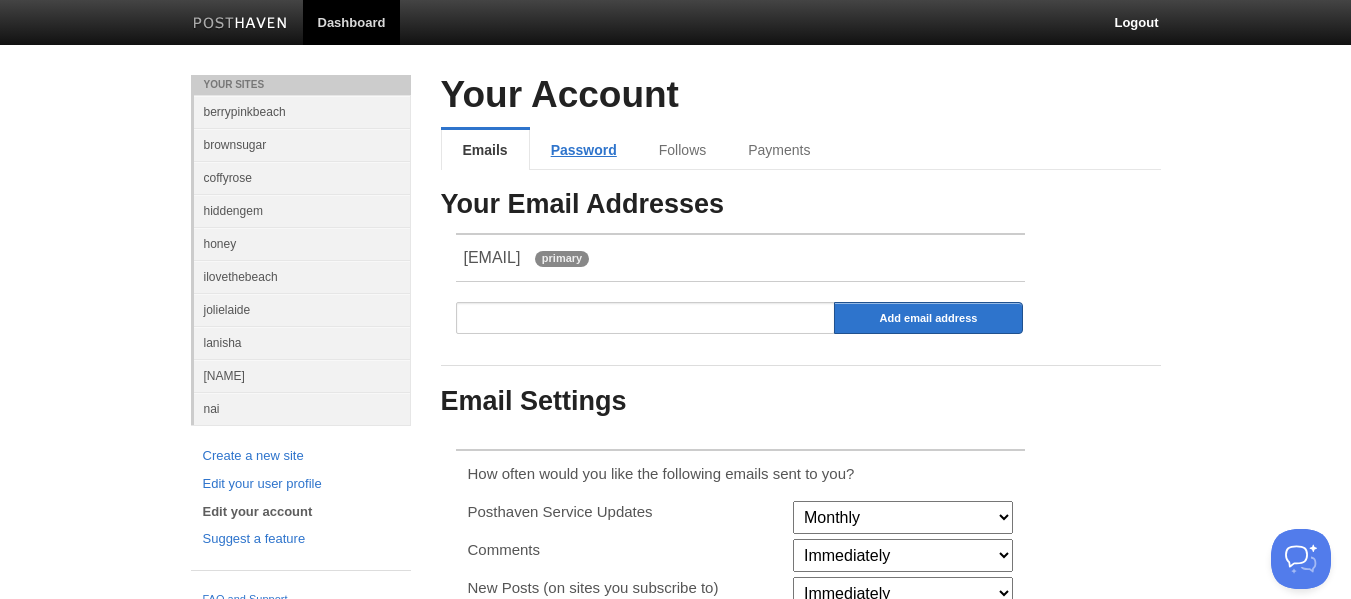 click on "Password" at bounding box center (584, 150) 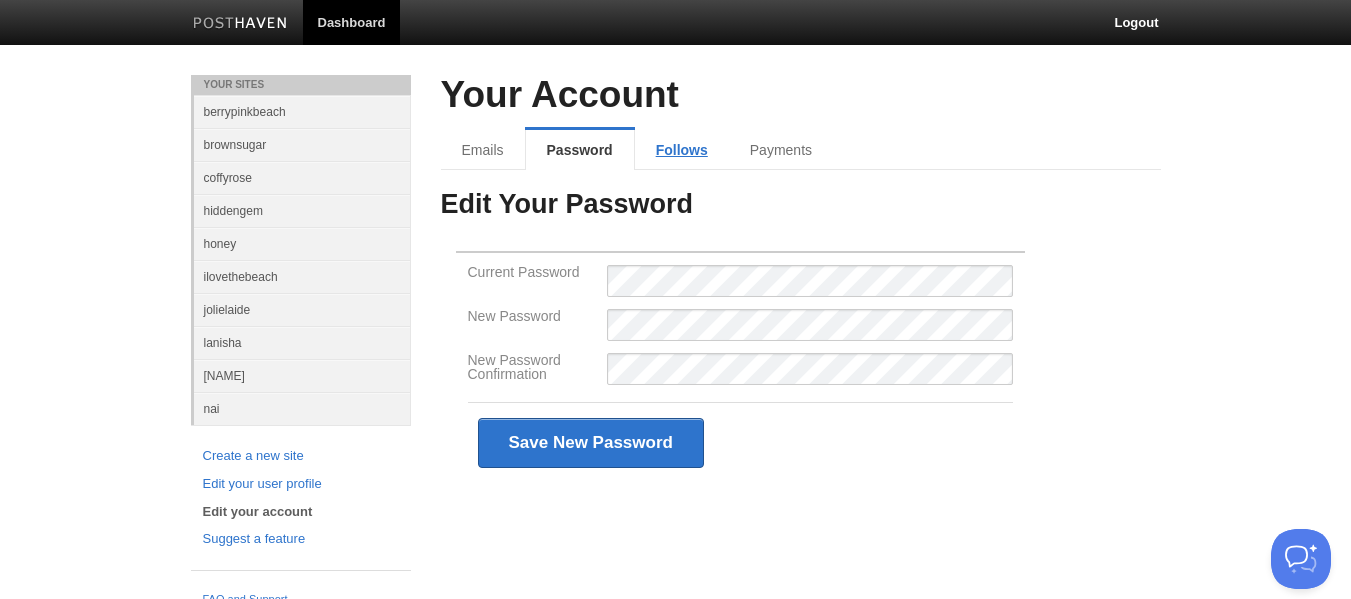 click on "Follows" at bounding box center (682, 150) 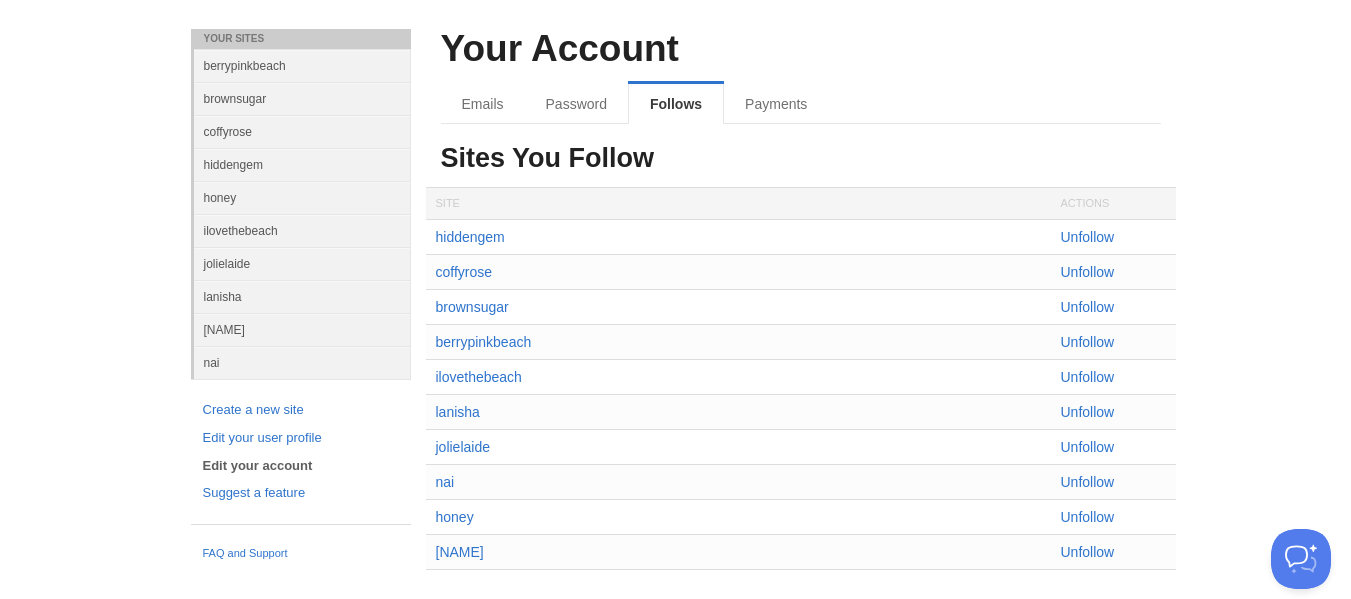 scroll, scrollTop: 68, scrollLeft: 0, axis: vertical 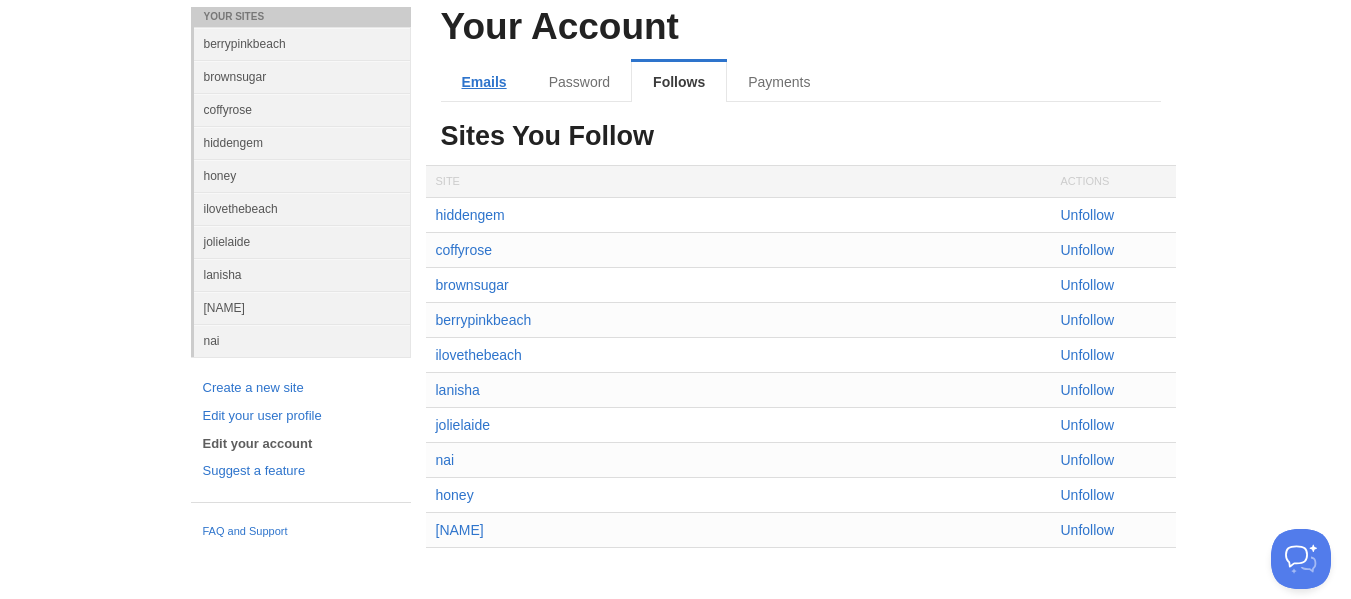 click on "Emails" at bounding box center (484, 82) 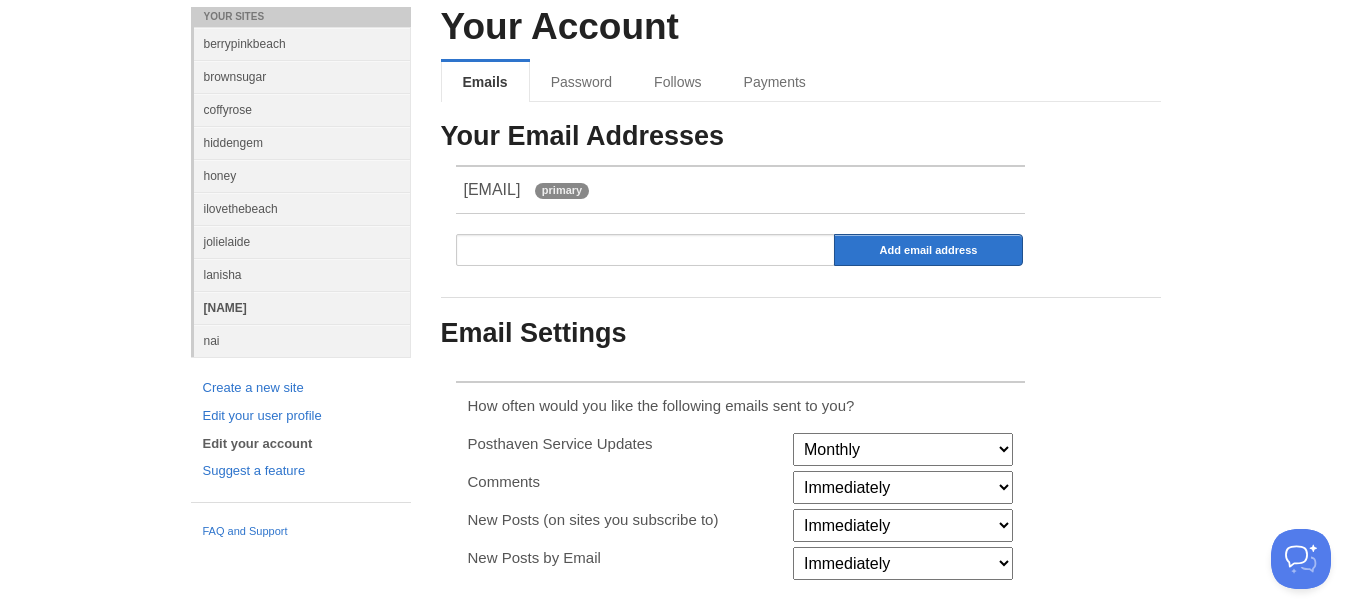 click on "[FIRST]" at bounding box center (302, 307) 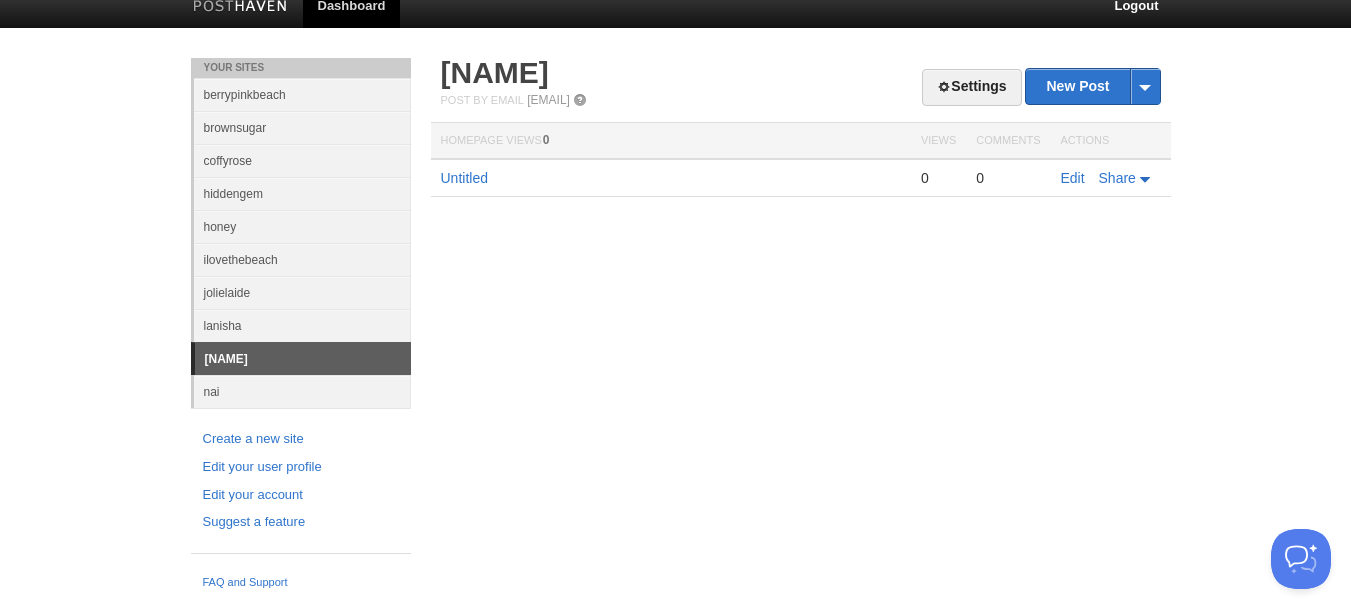 scroll, scrollTop: 17, scrollLeft: 0, axis: vertical 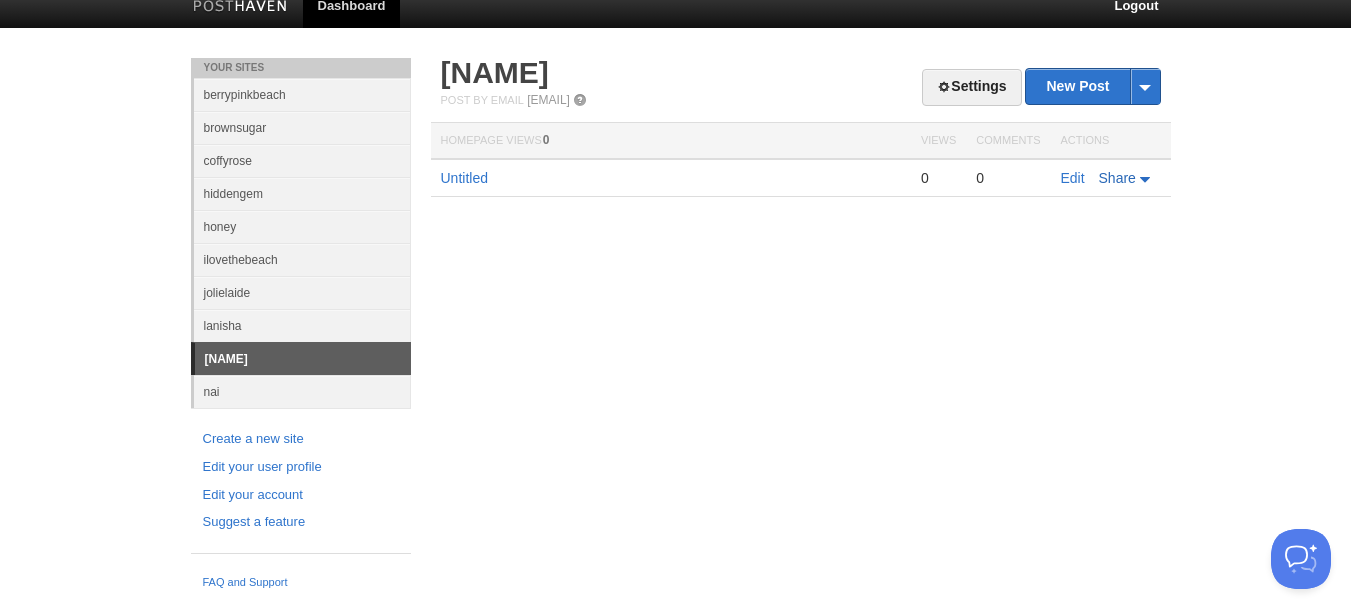 click on "Share" at bounding box center (1117, 178) 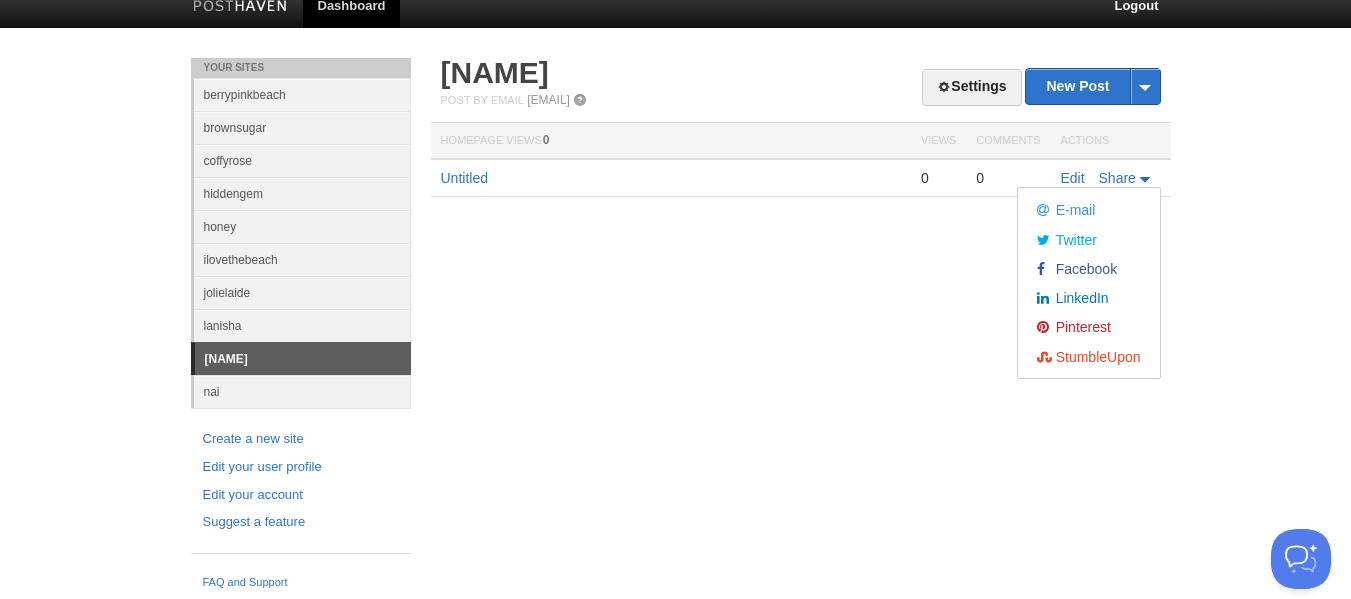 click on "0" at bounding box center [938, 178] 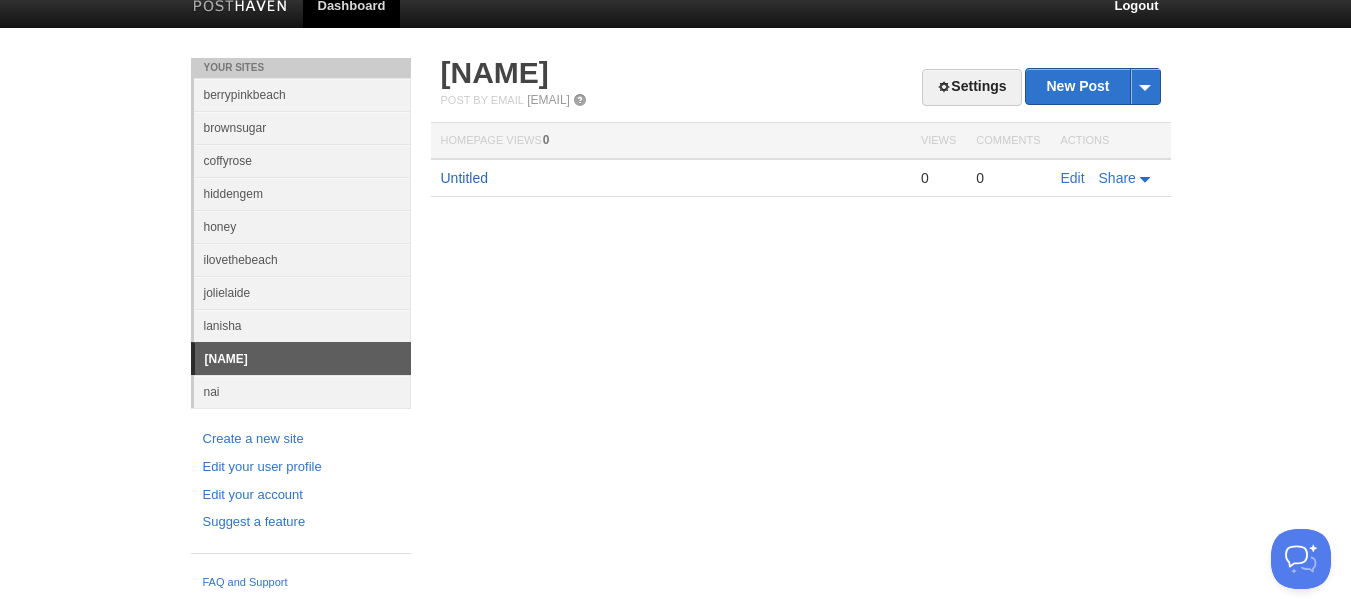 click on "Untitled" at bounding box center (464, 178) 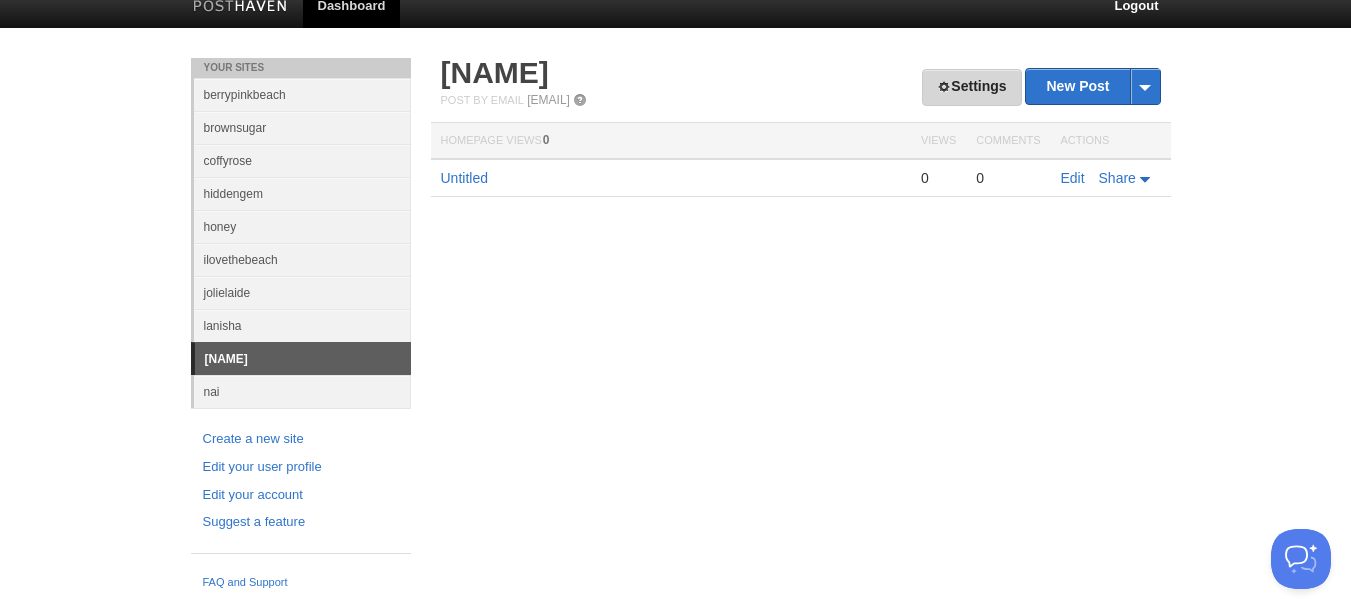 click at bounding box center [944, 87] 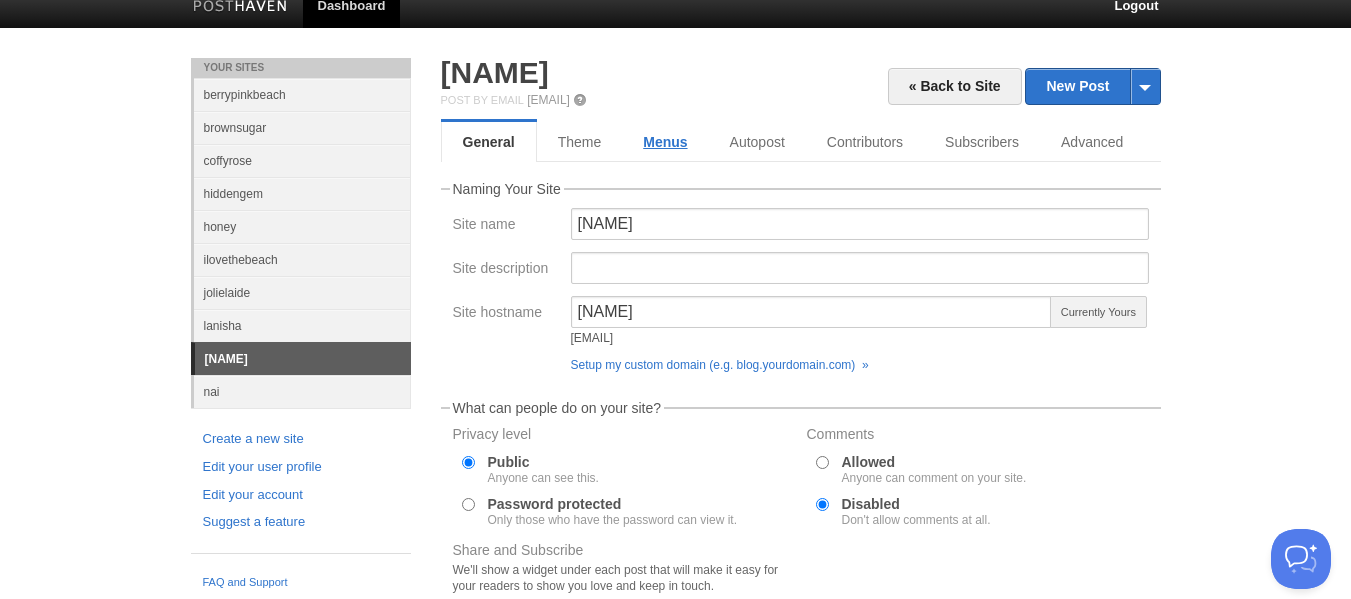 click on "Menus" at bounding box center [665, 142] 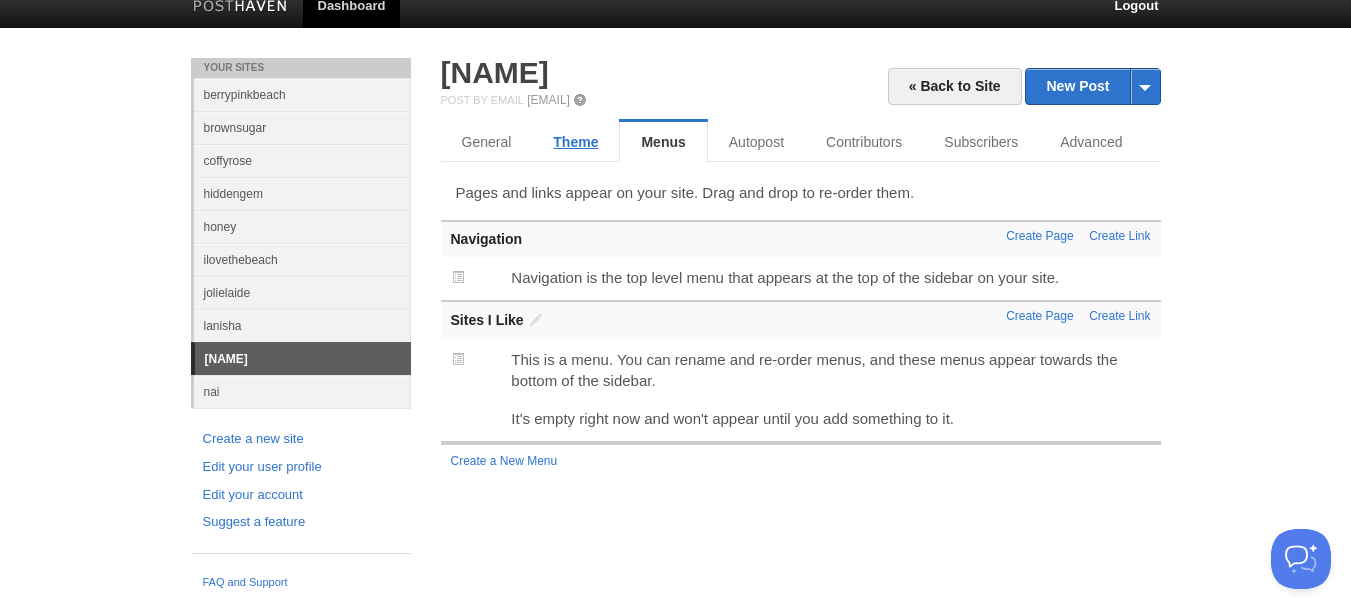 click on "Theme" at bounding box center [575, 142] 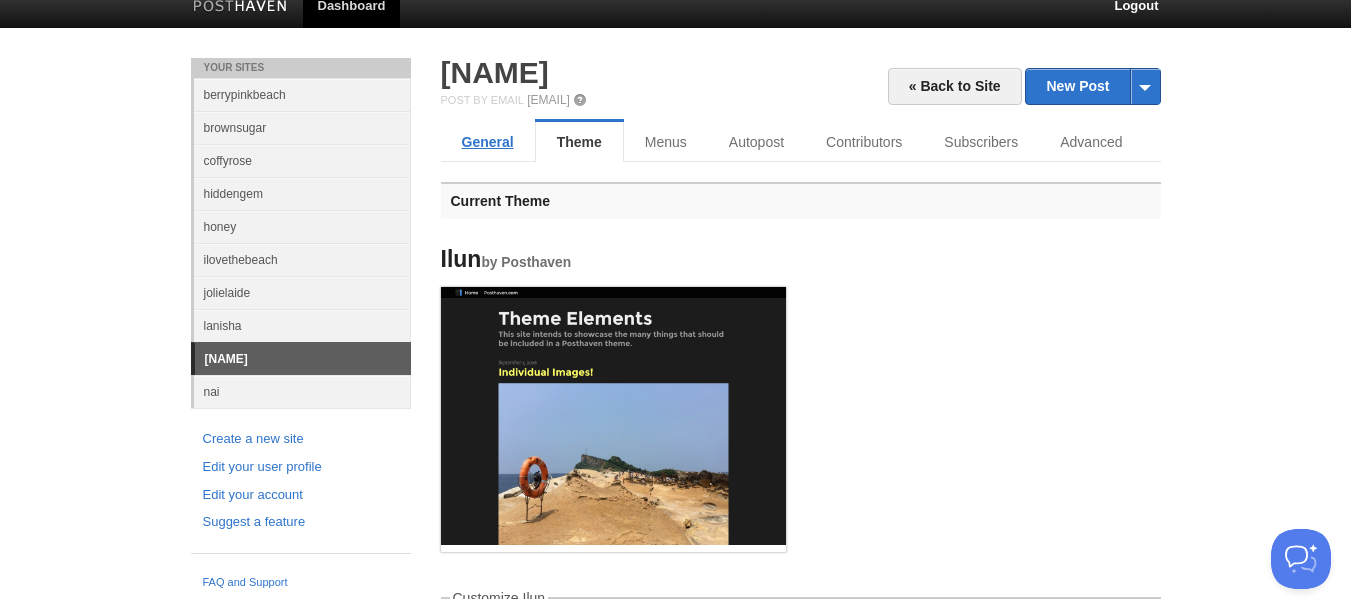 click on "General" at bounding box center [488, 142] 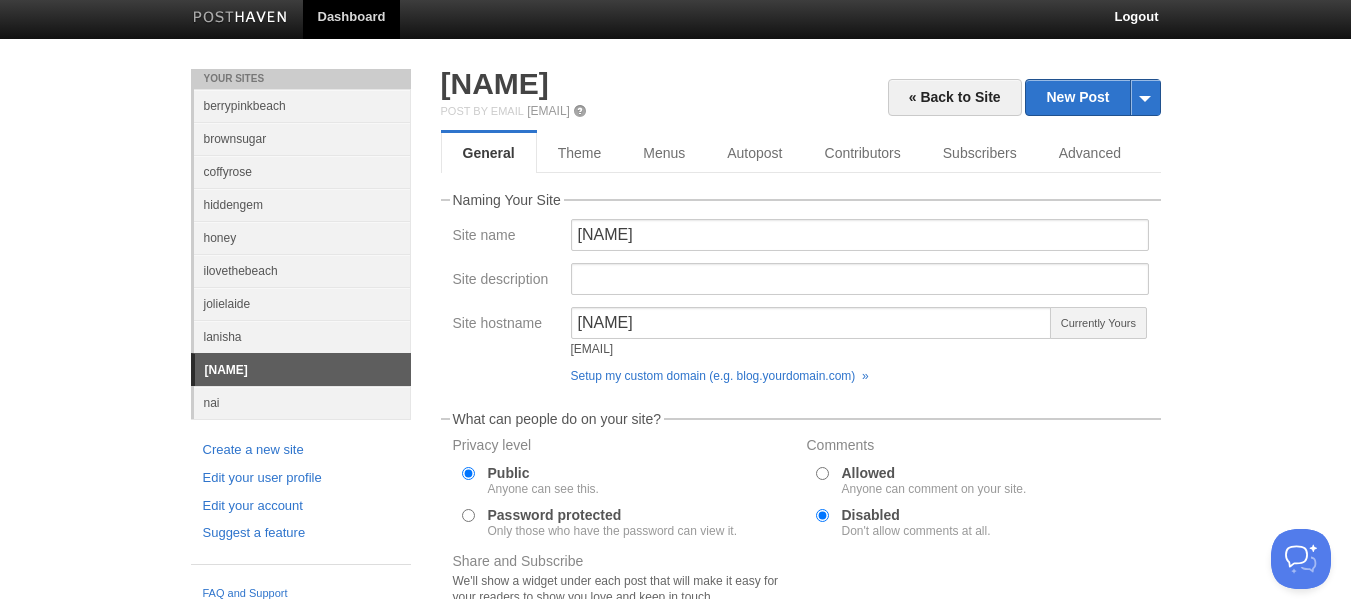scroll, scrollTop: 0, scrollLeft: 0, axis: both 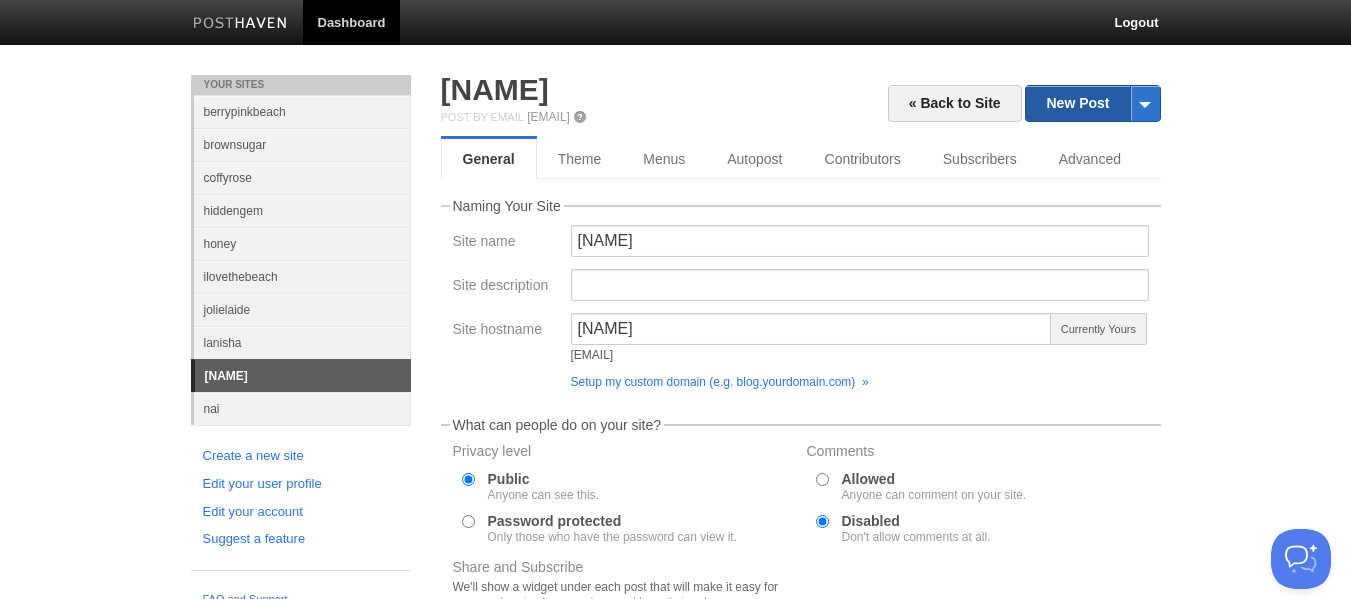 click on "New Post" at bounding box center [1092, 103] 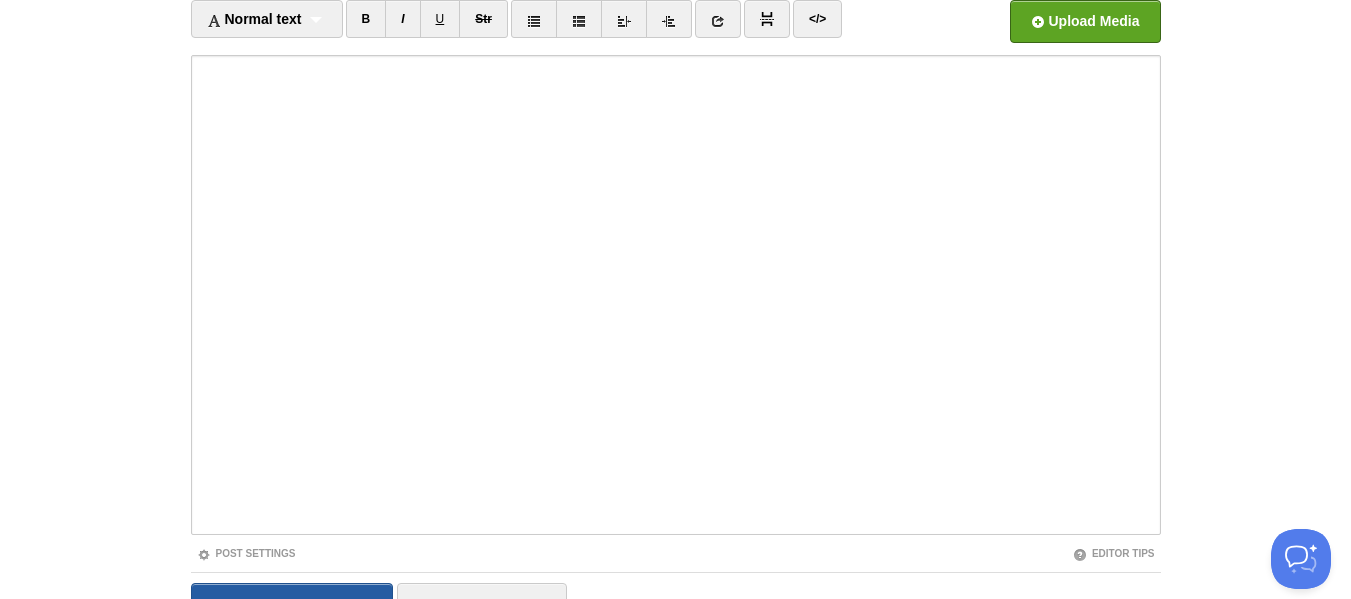 scroll, scrollTop: 247, scrollLeft: 0, axis: vertical 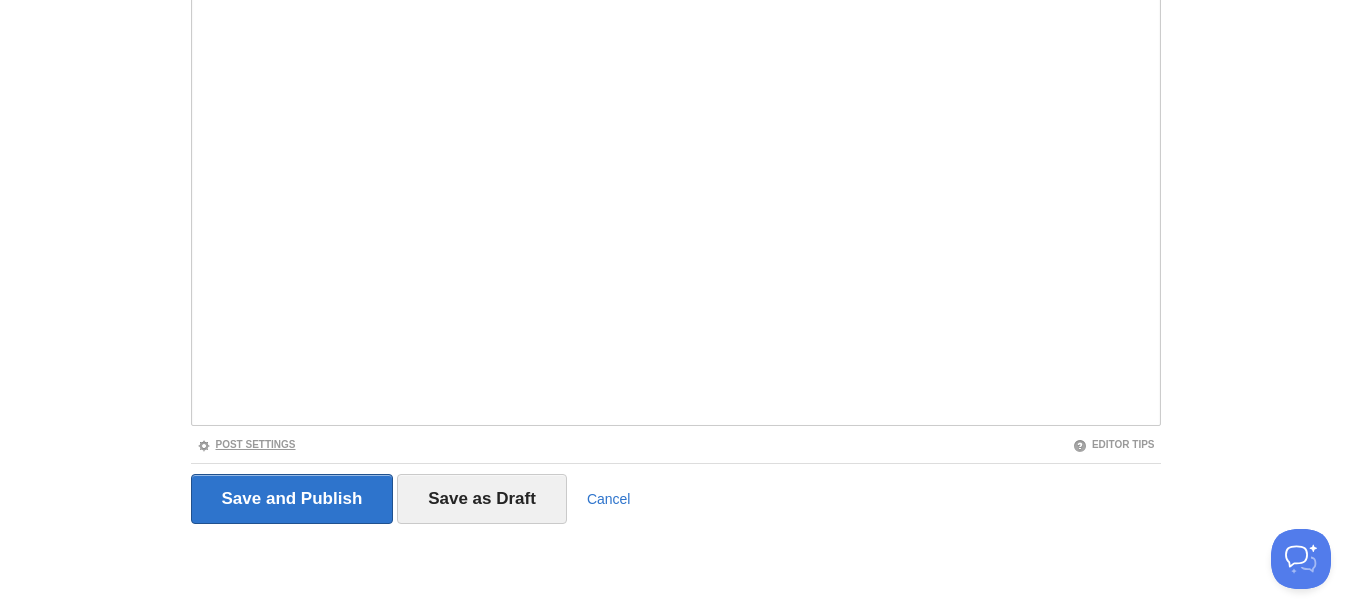 click on "Post Settings" at bounding box center (246, 444) 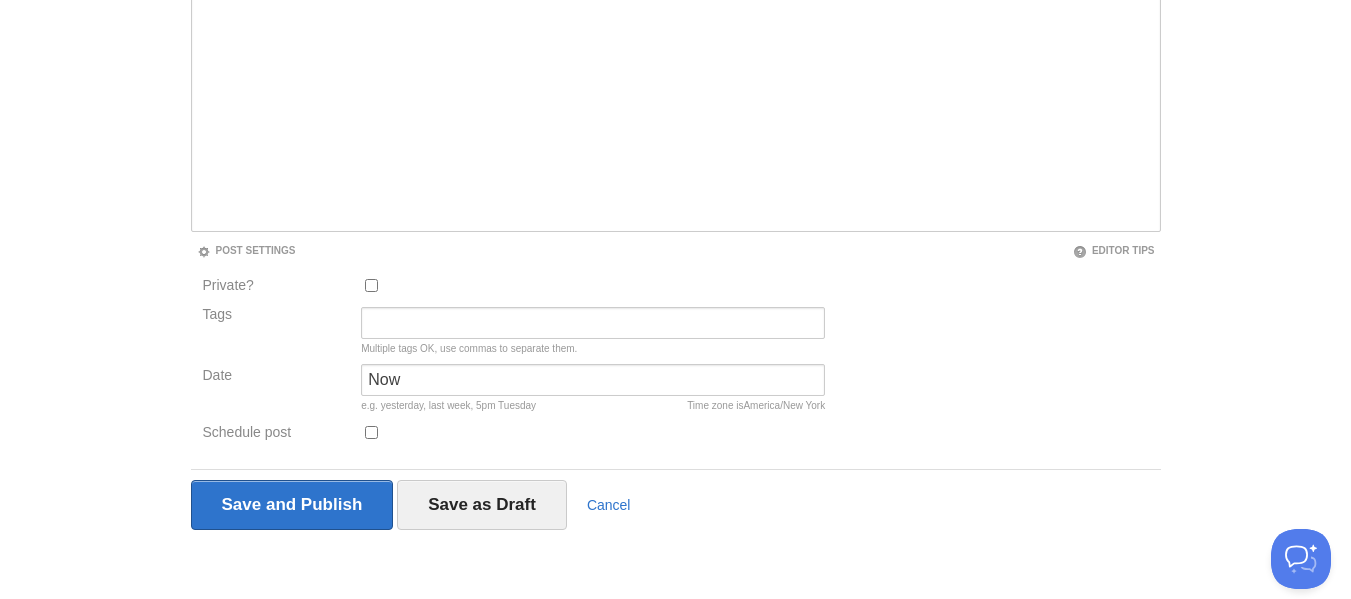 scroll, scrollTop: 447, scrollLeft: 0, axis: vertical 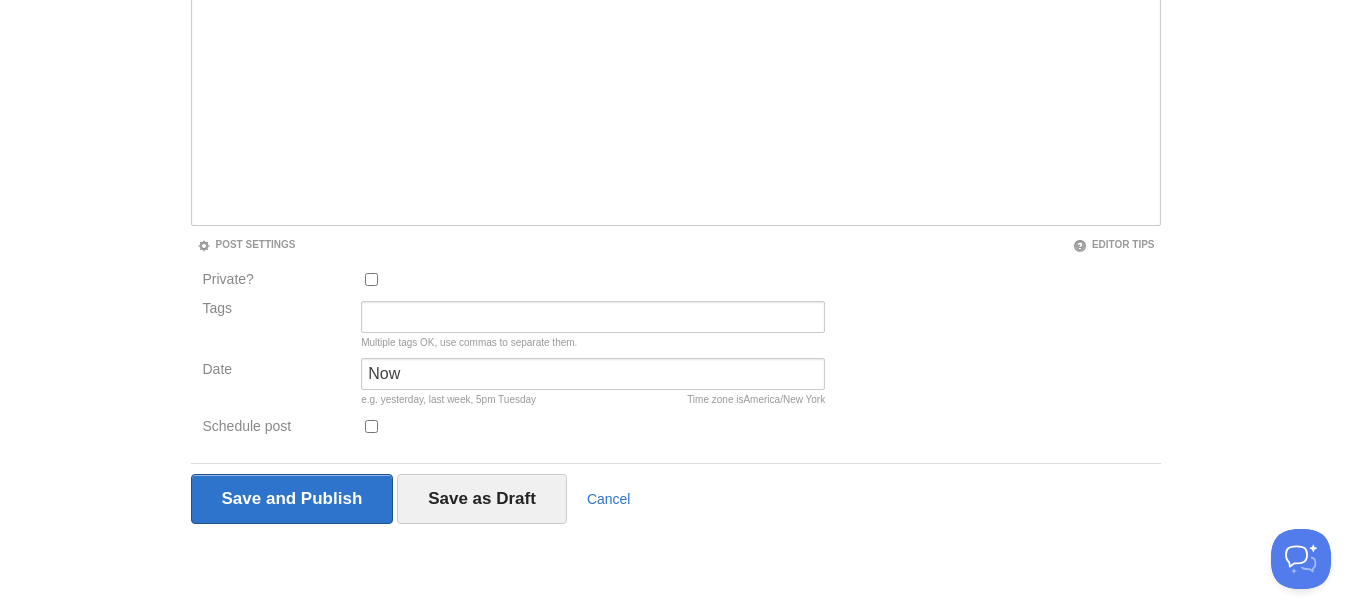 click on "Private?" at bounding box center (371, 279) 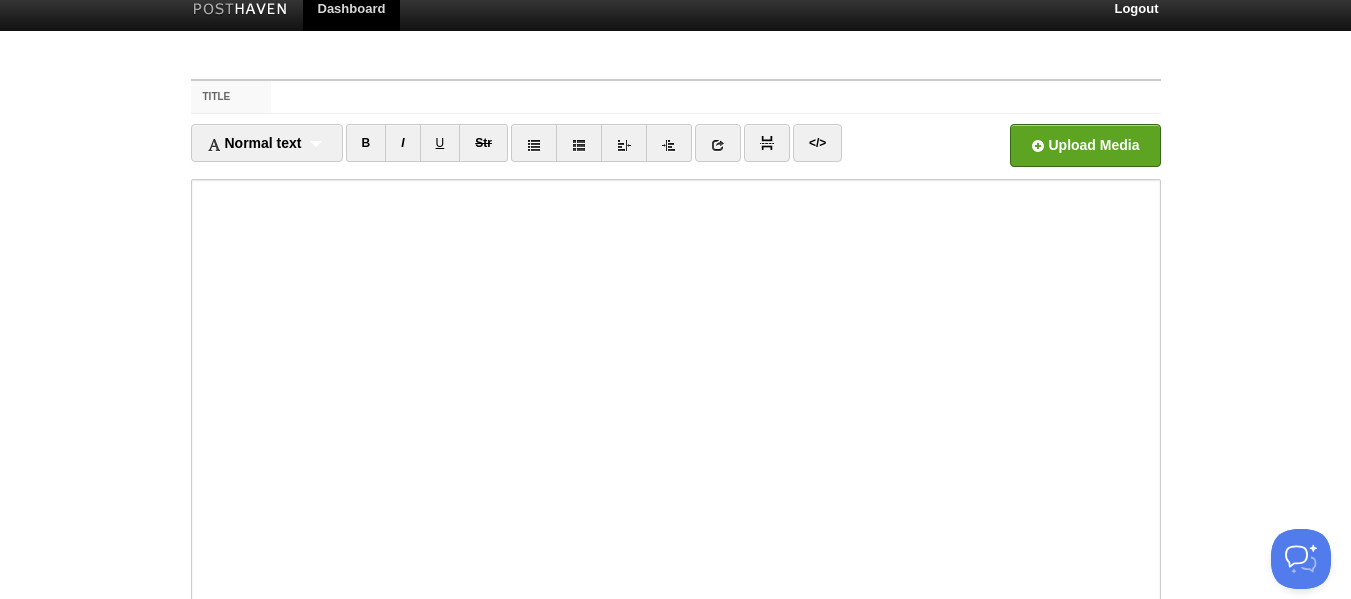scroll, scrollTop: 0, scrollLeft: 0, axis: both 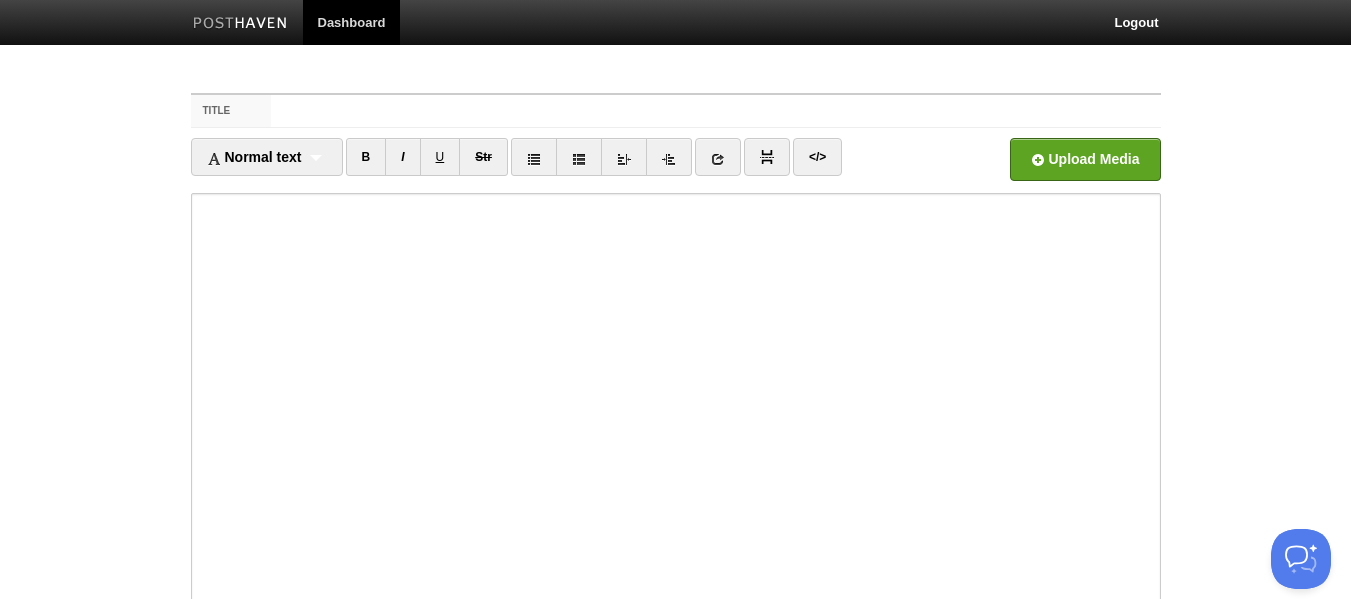 click at bounding box center [240, 24] 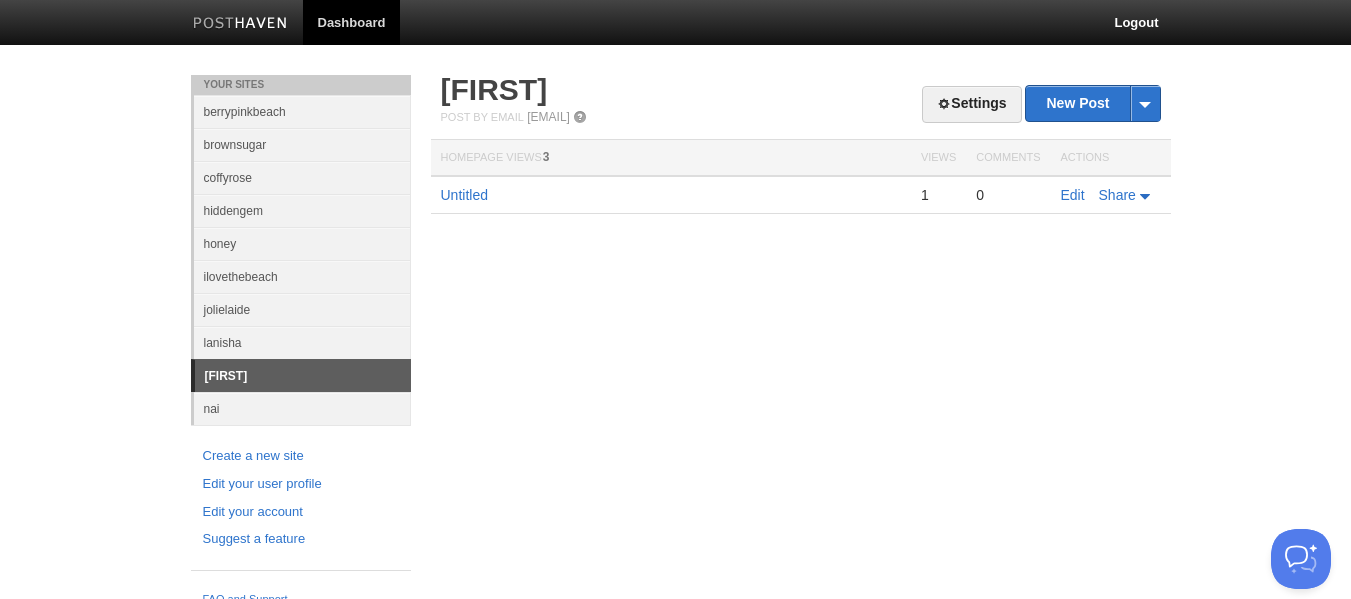 scroll, scrollTop: 0, scrollLeft: 0, axis: both 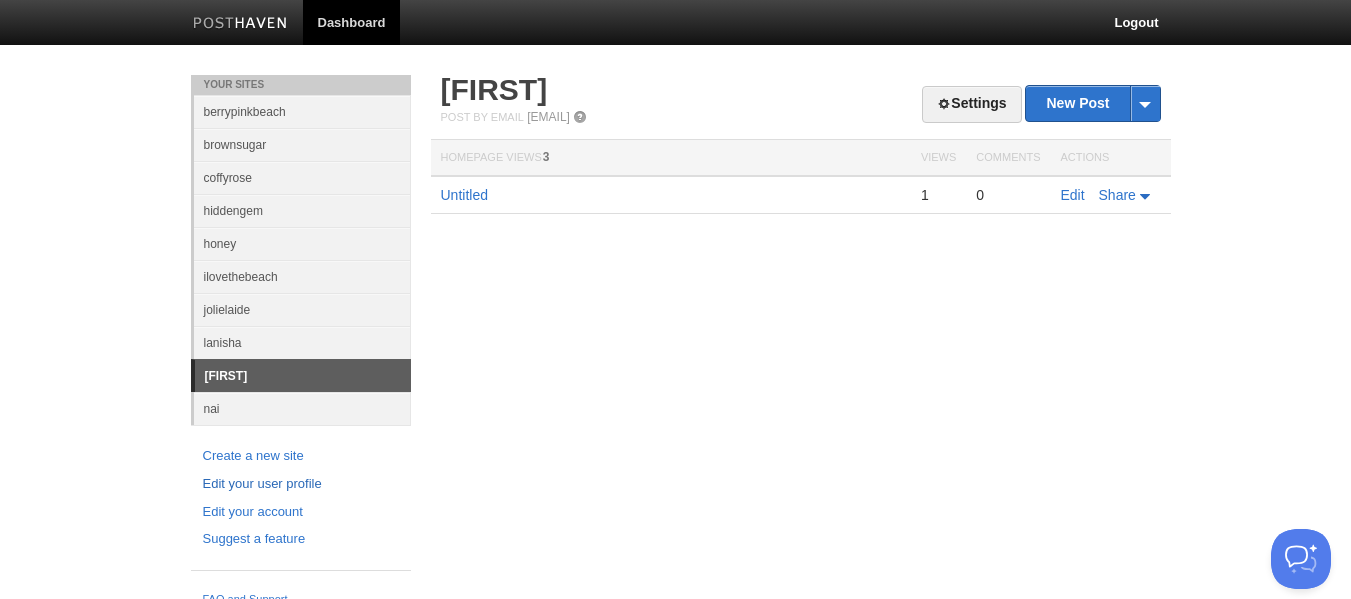 click on "Edit your user profile" at bounding box center (301, 484) 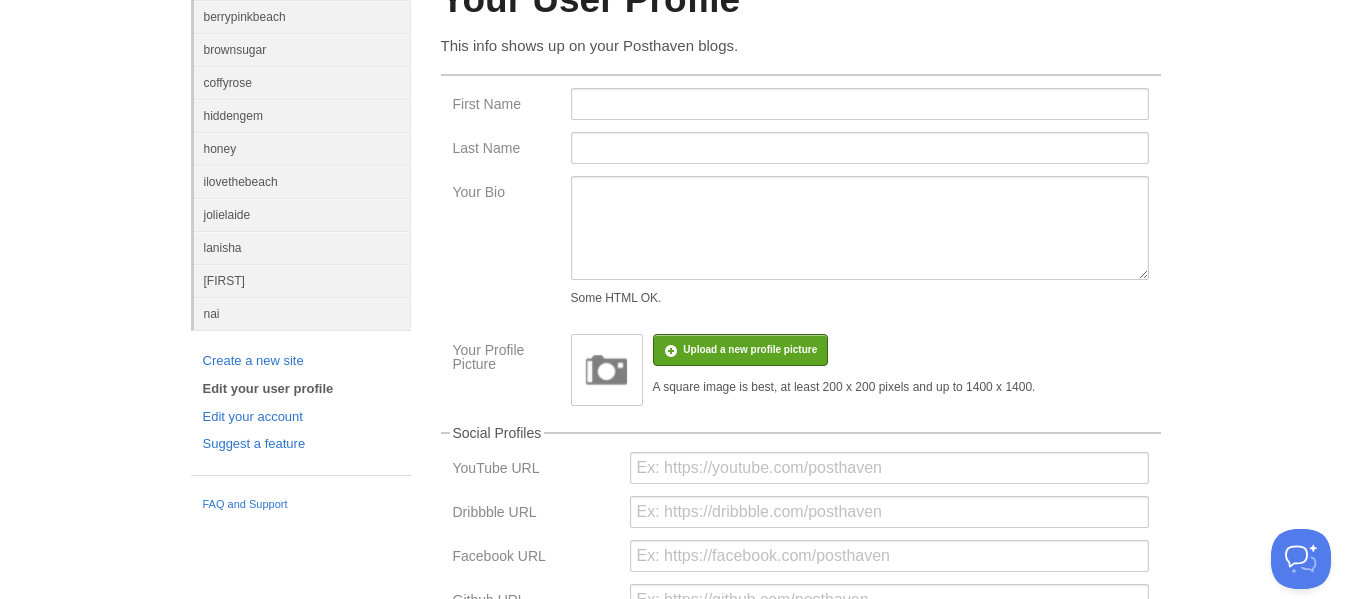 scroll, scrollTop: 0, scrollLeft: 0, axis: both 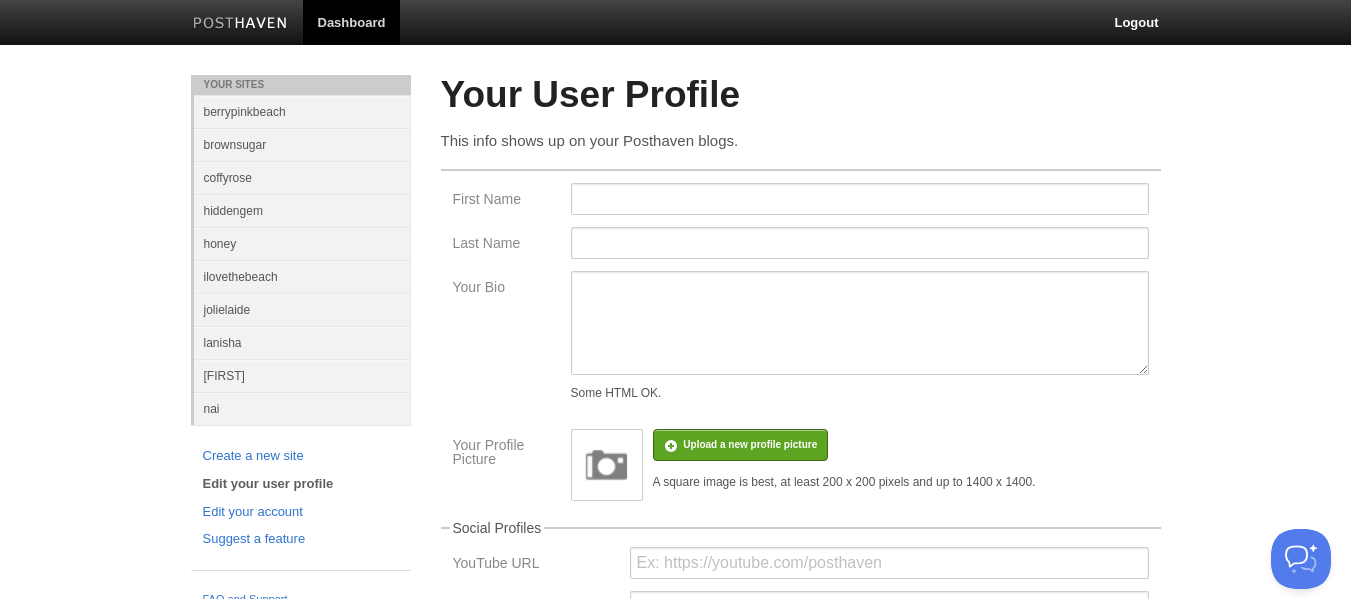 click on "Dashboard" at bounding box center [352, 22] 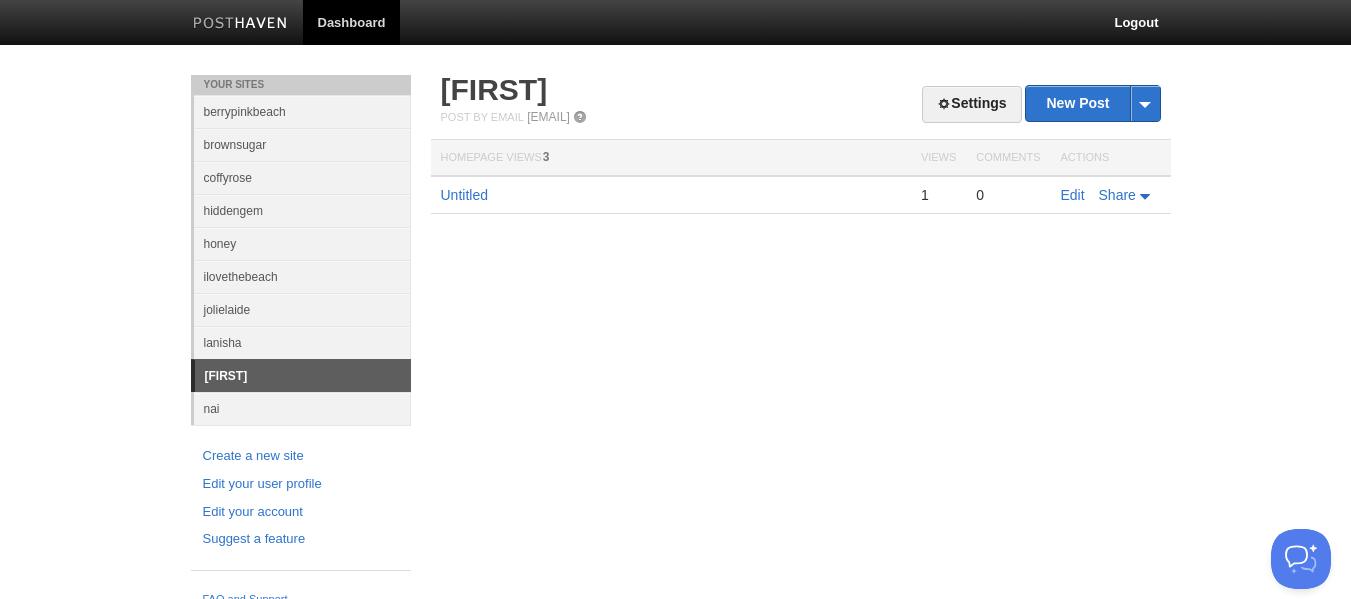scroll, scrollTop: 0, scrollLeft: 0, axis: both 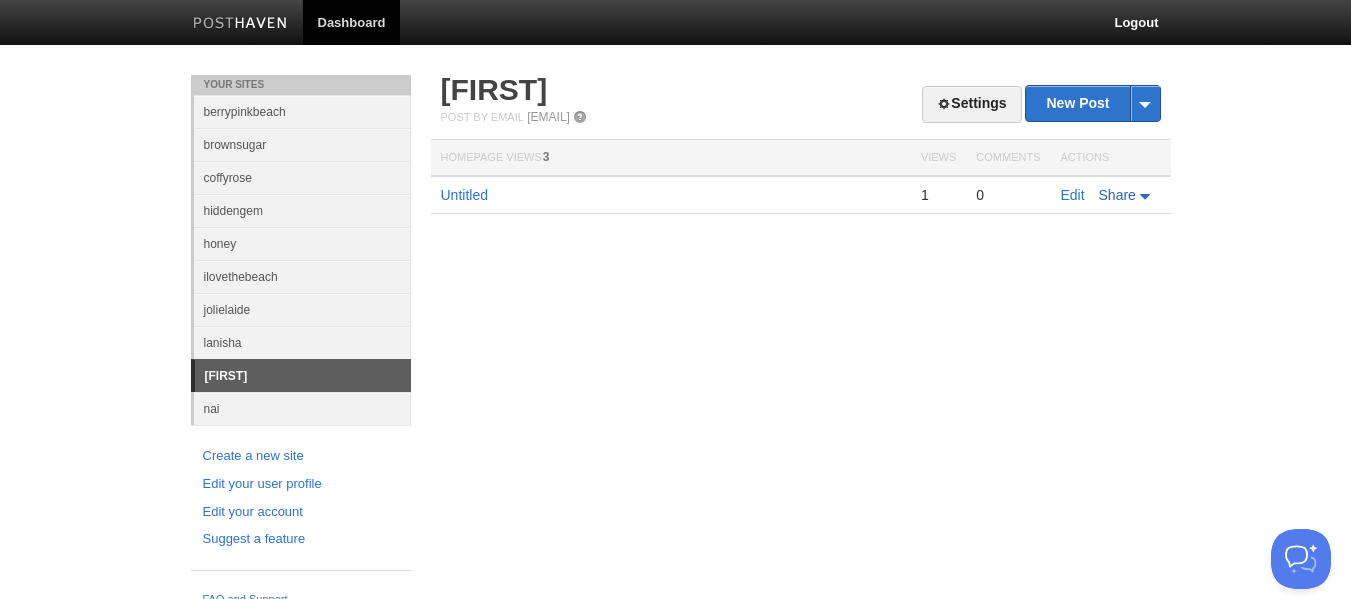click on "Share" at bounding box center [1117, 195] 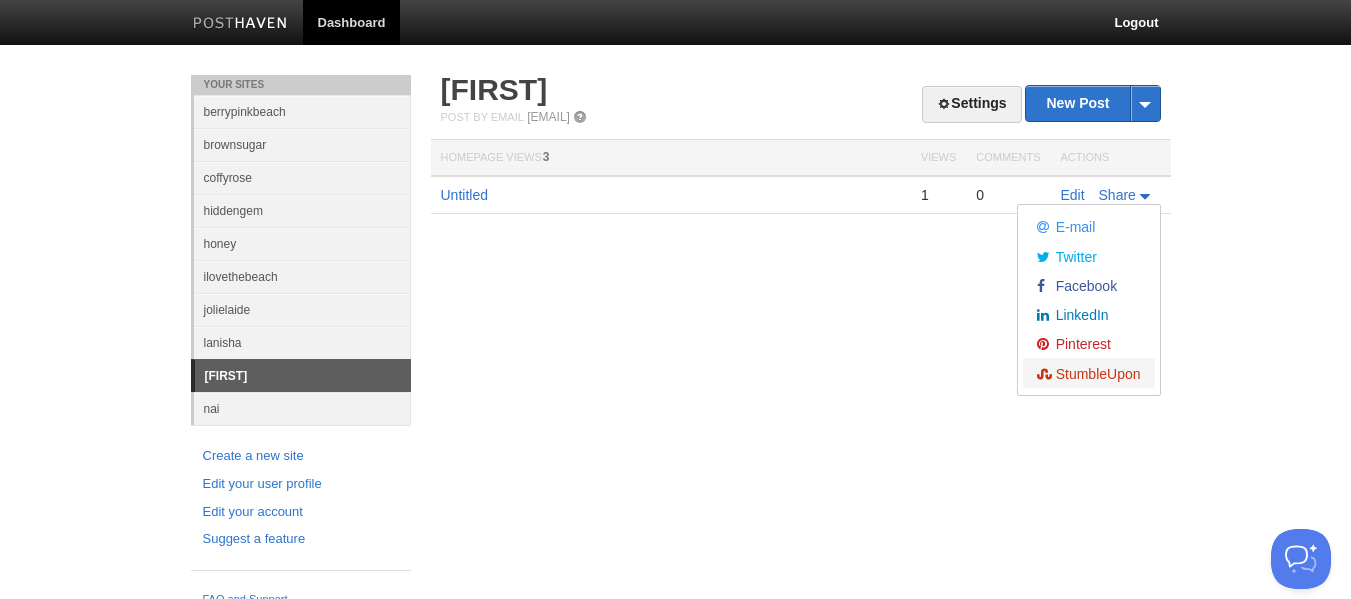 click on "StumbleUpon" at bounding box center (1095, 374) 